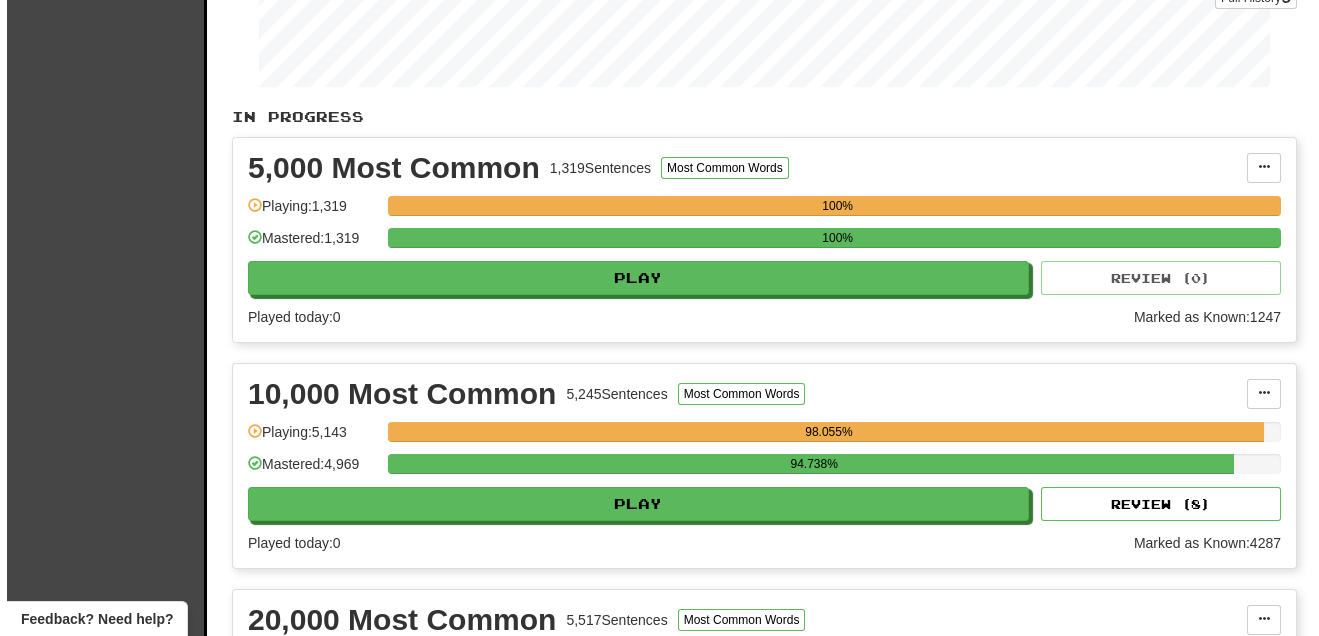 scroll, scrollTop: 485, scrollLeft: 0, axis: vertical 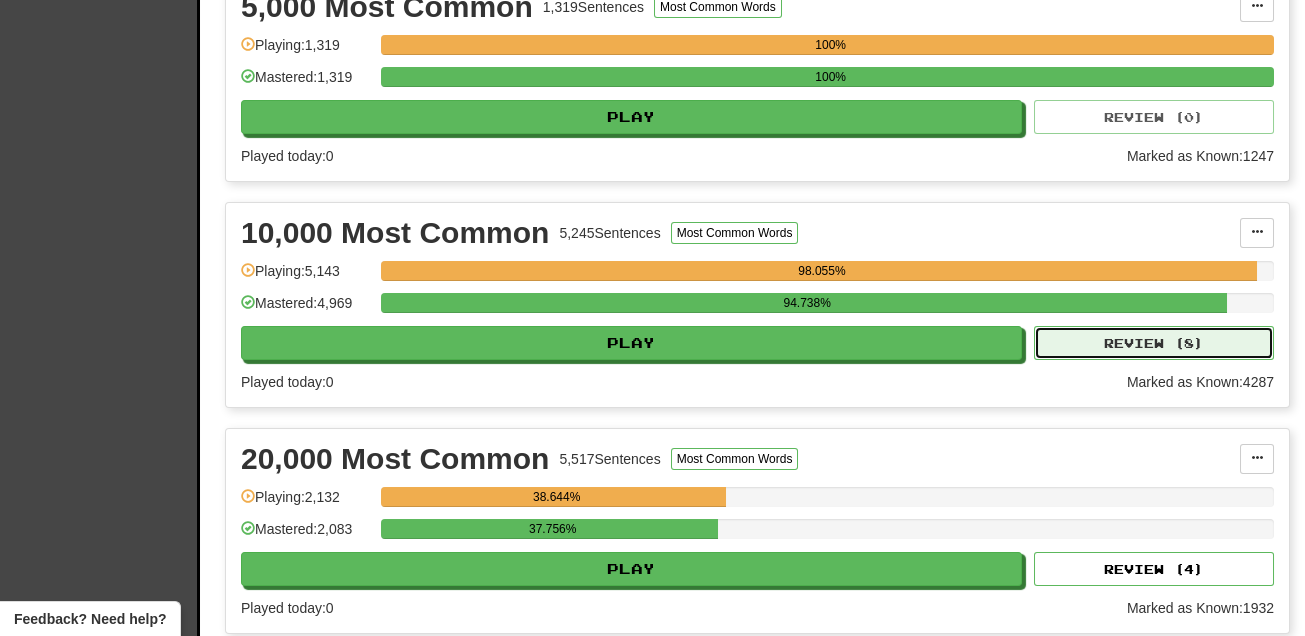 click on "Review ( 8 )" at bounding box center [1154, 343] 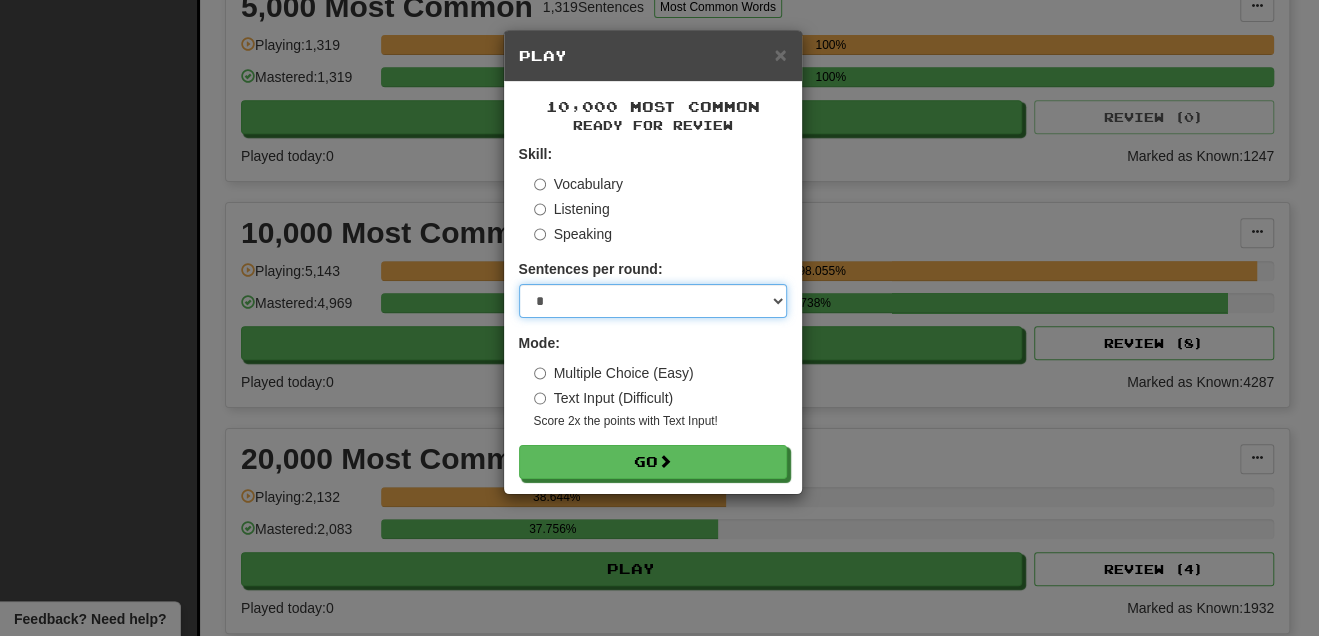 click on "* ** ** ** ** ** *** ********" at bounding box center (653, 301) 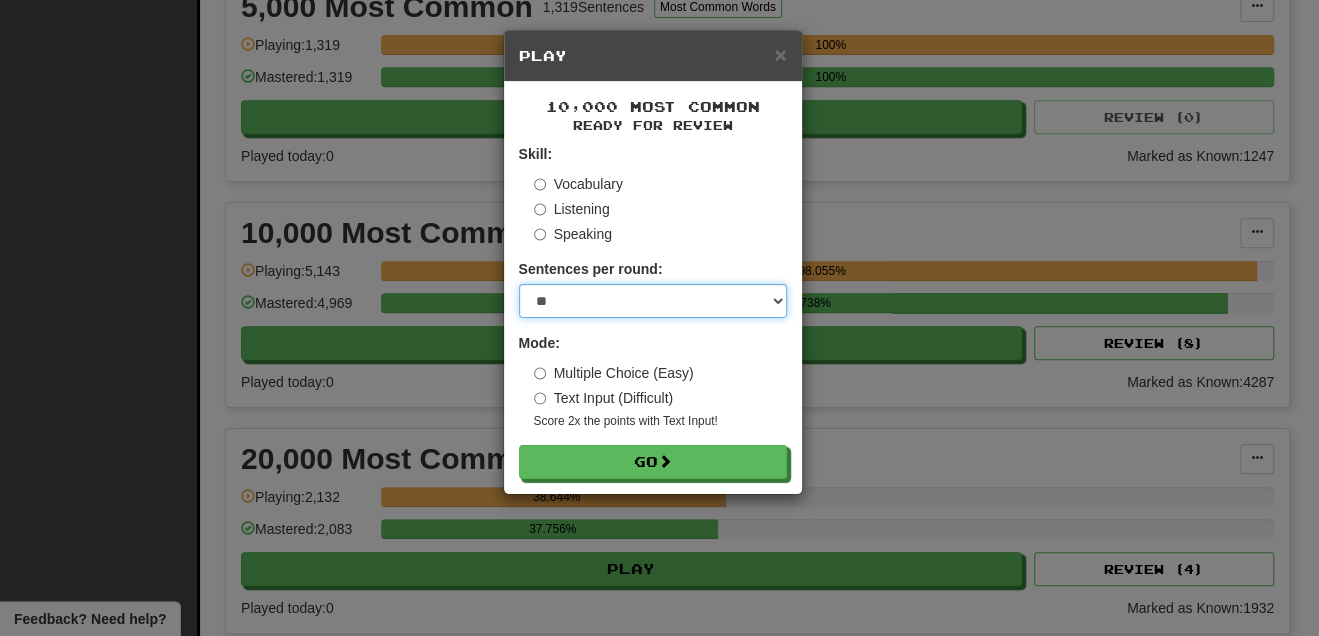 click on "* ** ** ** ** ** *** ********" at bounding box center (653, 301) 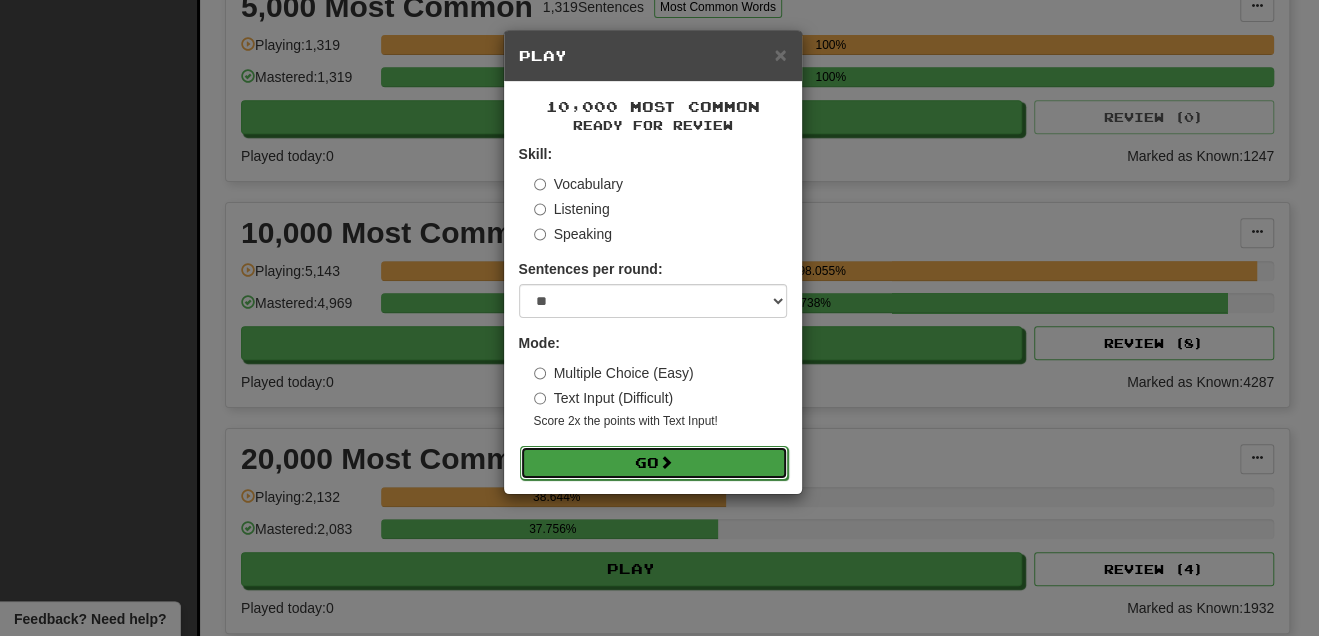 click on "Go" at bounding box center (654, 463) 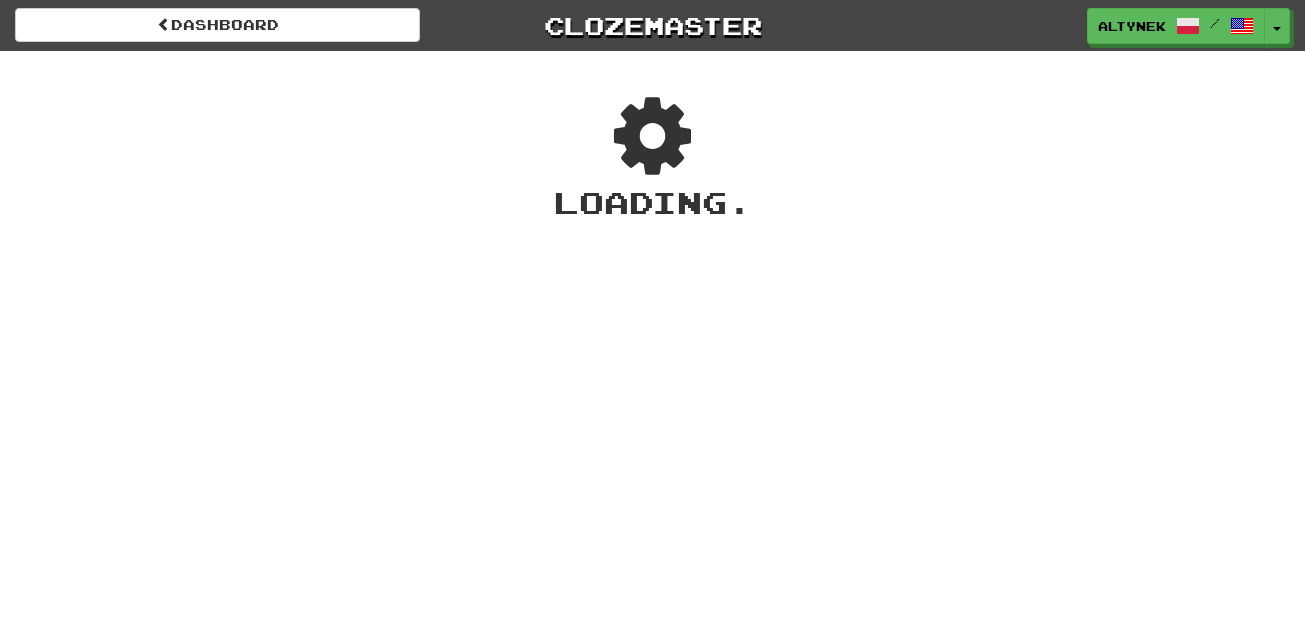 scroll, scrollTop: 0, scrollLeft: 0, axis: both 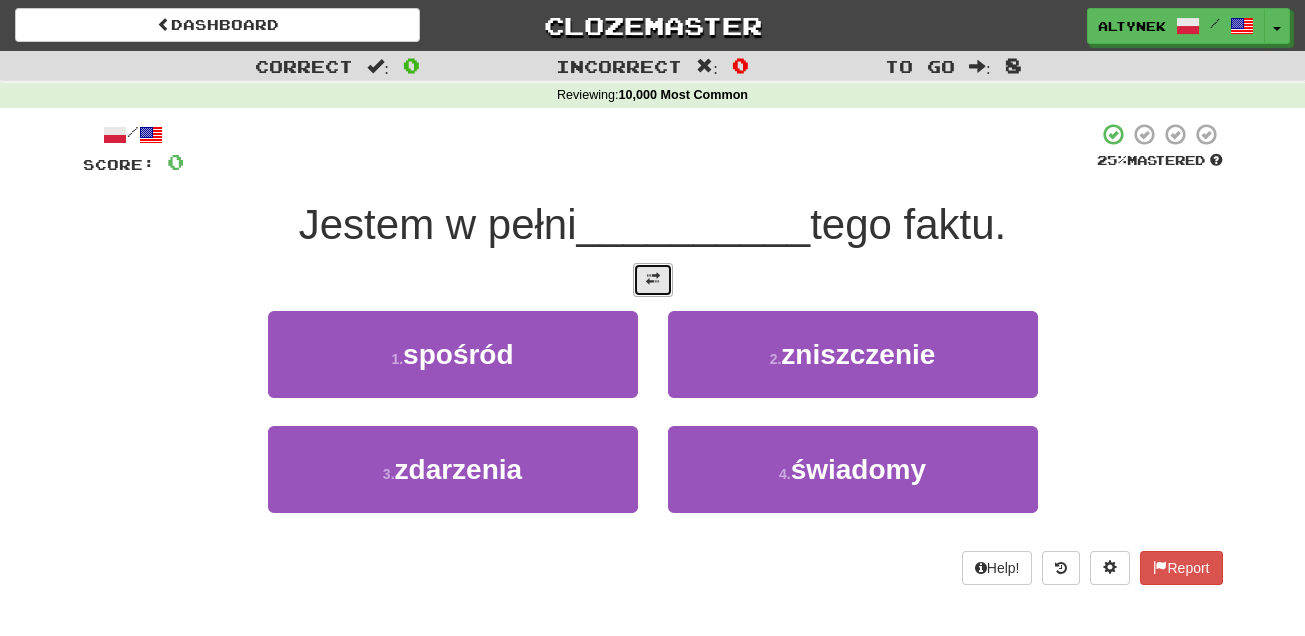 click at bounding box center [653, 279] 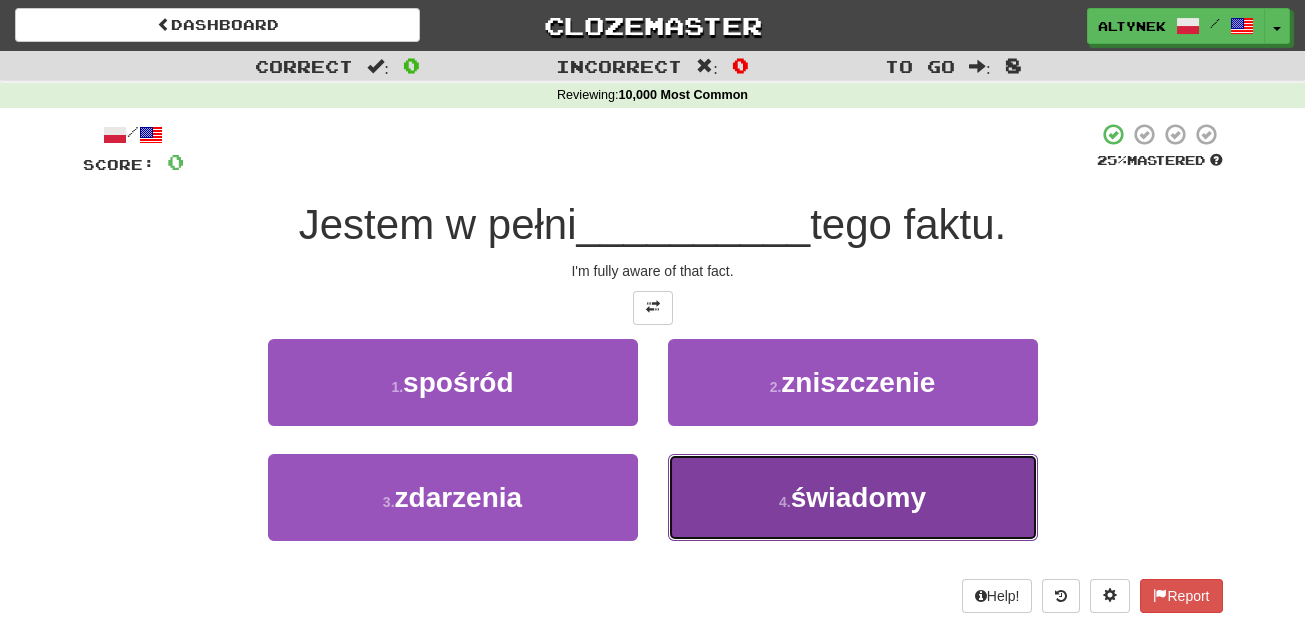 click on "4 .  świadomy" at bounding box center [853, 497] 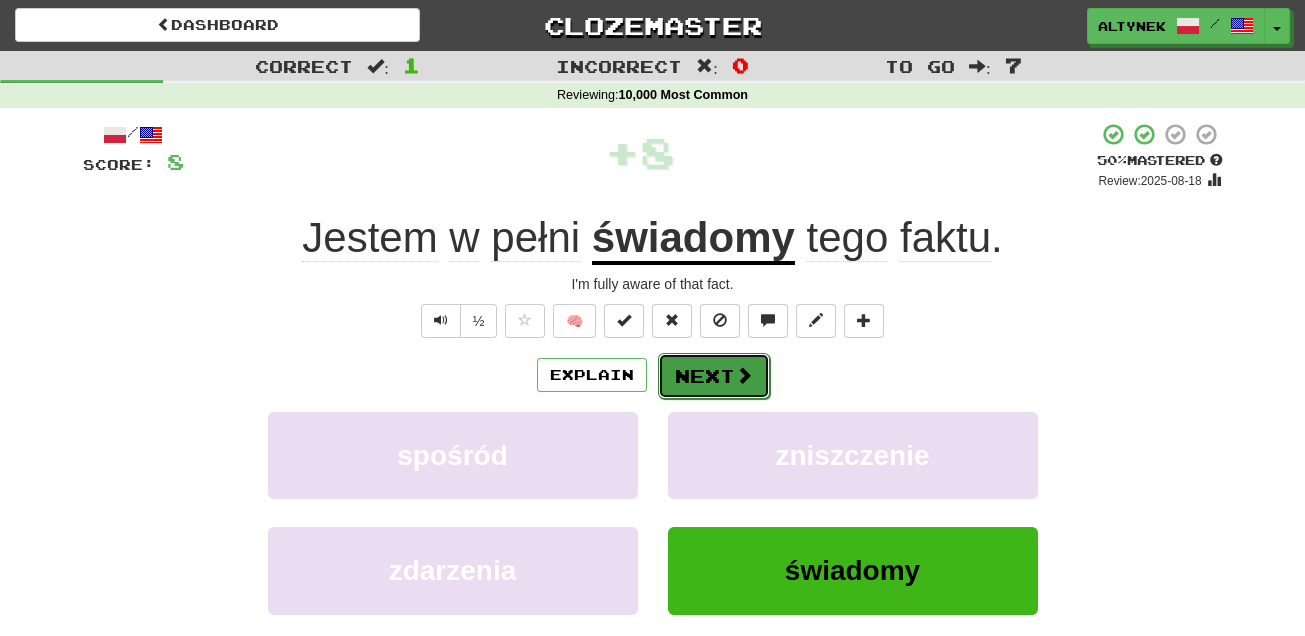 click on "Next" at bounding box center [714, 376] 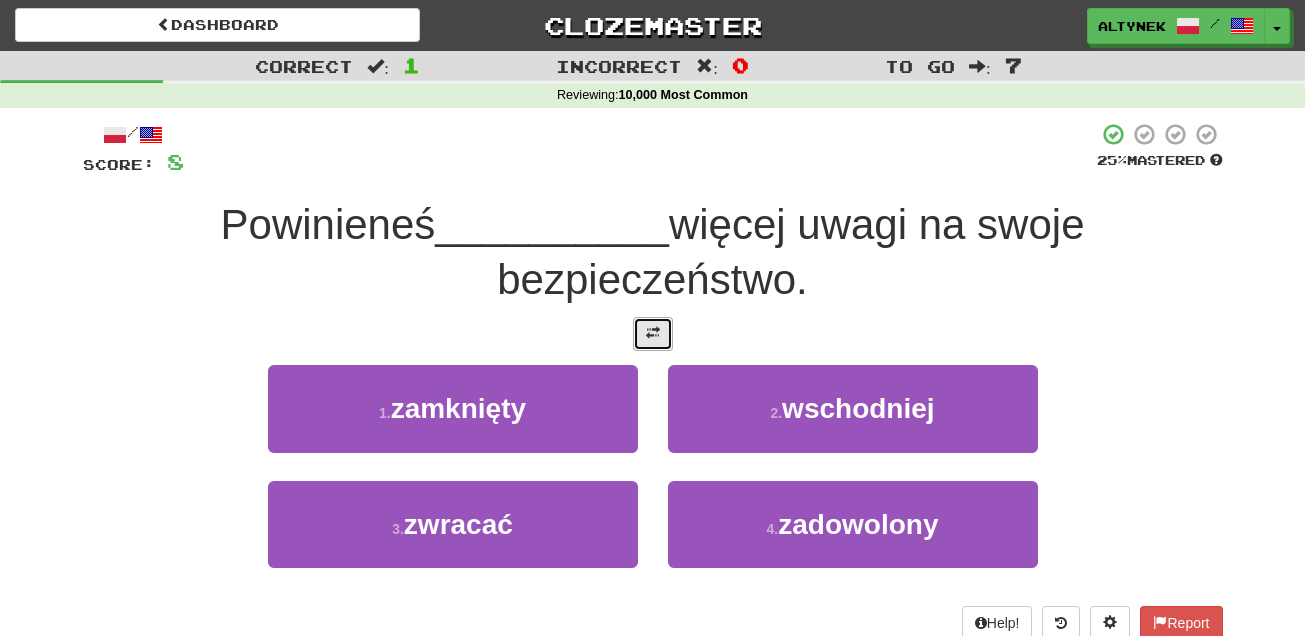 click at bounding box center [653, 334] 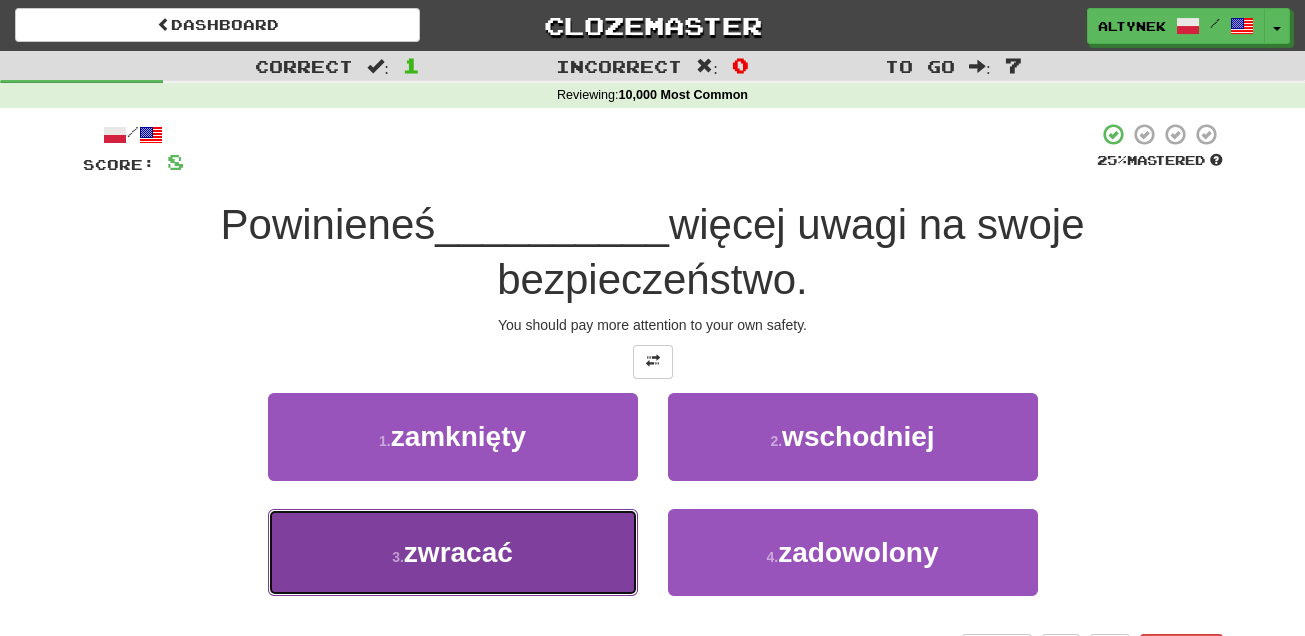 click on "3 .  zwracać" at bounding box center [453, 552] 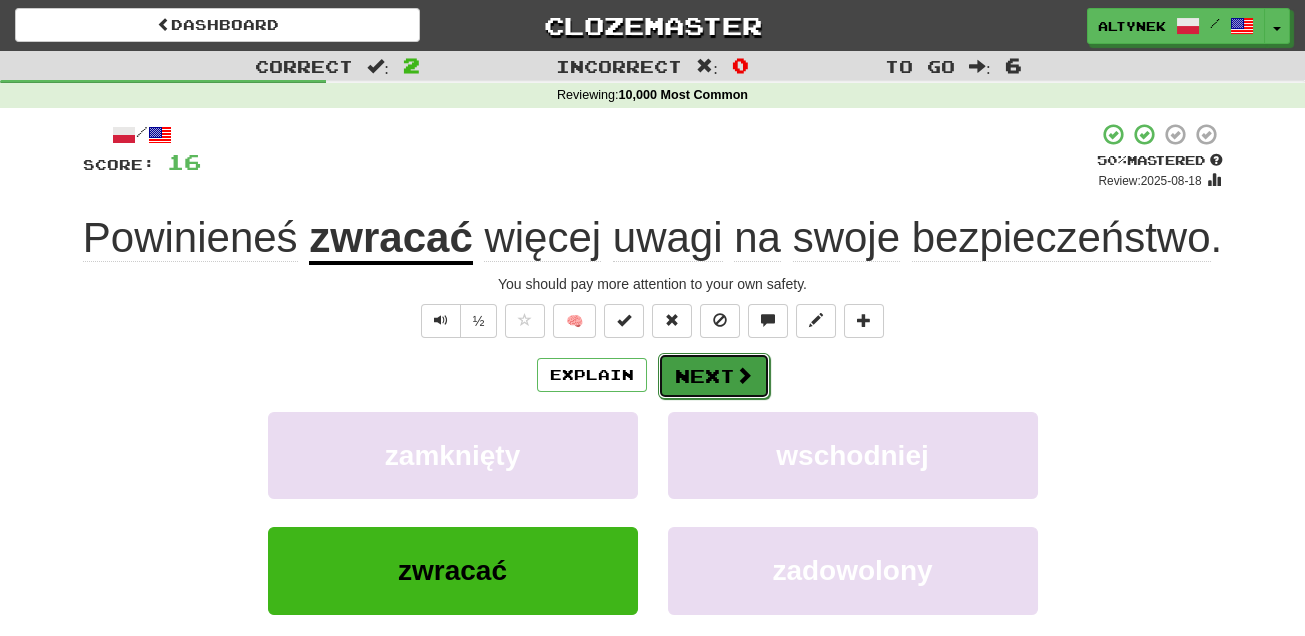 click on "Next" at bounding box center [714, 376] 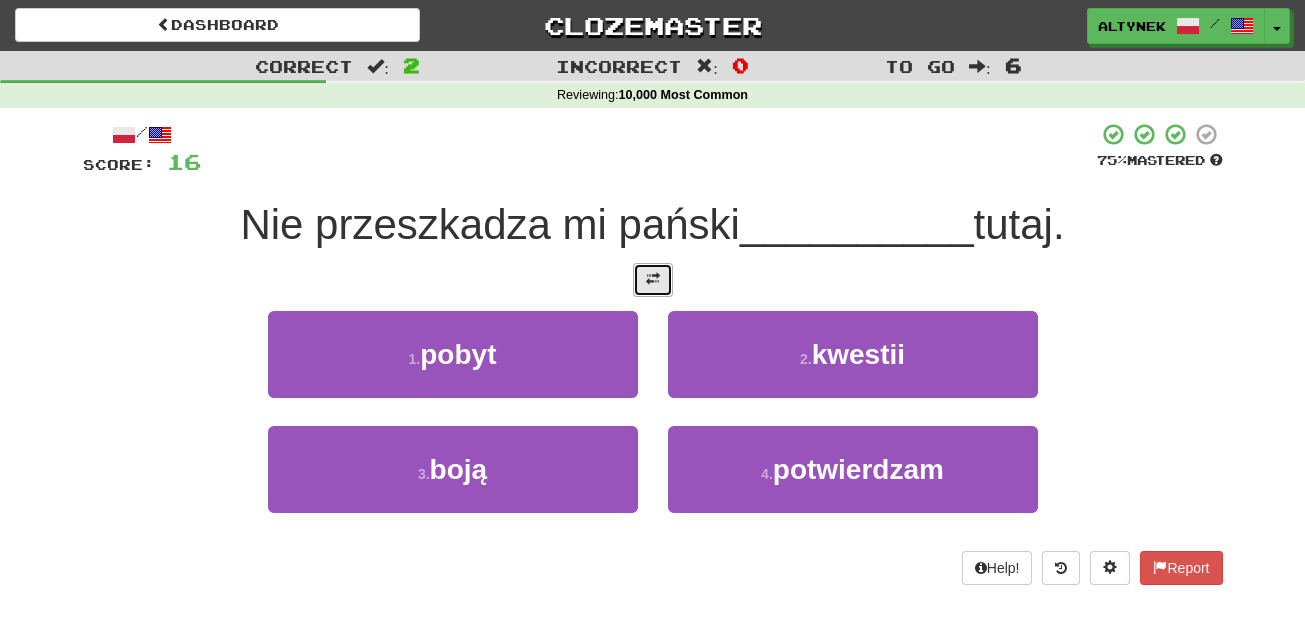 click at bounding box center [653, 279] 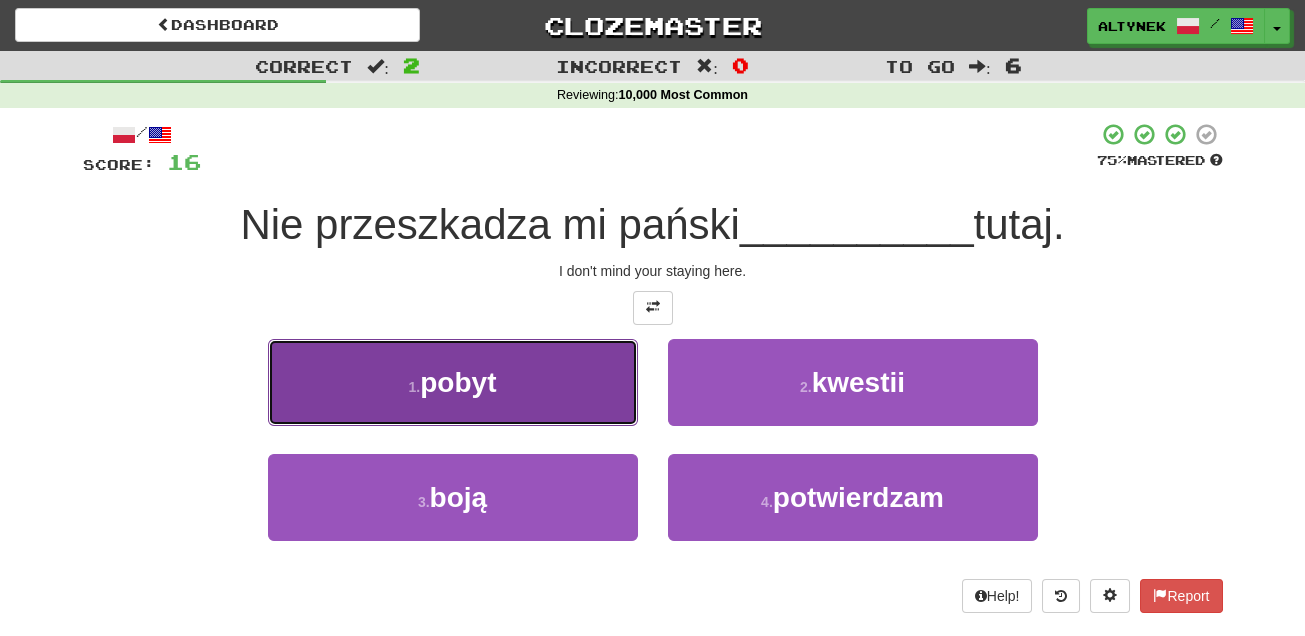 click on "1 .  pobyt" at bounding box center [453, 382] 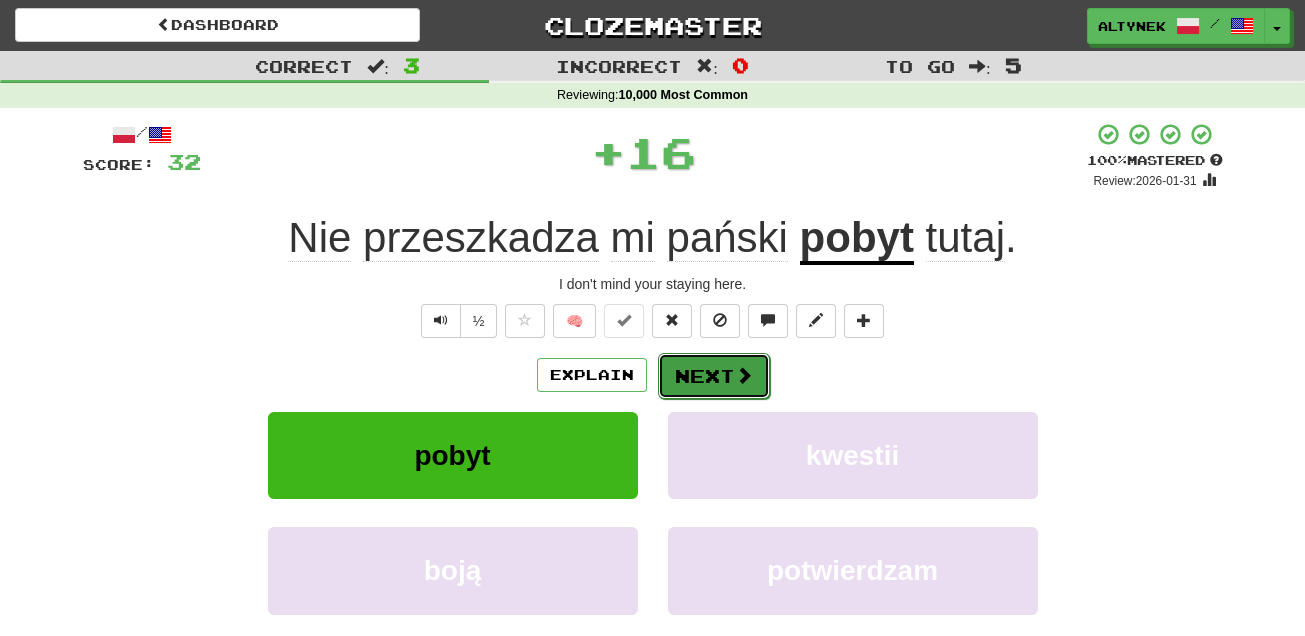 click on "Next" at bounding box center (714, 376) 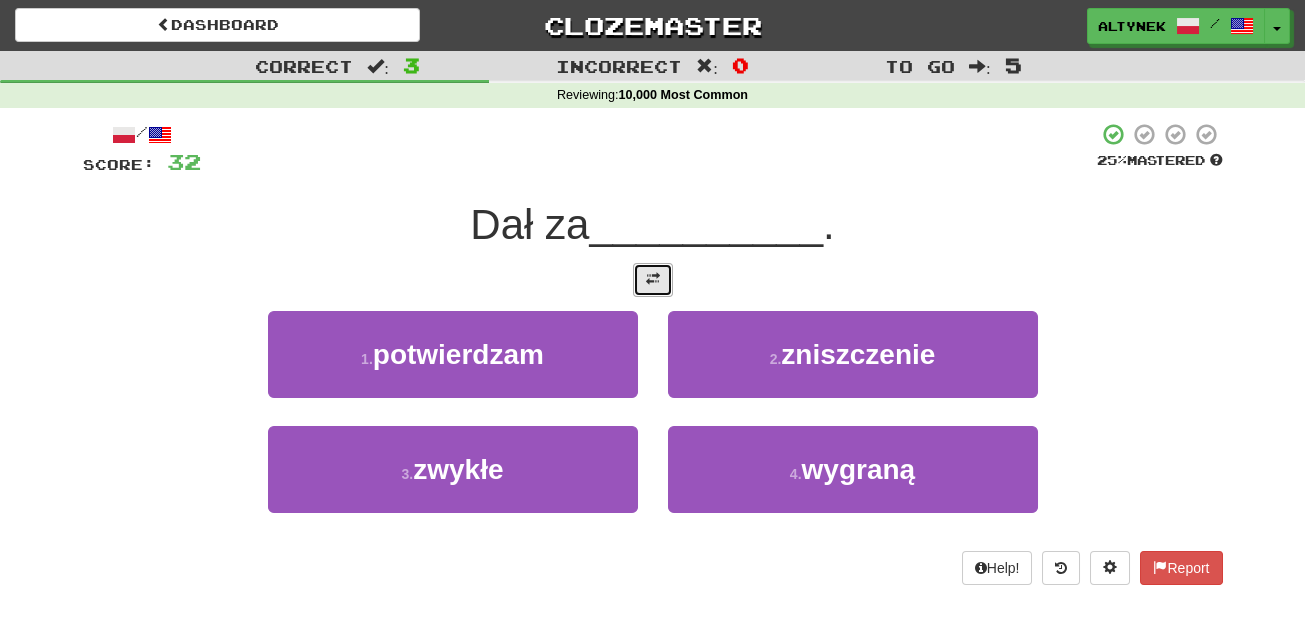 click at bounding box center [653, 280] 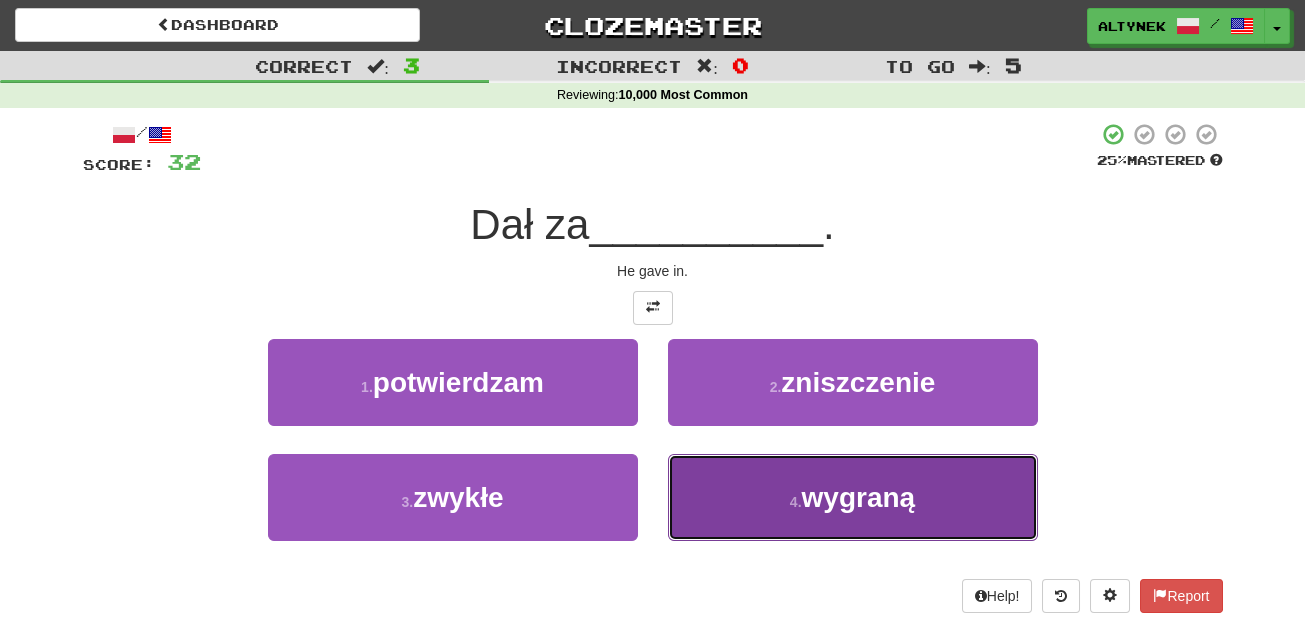 click on "4 ." at bounding box center [796, 502] 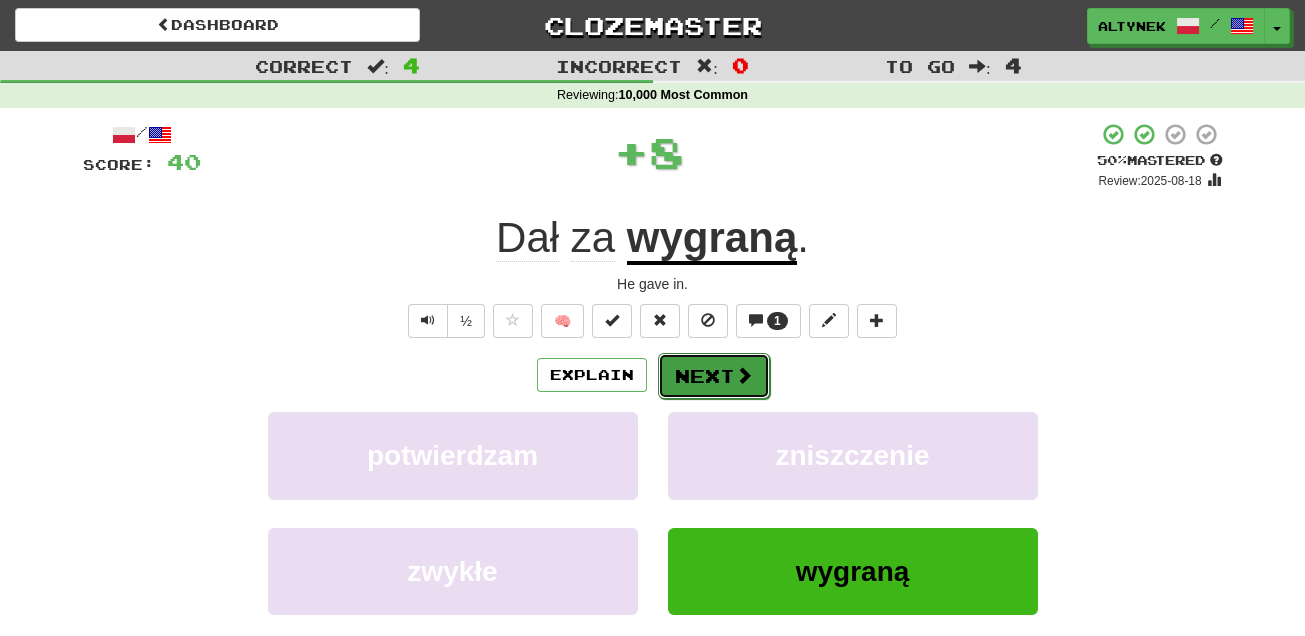 click at bounding box center (744, 375) 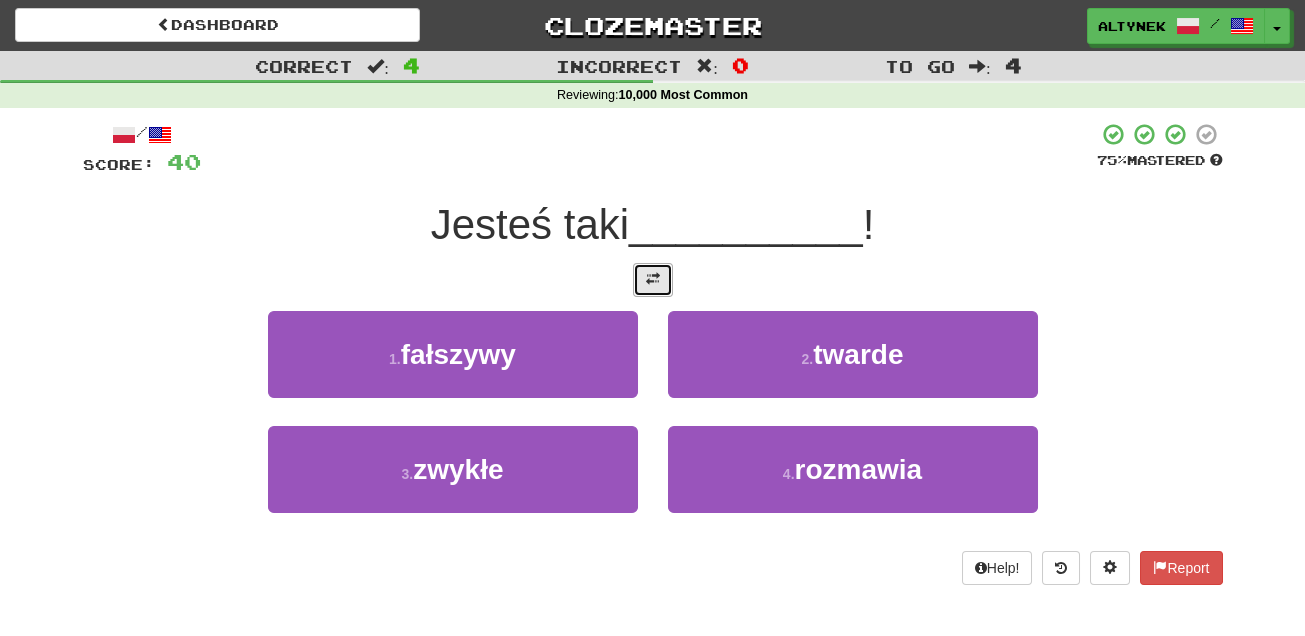 click at bounding box center (653, 279) 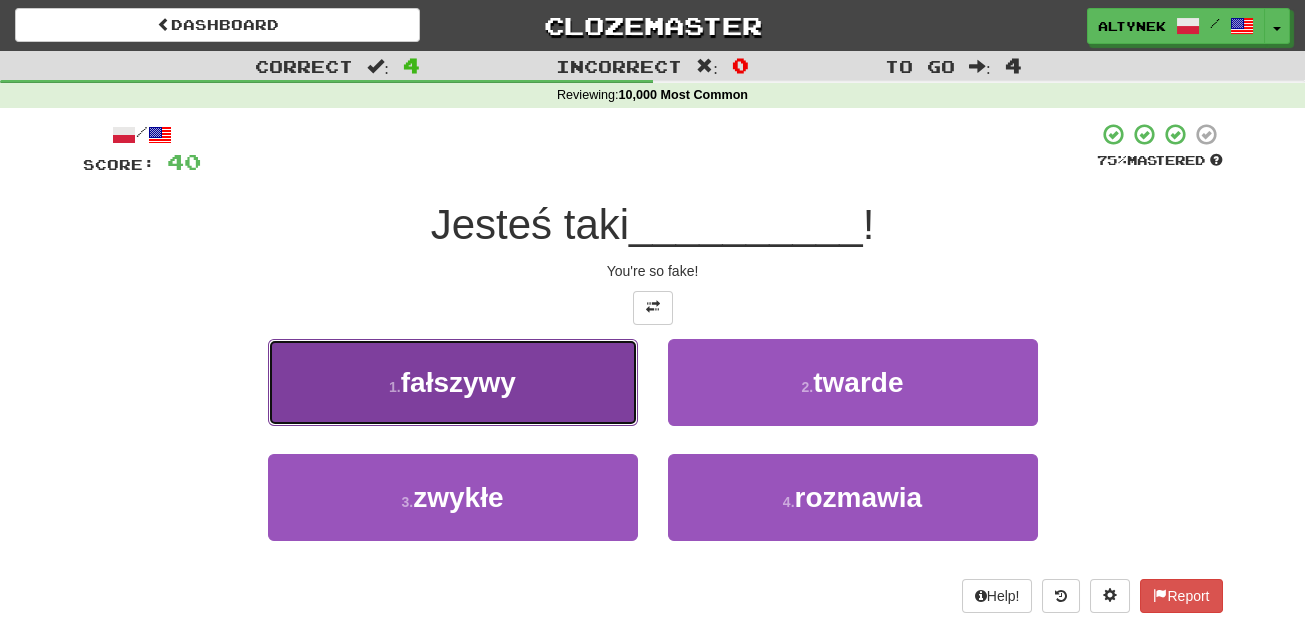 click on "1 .  fałszywy" at bounding box center (453, 382) 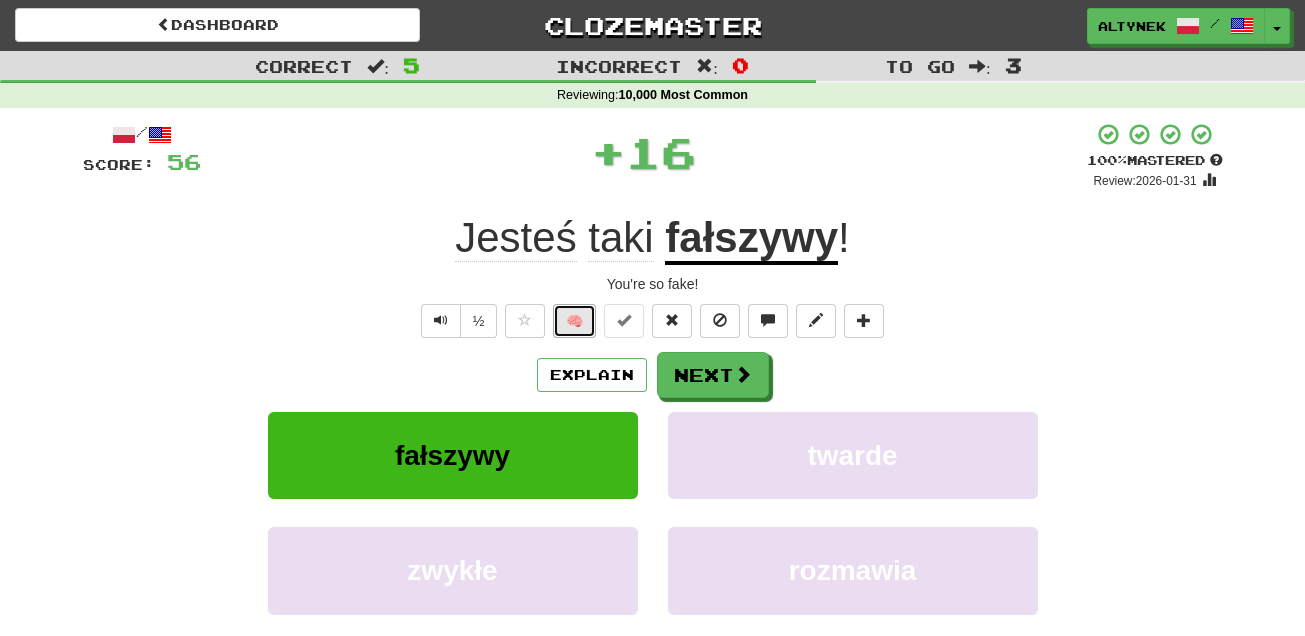 click on "🧠" at bounding box center (574, 321) 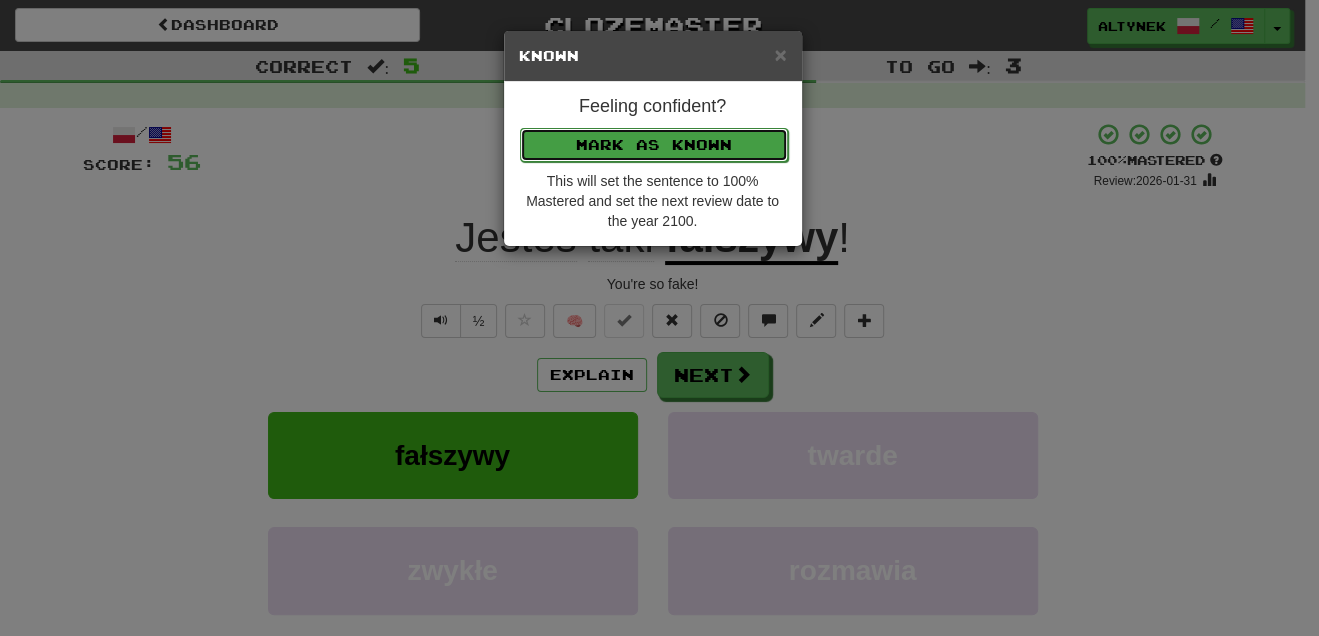 click on "Mark as Known" at bounding box center (654, 145) 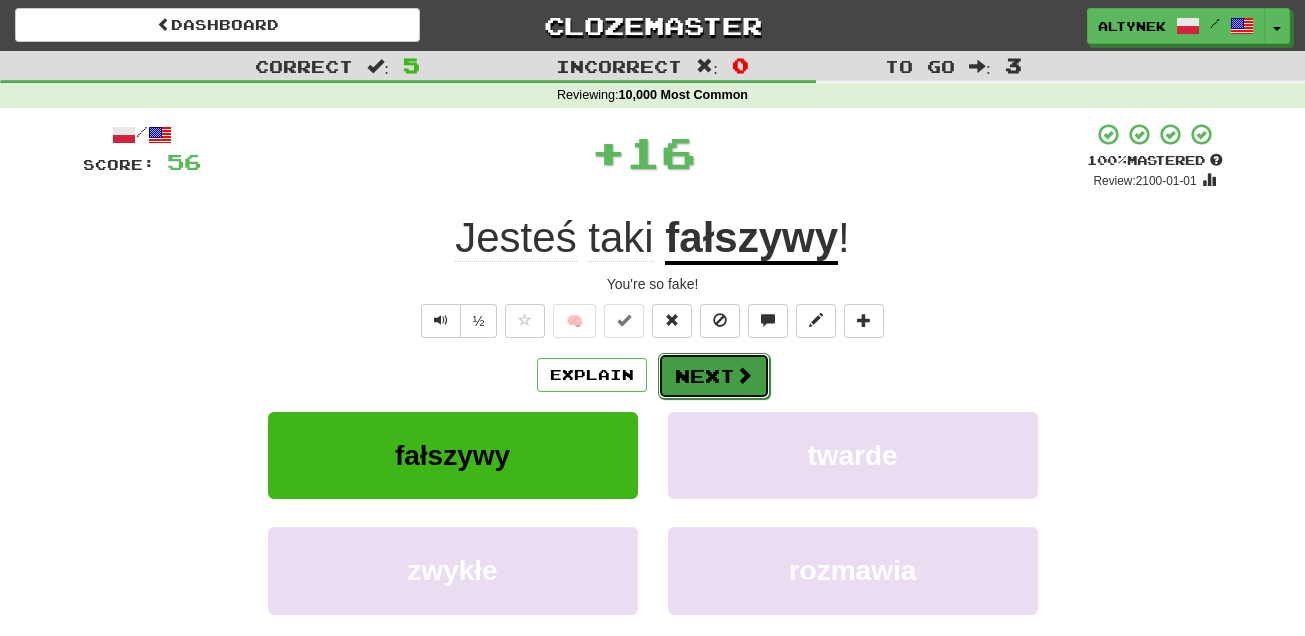 click on "Next" at bounding box center (714, 376) 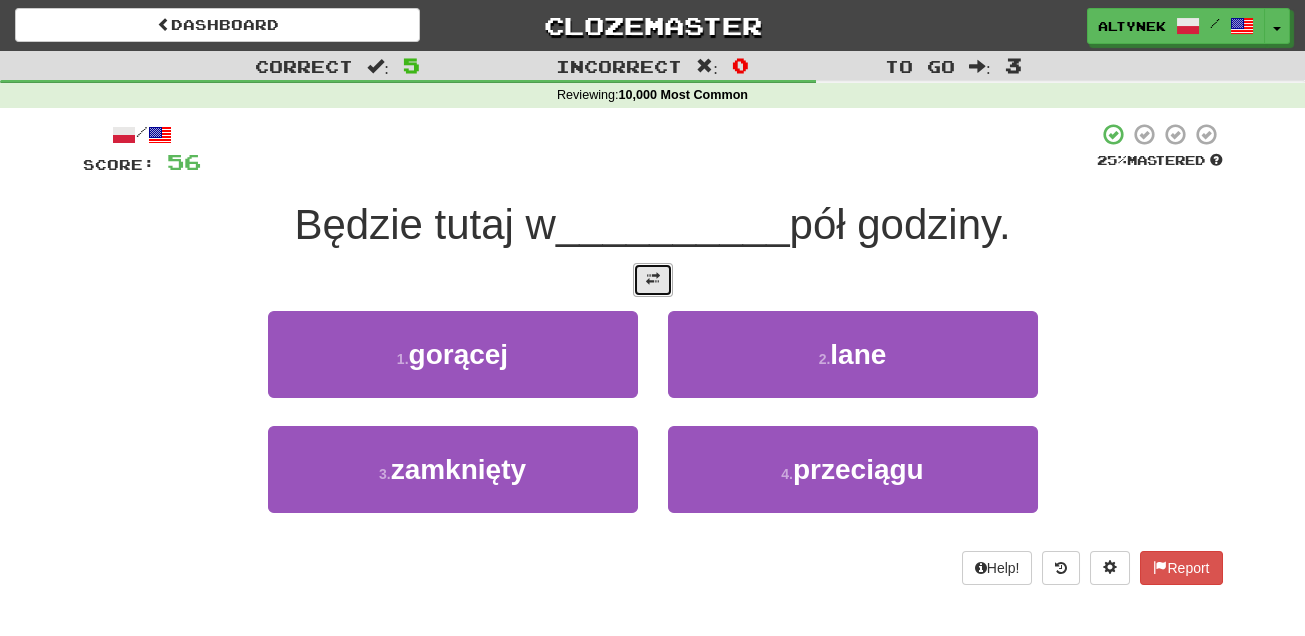 click at bounding box center (653, 280) 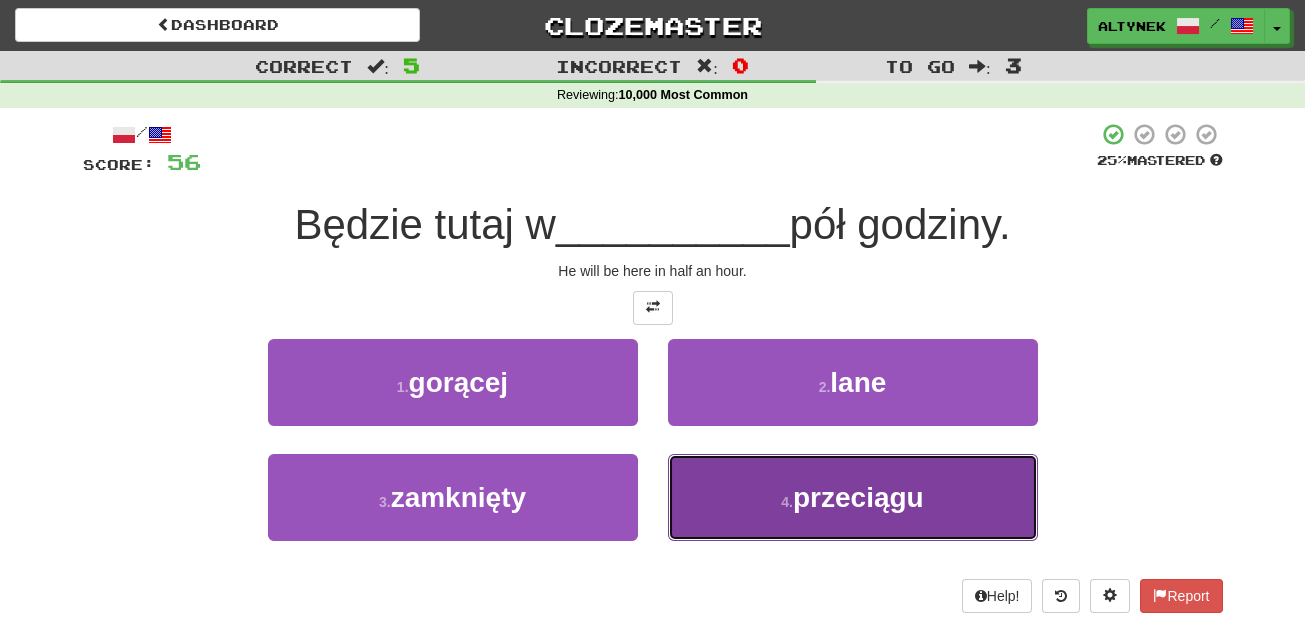 click on "4 .  przeciągu" at bounding box center (853, 497) 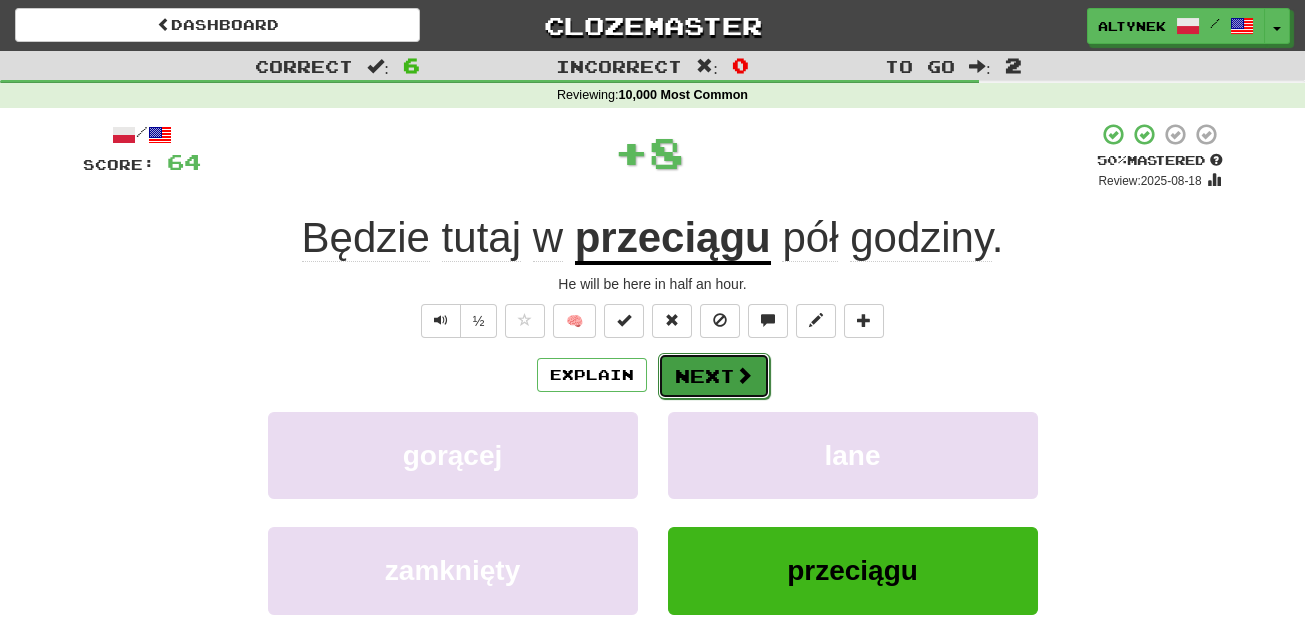 click on "Next" at bounding box center [714, 376] 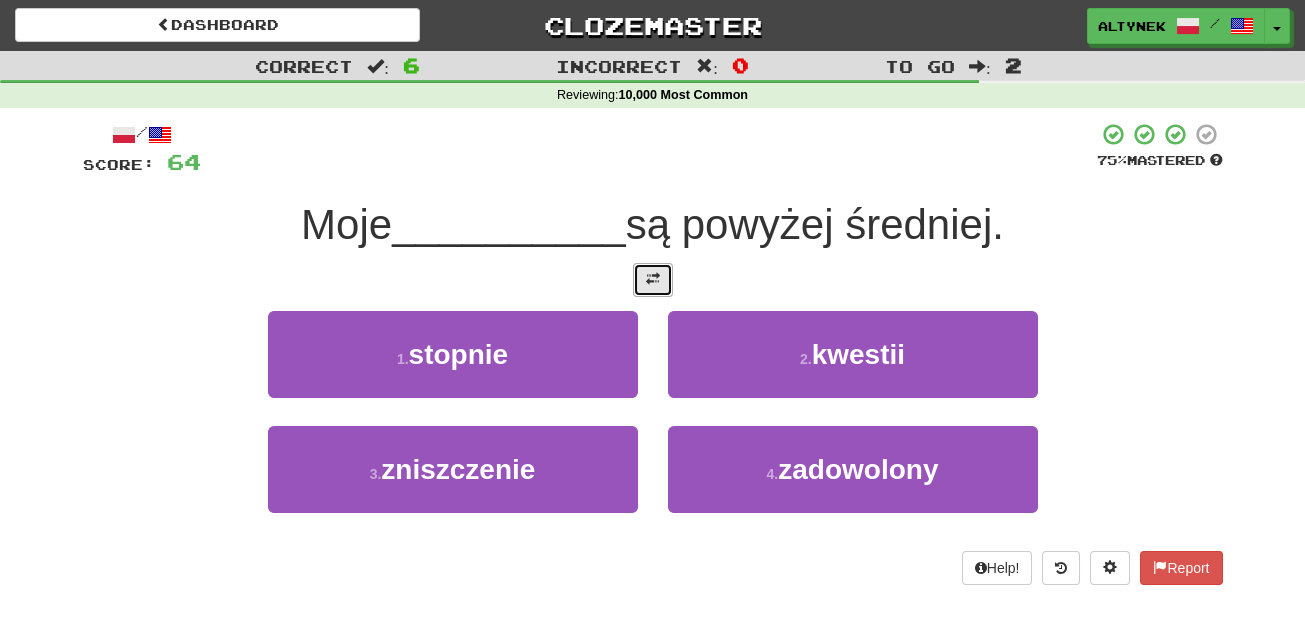click at bounding box center [653, 280] 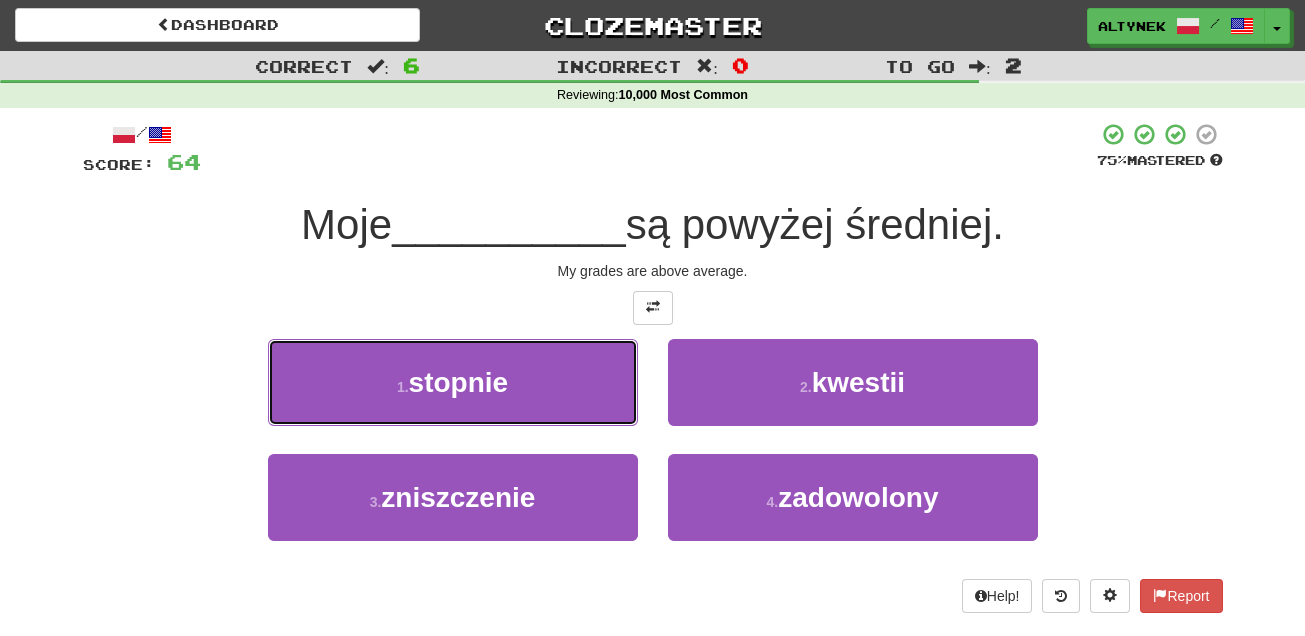 click on "1 .  stopnie" at bounding box center (453, 382) 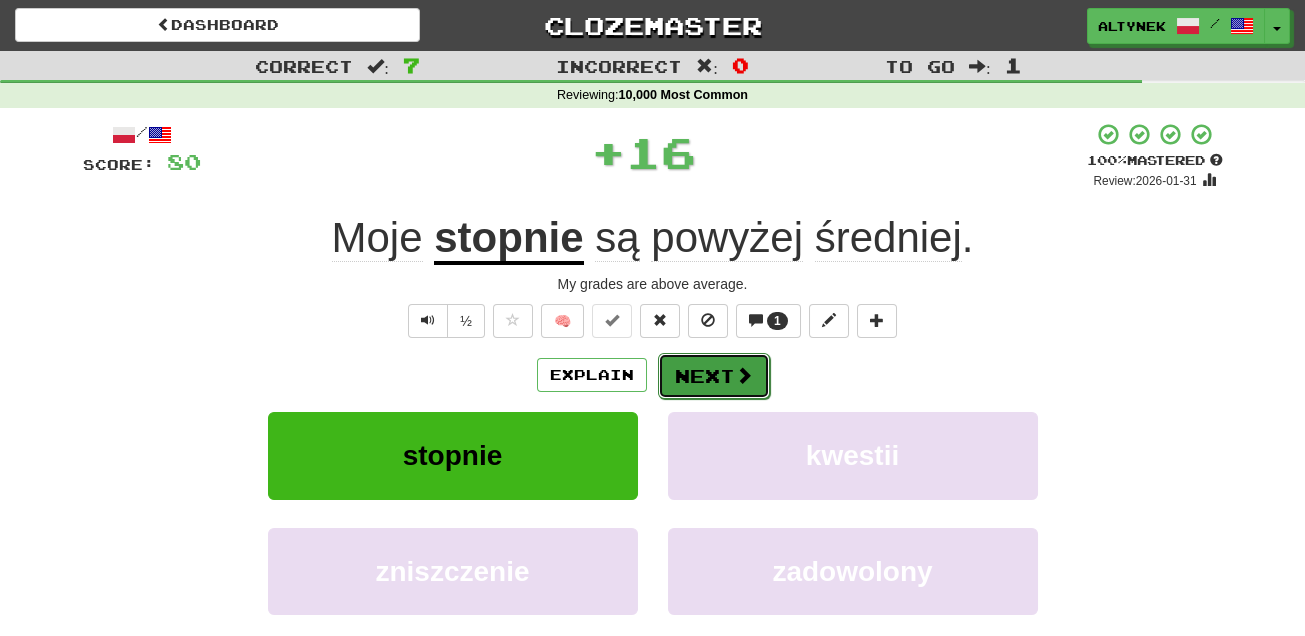 click on "Next" at bounding box center [714, 376] 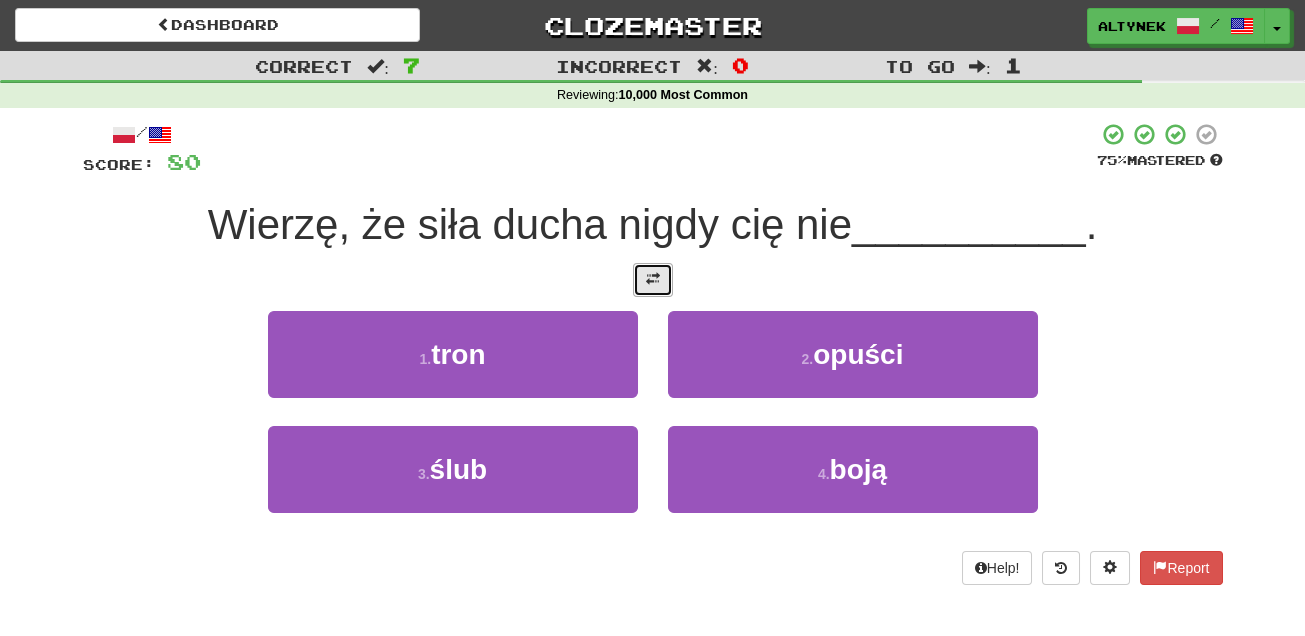 click at bounding box center [653, 280] 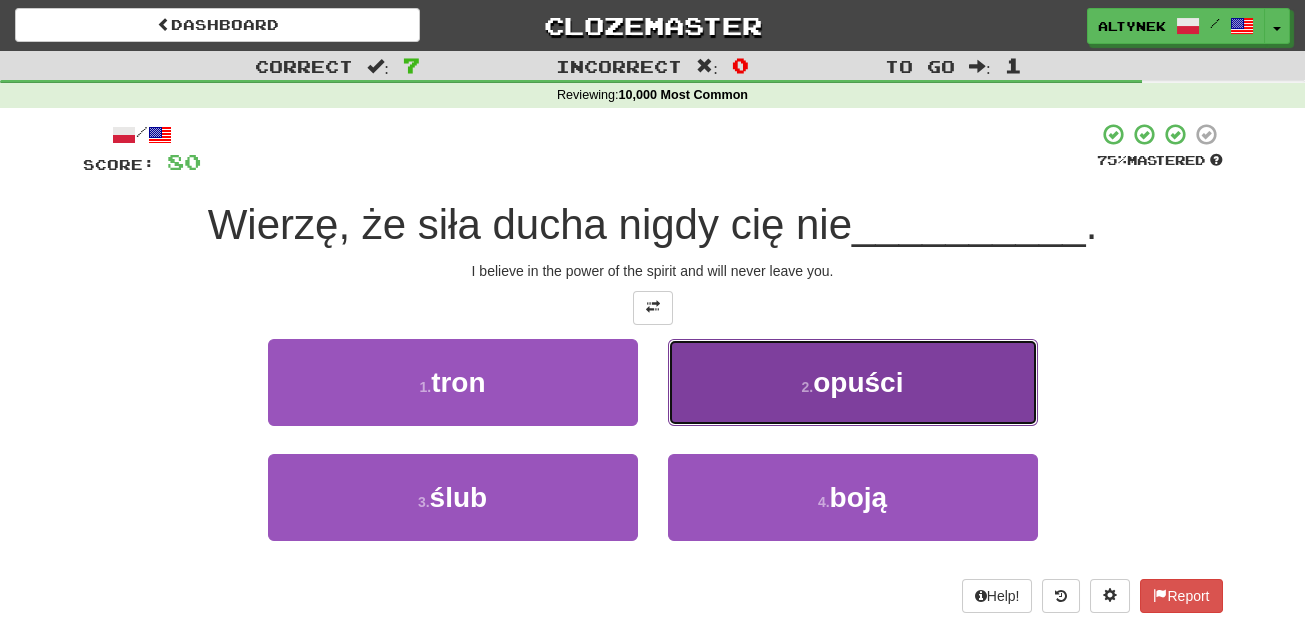 click on "2 .  opuści" at bounding box center [853, 382] 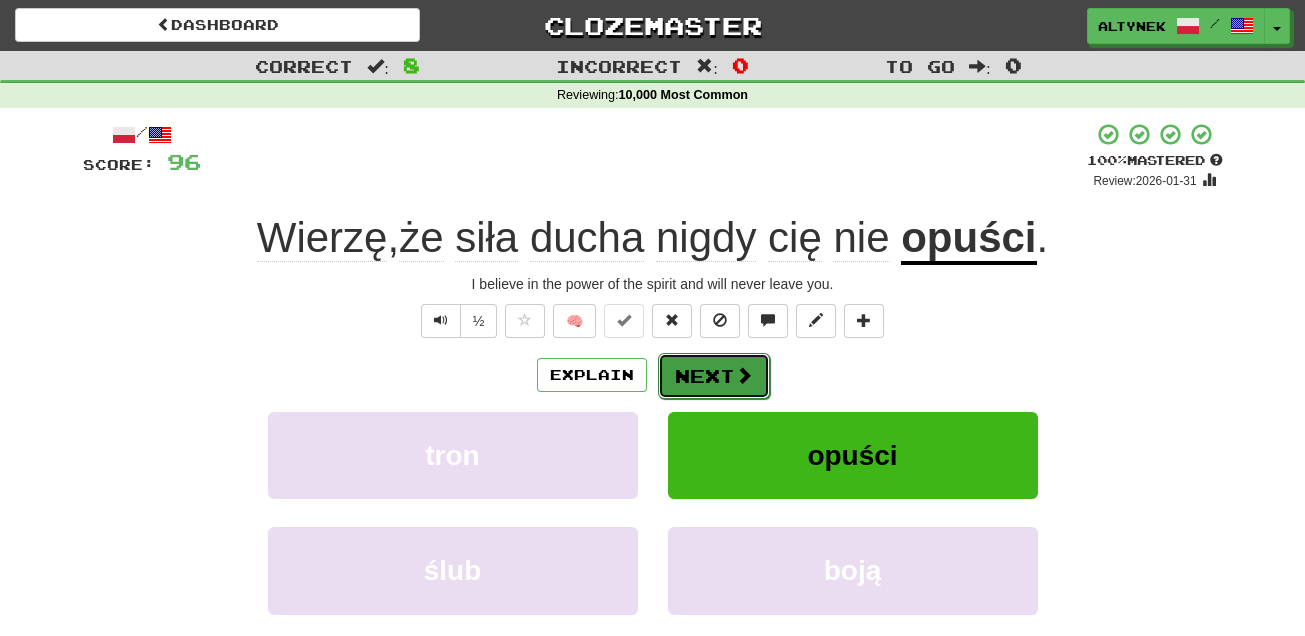 click on "Next" at bounding box center [714, 376] 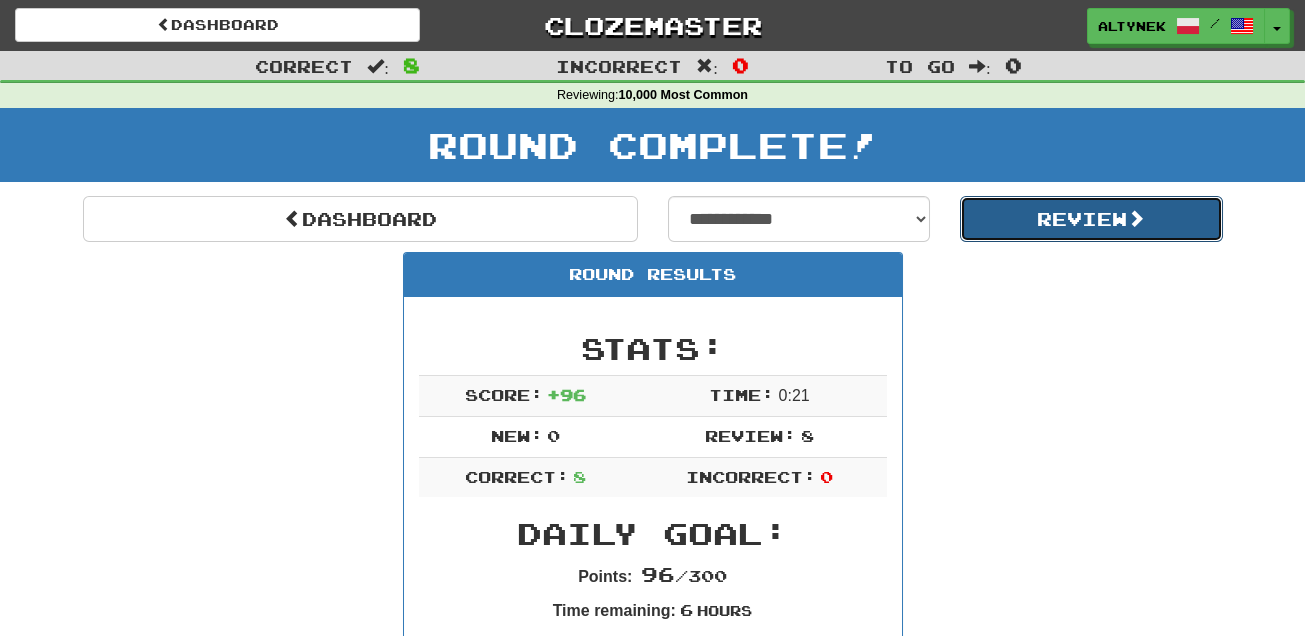 click on "Review" at bounding box center (1091, 219) 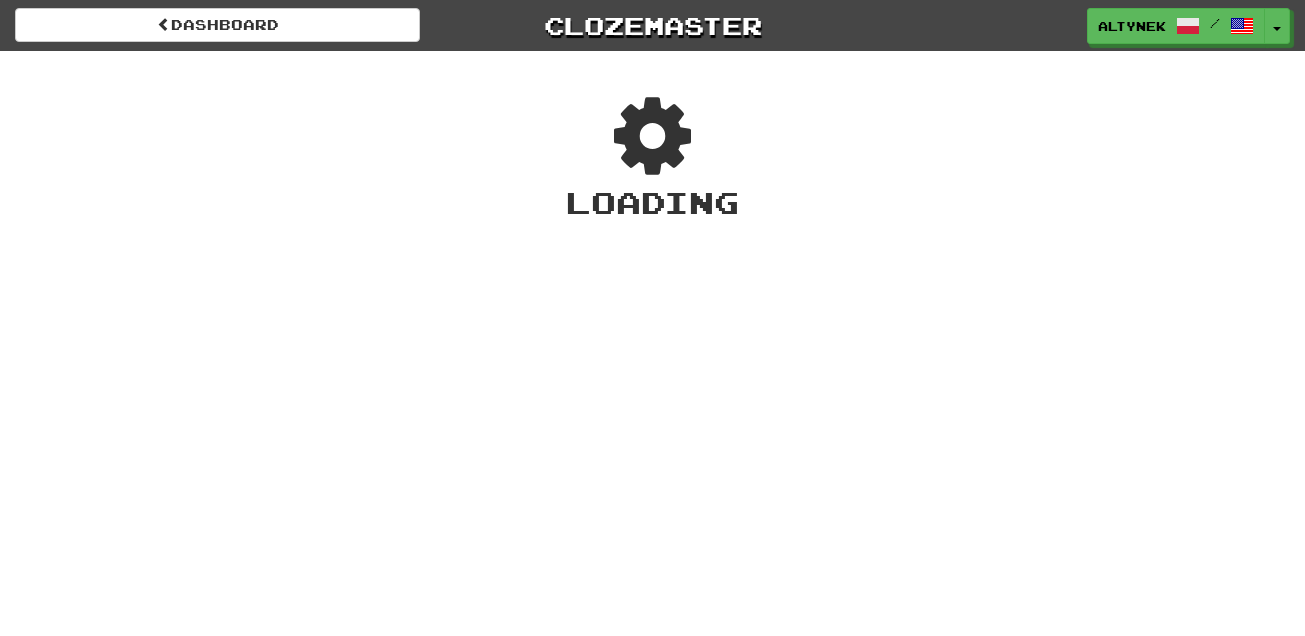 scroll, scrollTop: 0, scrollLeft: 0, axis: both 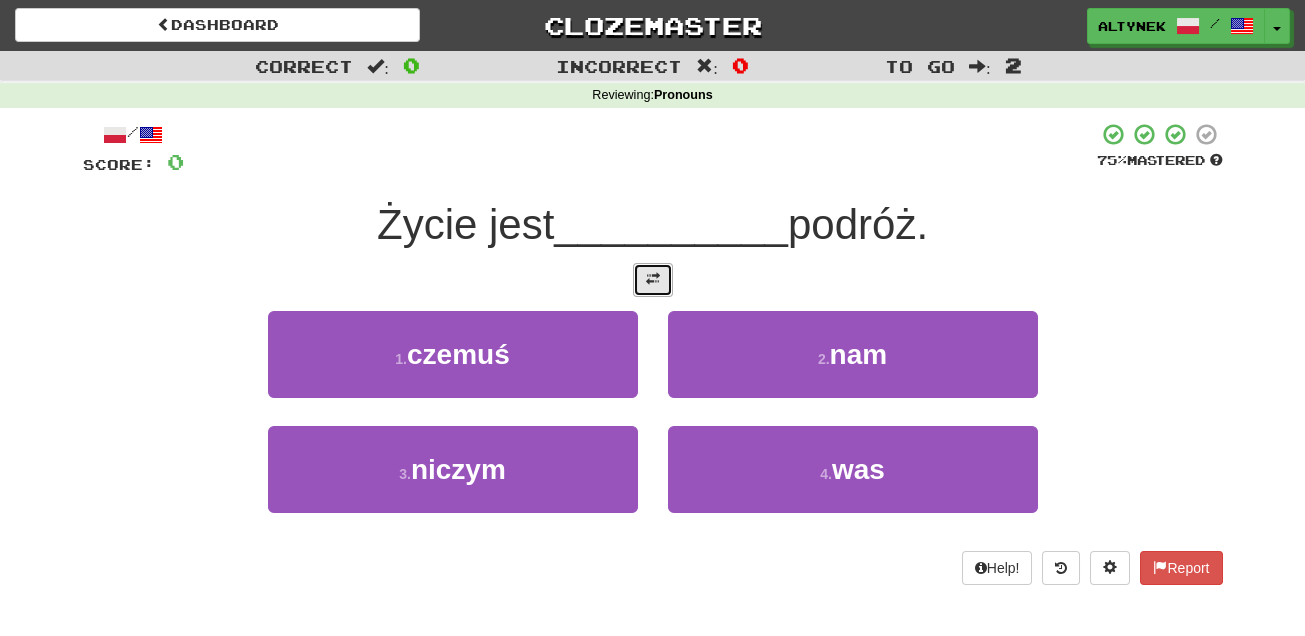 click at bounding box center [653, 279] 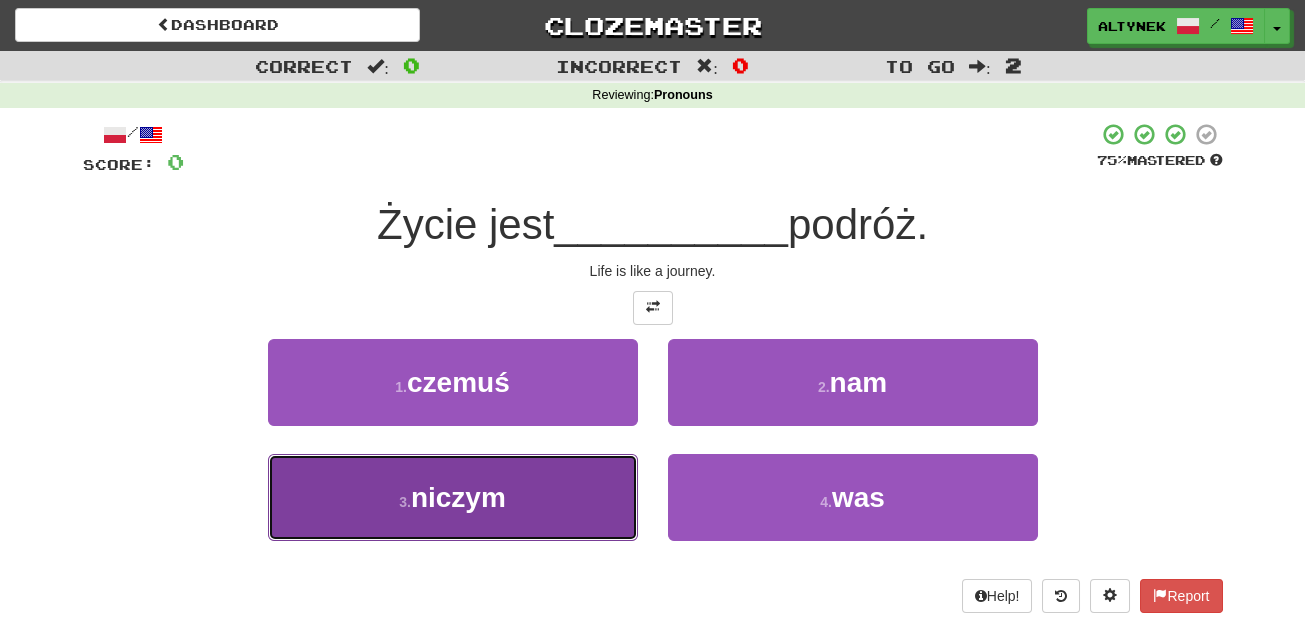 click on "3 .  niczym" at bounding box center [453, 497] 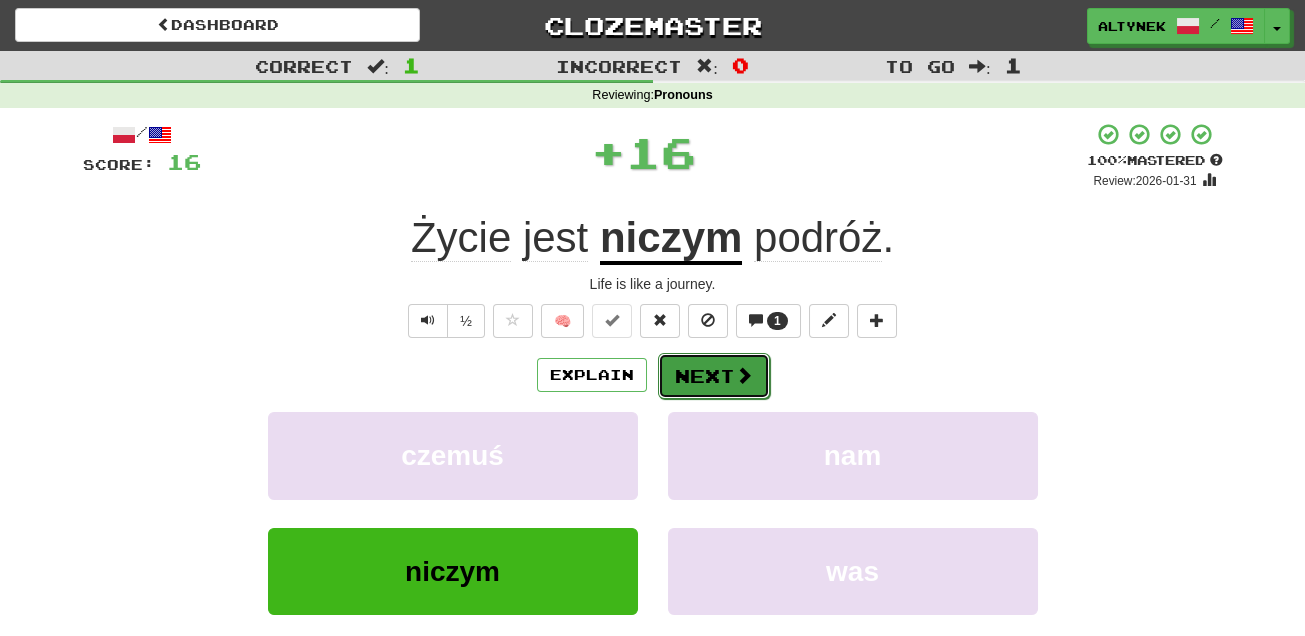 click on "Next" at bounding box center (714, 376) 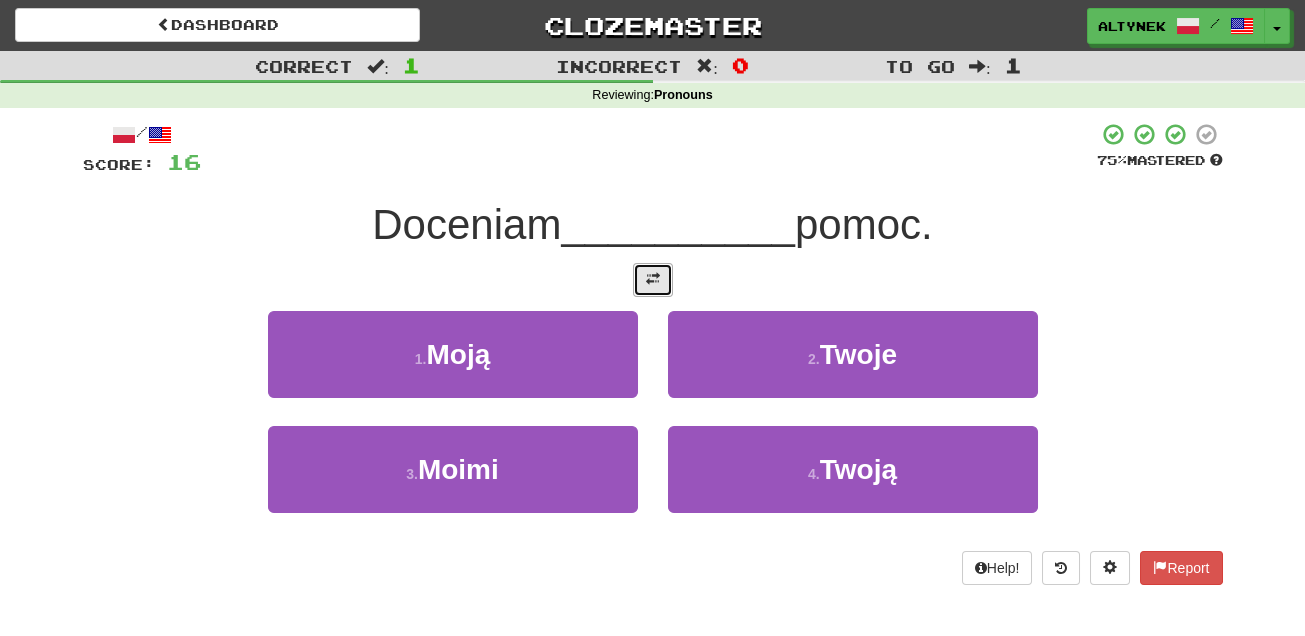 click at bounding box center [653, 280] 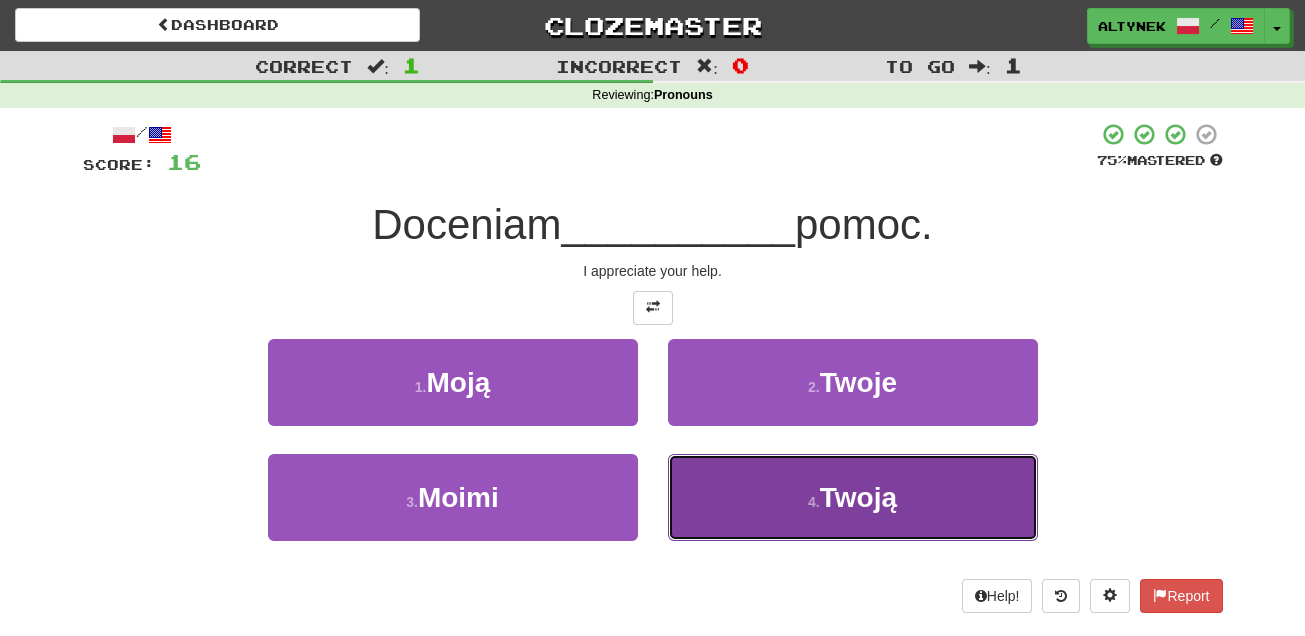 click on "4 .  Twoją" at bounding box center (853, 497) 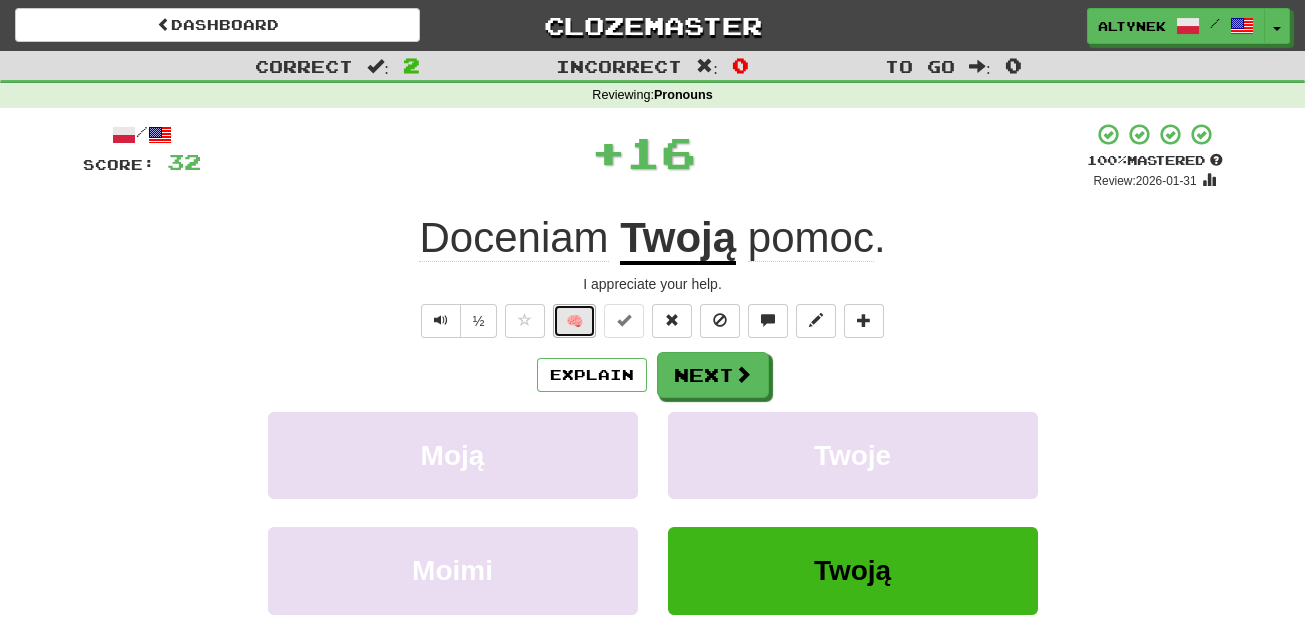 click on "🧠" at bounding box center (574, 321) 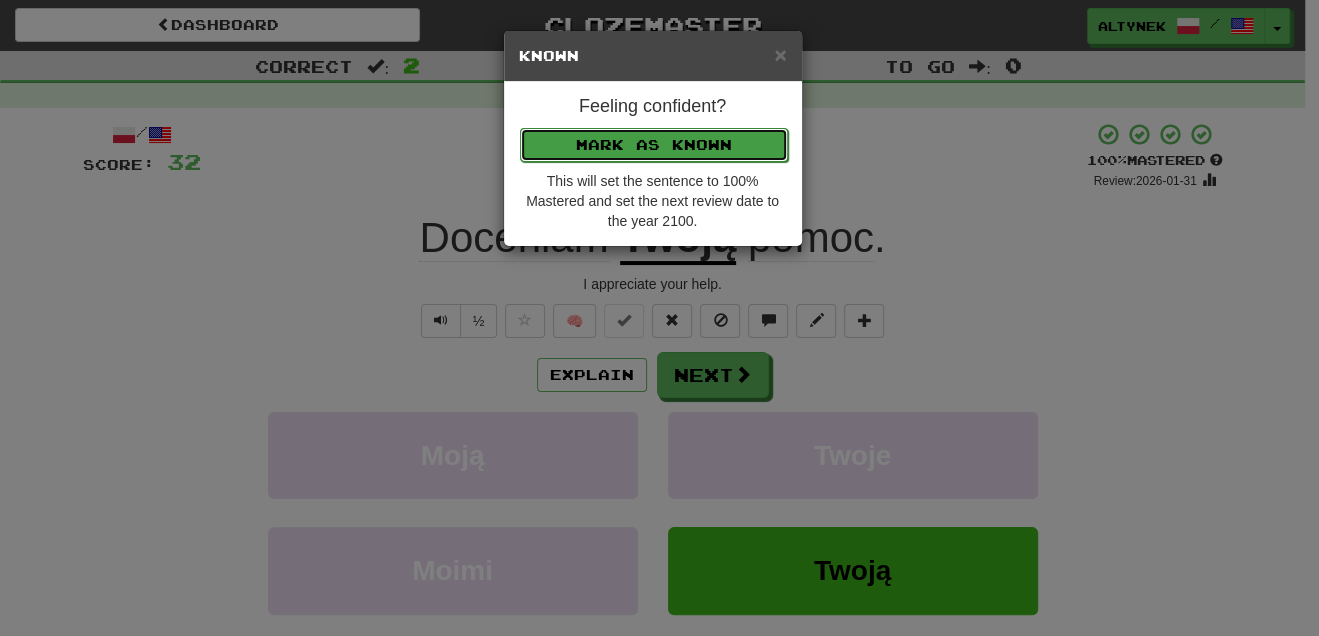click on "Mark as Known" at bounding box center [654, 145] 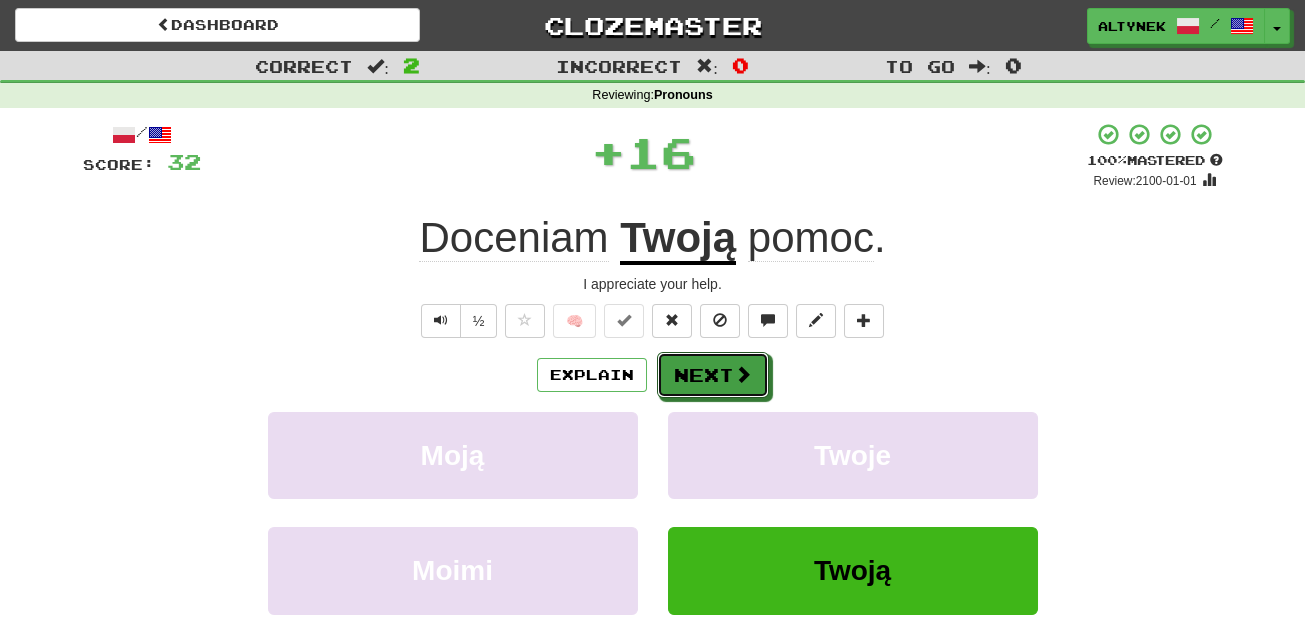 click on "Next" at bounding box center (713, 375) 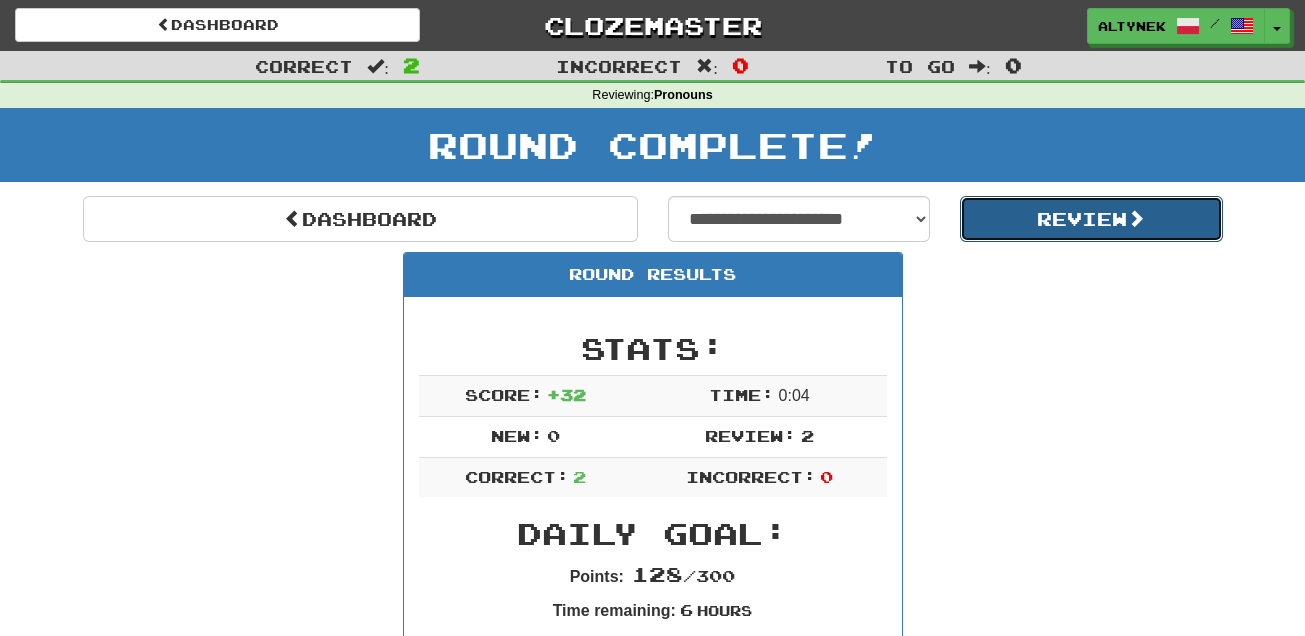 click on "Review" at bounding box center (1091, 219) 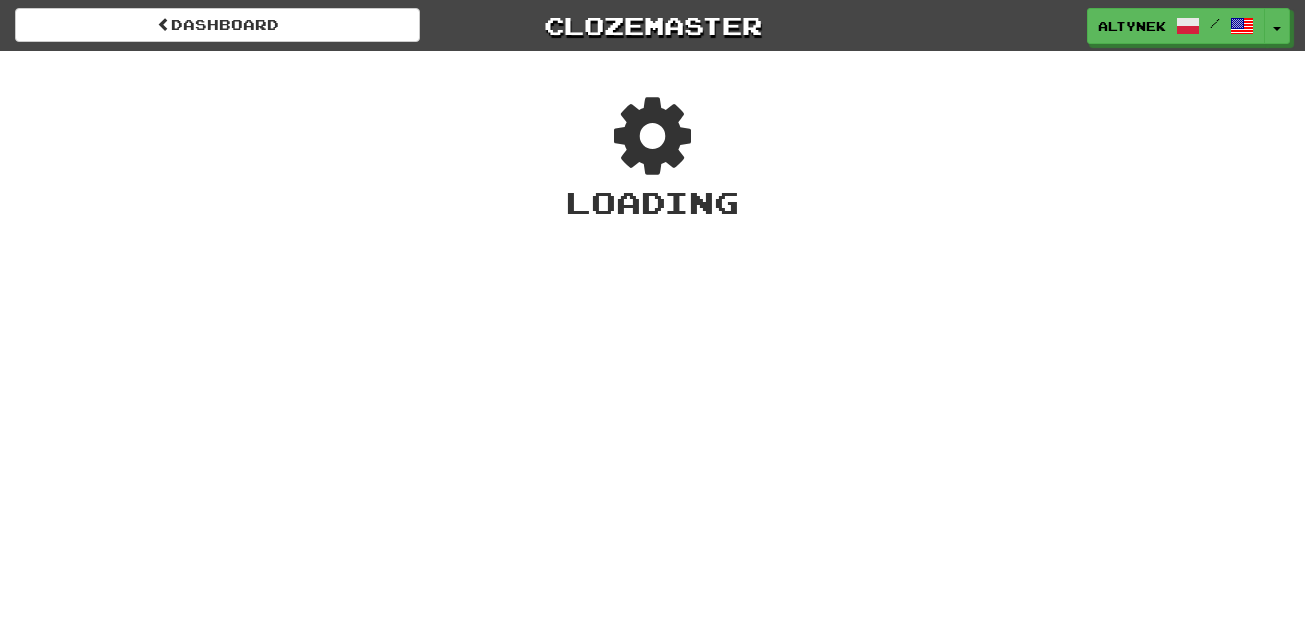 scroll, scrollTop: 0, scrollLeft: 0, axis: both 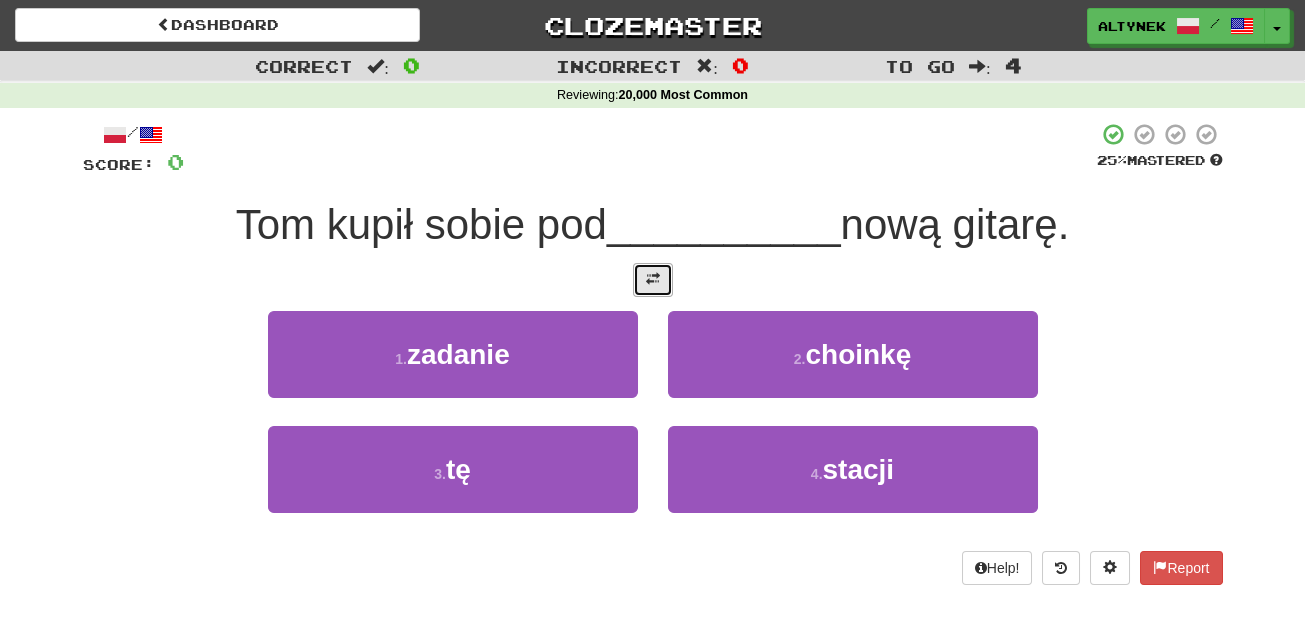 click at bounding box center (653, 279) 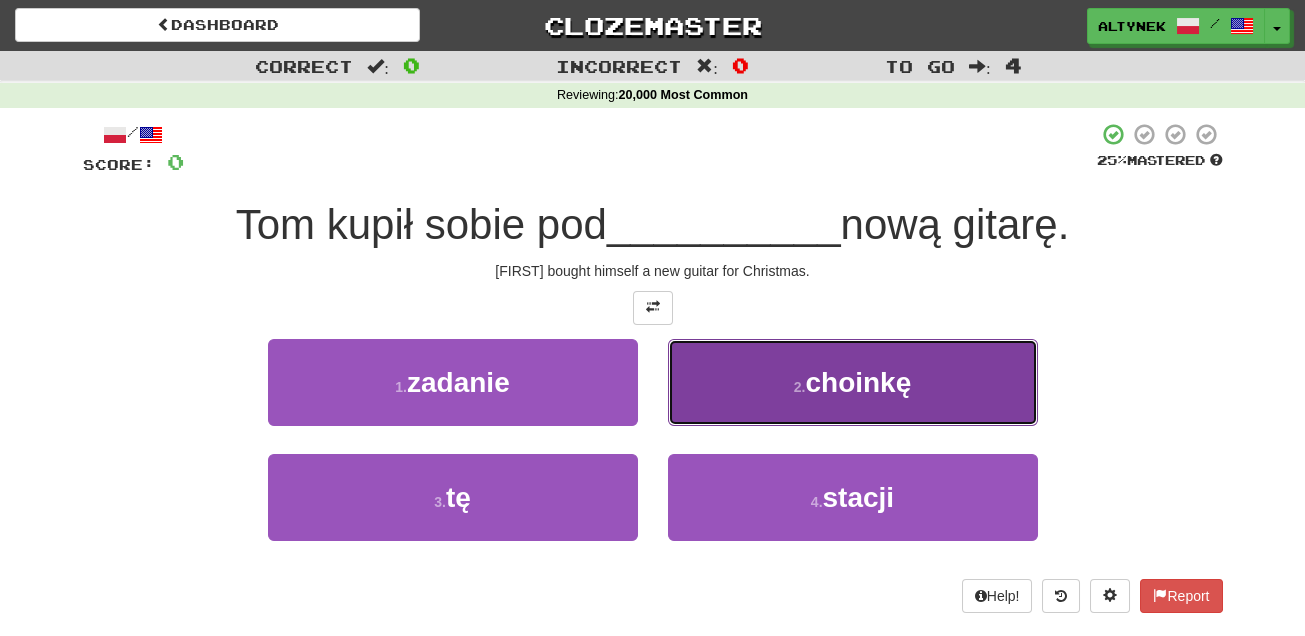 click on "2 .  choinkę" at bounding box center [853, 382] 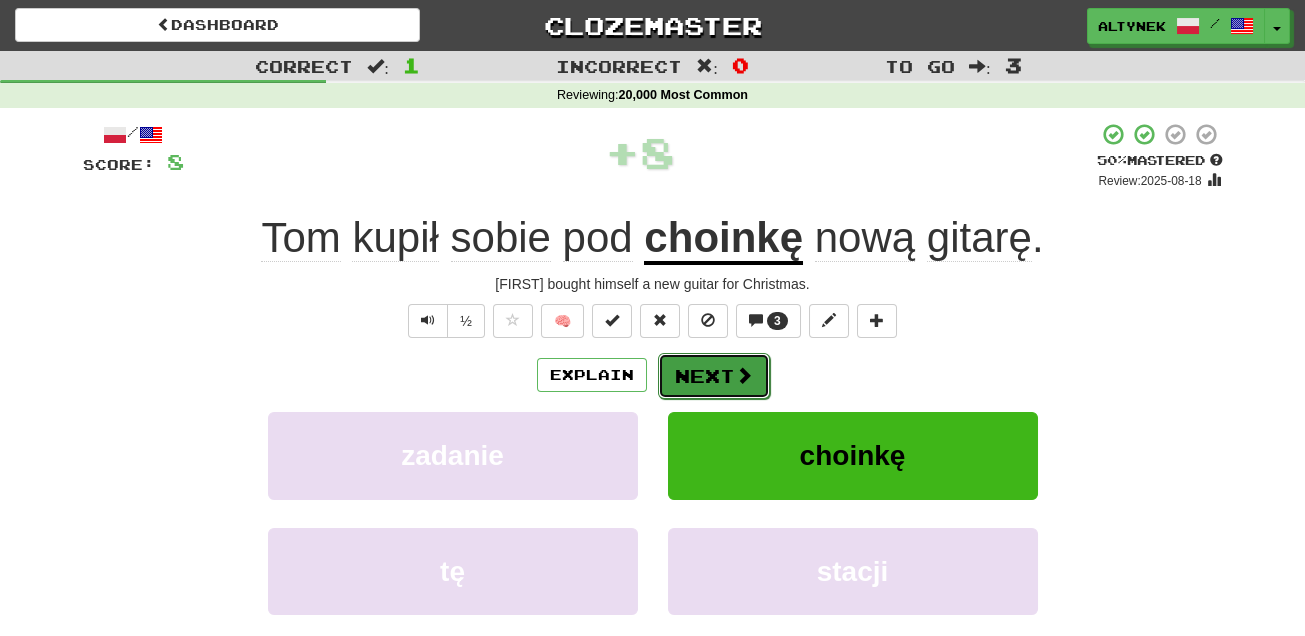 click on "Next" at bounding box center [714, 376] 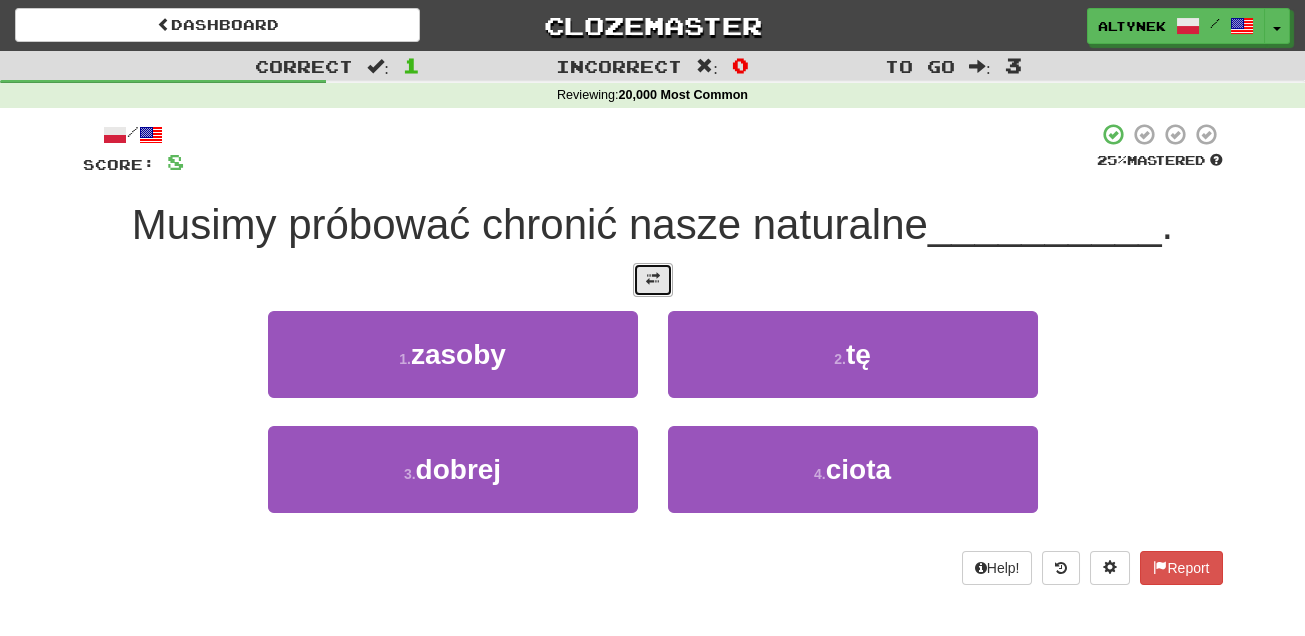 click at bounding box center (653, 280) 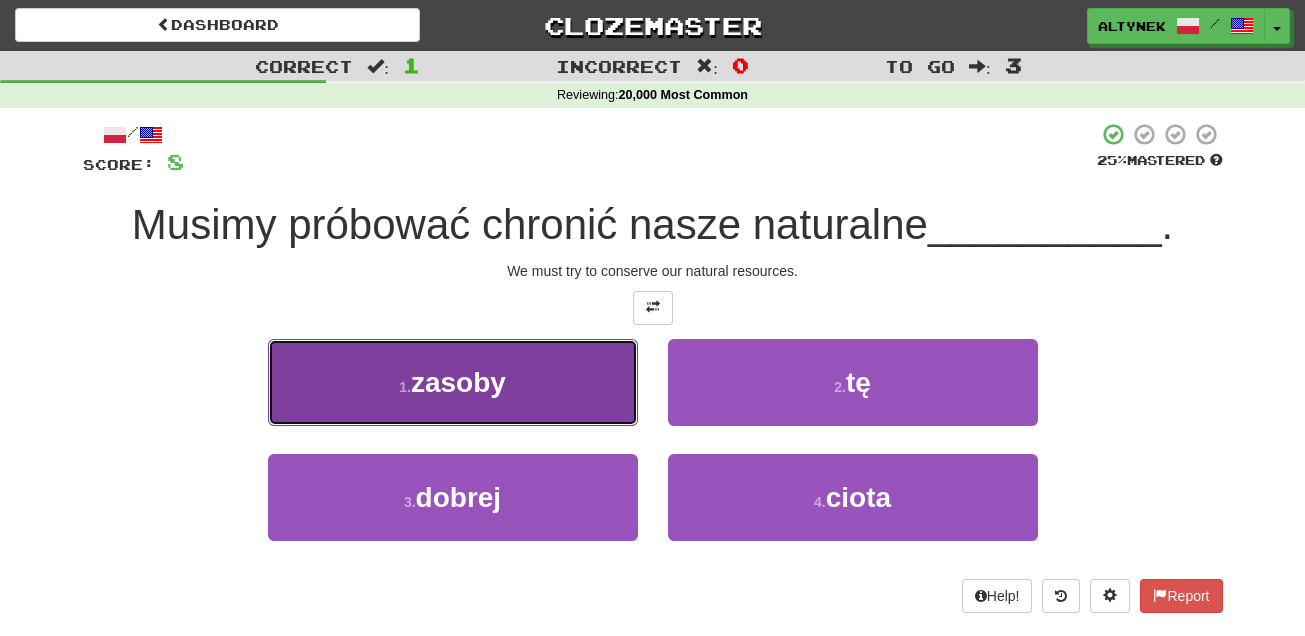 click on "1 .  zasoby" at bounding box center (453, 382) 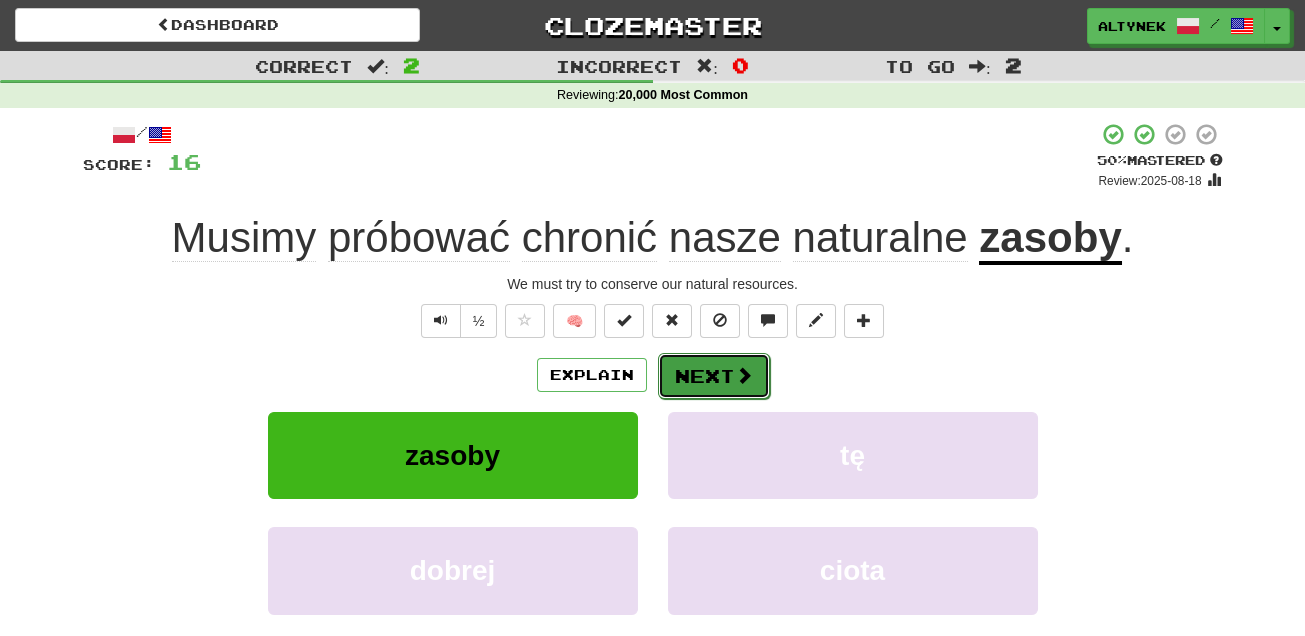 click on "Next" at bounding box center (714, 376) 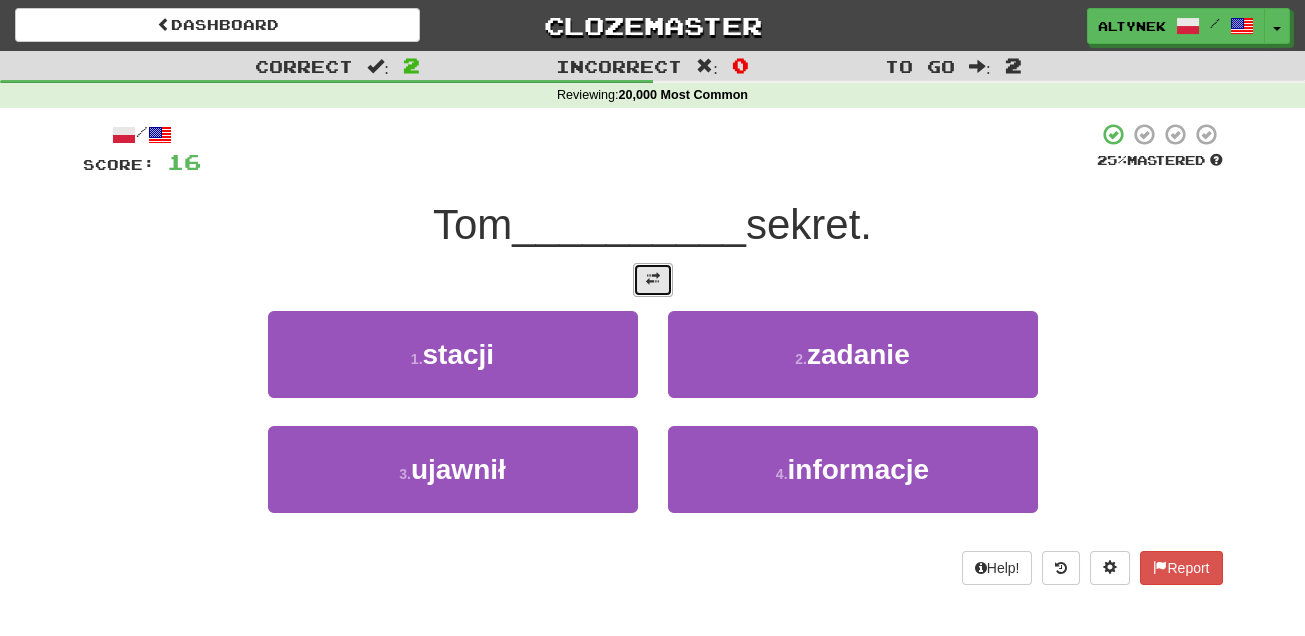 click at bounding box center (653, 280) 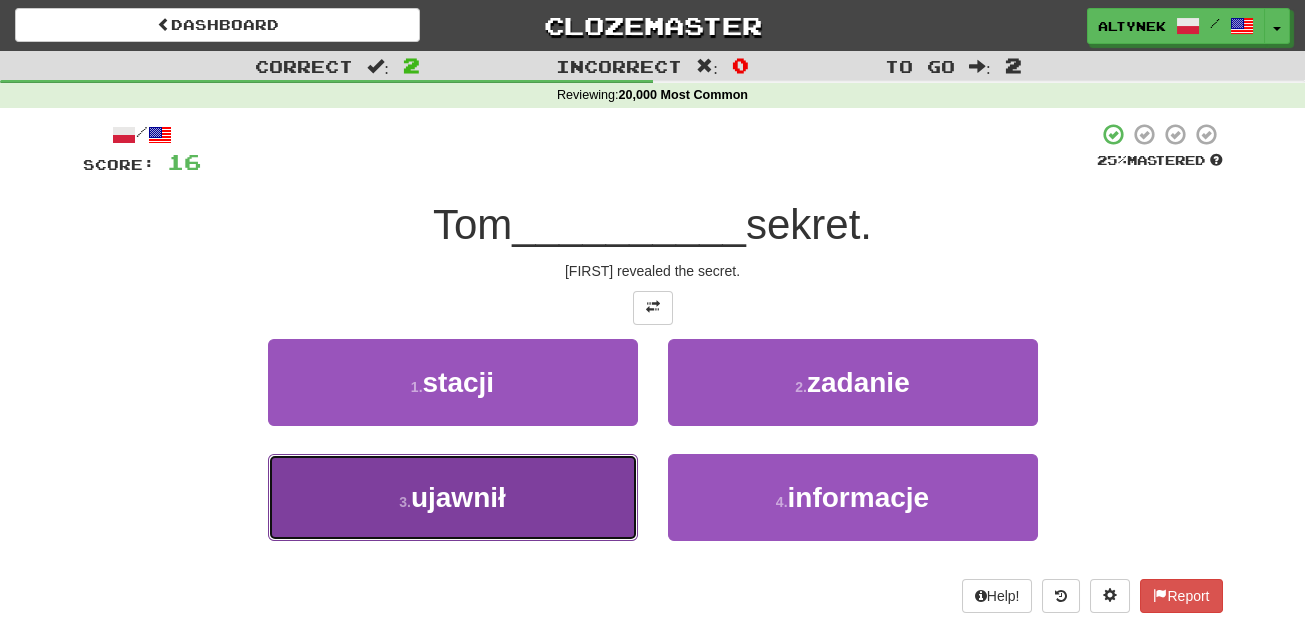 click on "3 .  ujawnił" at bounding box center [453, 497] 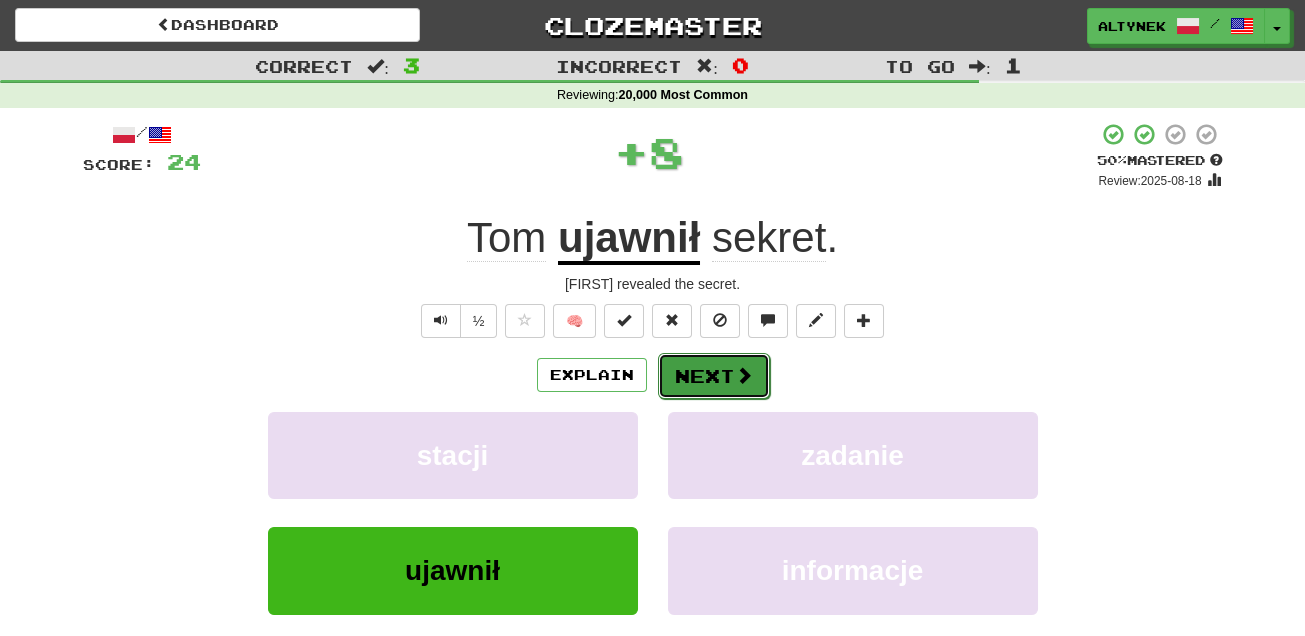 click on "Next" at bounding box center (714, 376) 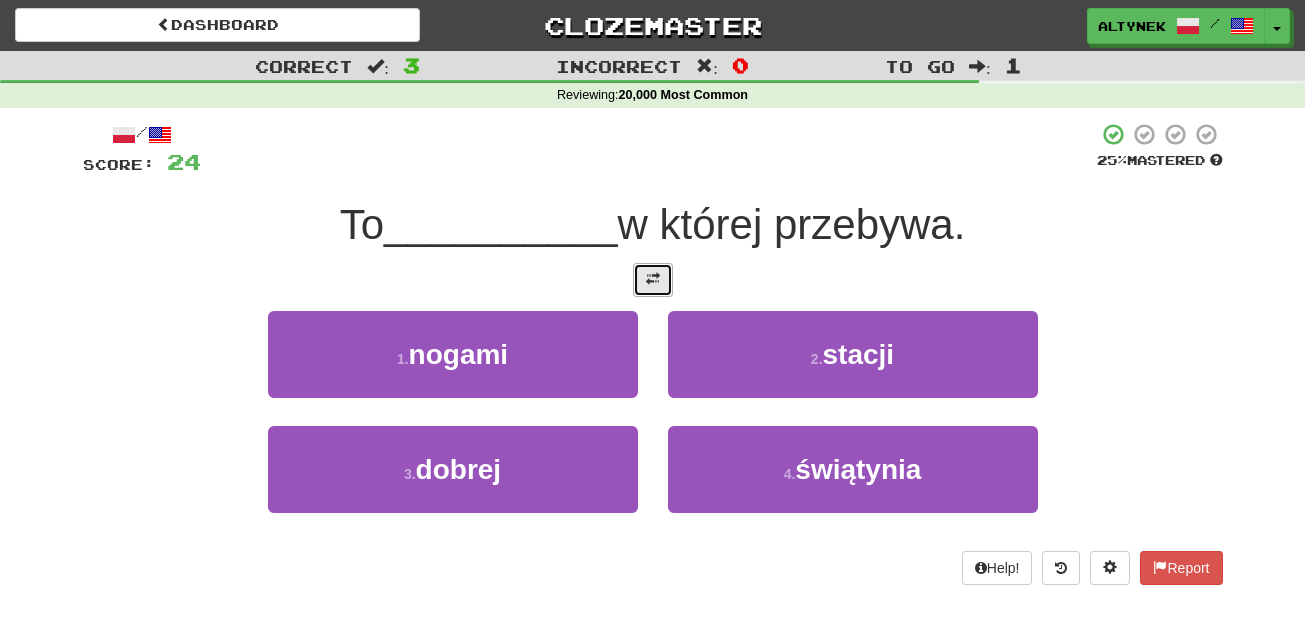 click at bounding box center (653, 280) 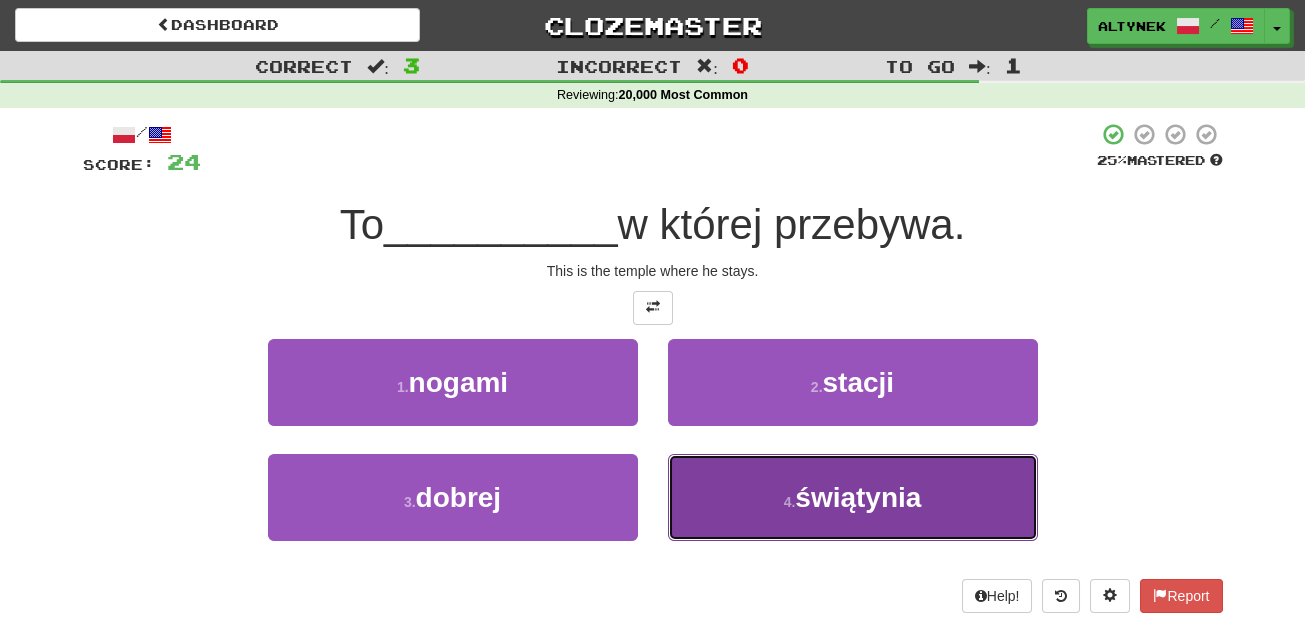 click on "4 .  świątynia" at bounding box center (853, 497) 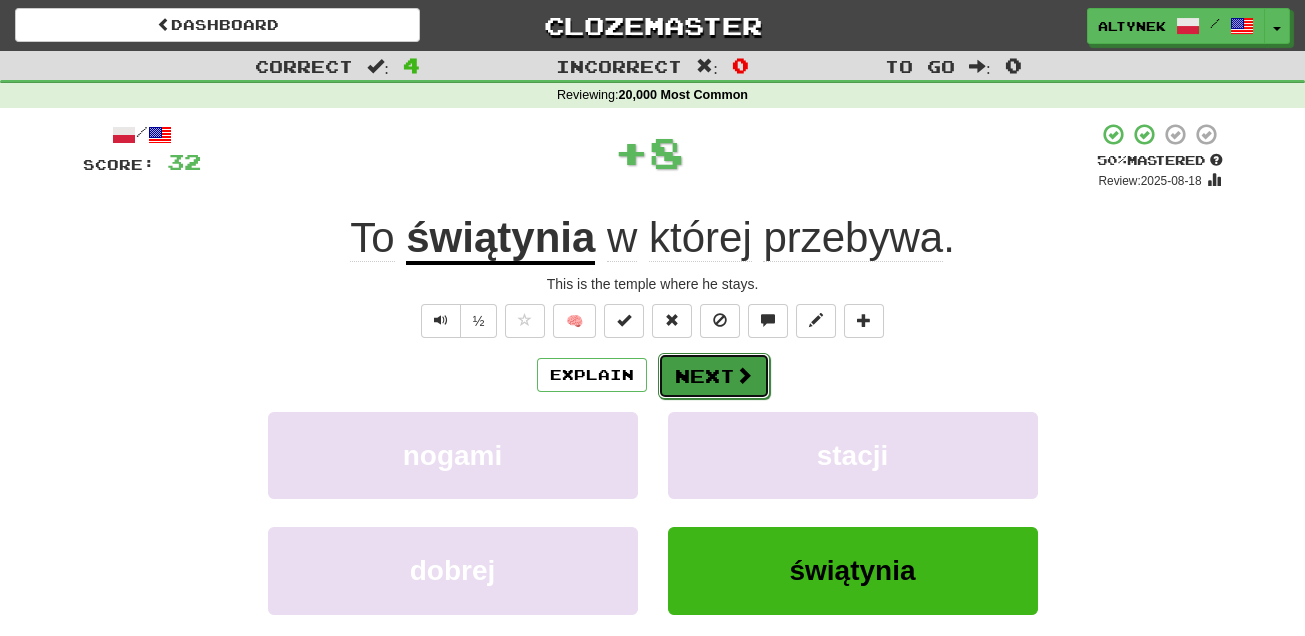 click on "Next" at bounding box center (714, 376) 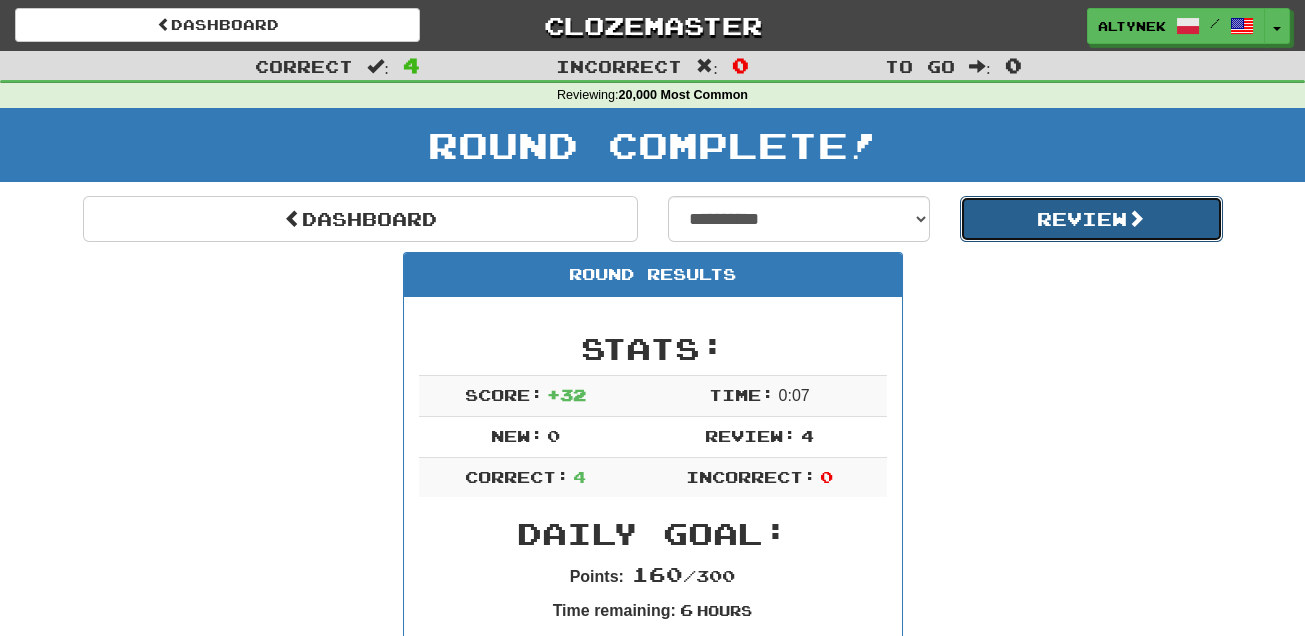 click on "Review" at bounding box center (1091, 219) 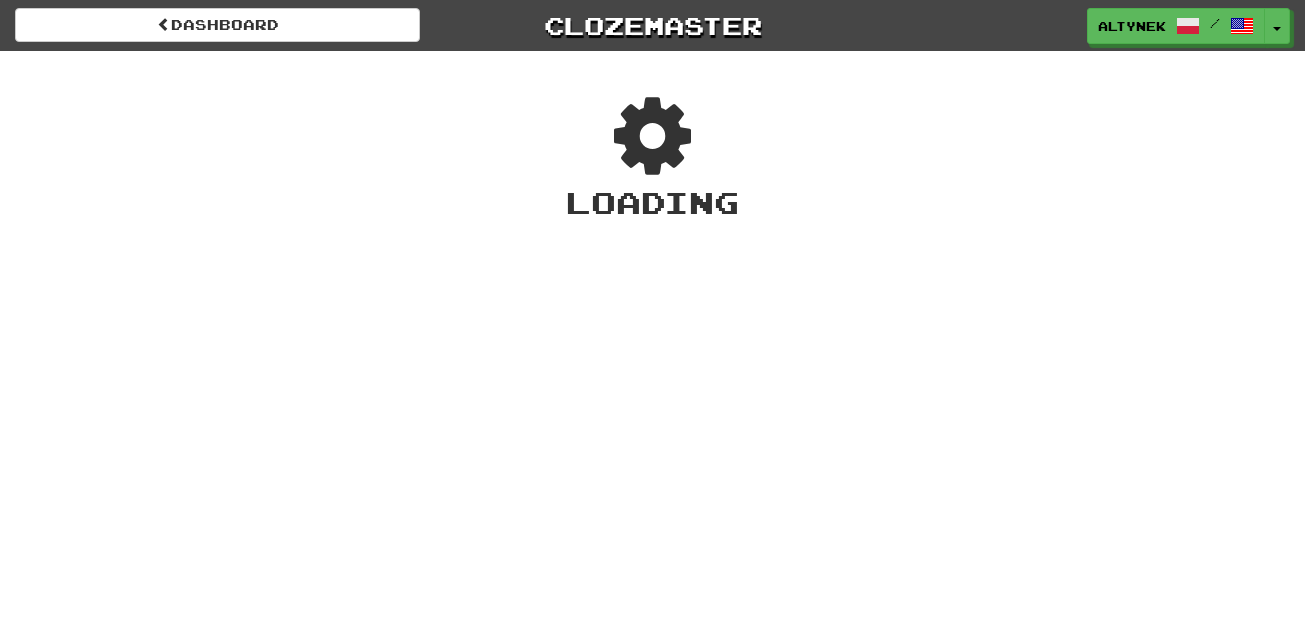 scroll, scrollTop: 0, scrollLeft: 0, axis: both 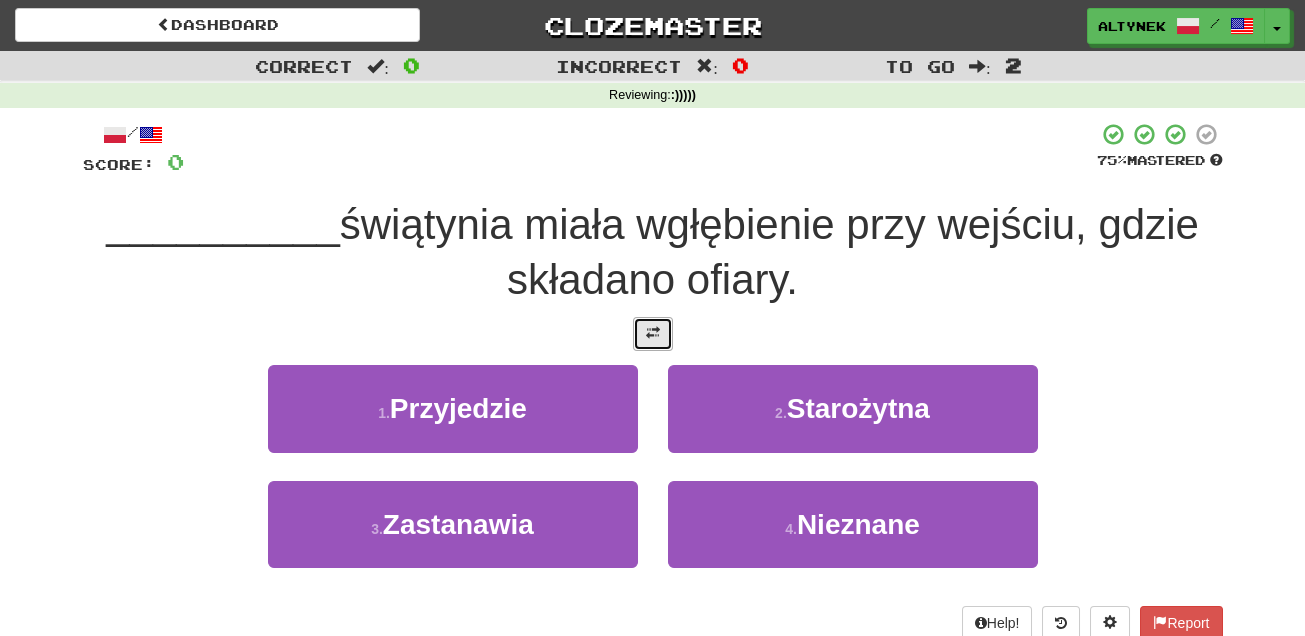 click at bounding box center [653, 333] 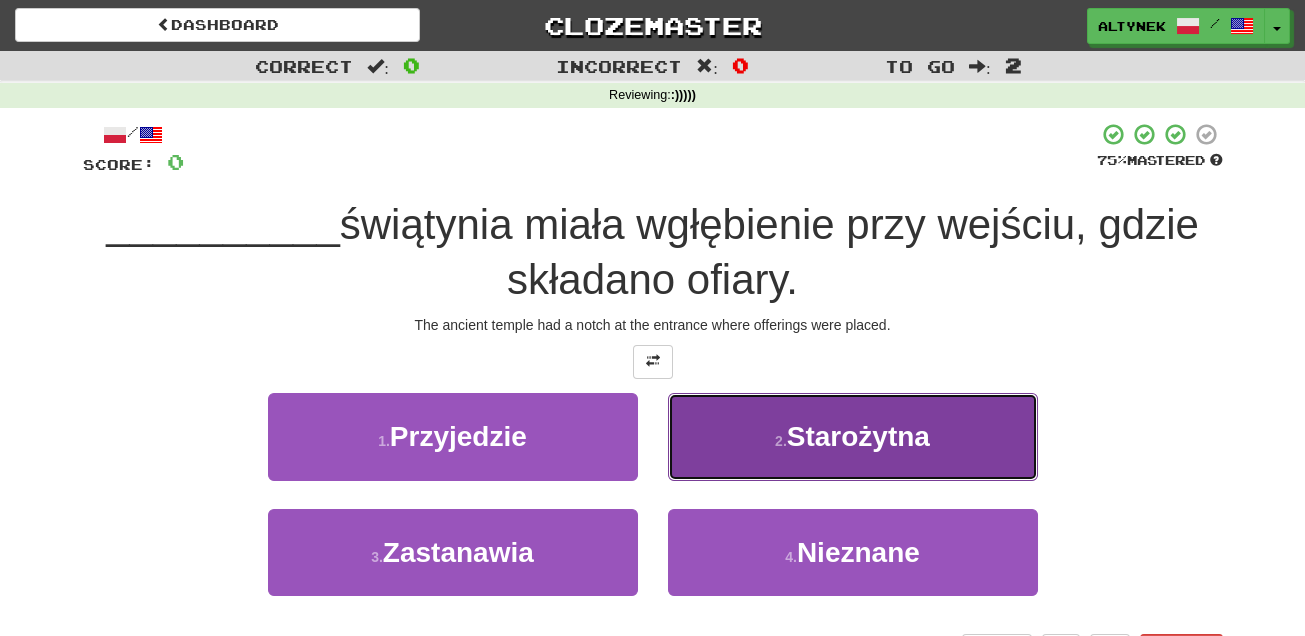 click on "2 . Starożytna" at bounding box center [853, 436] 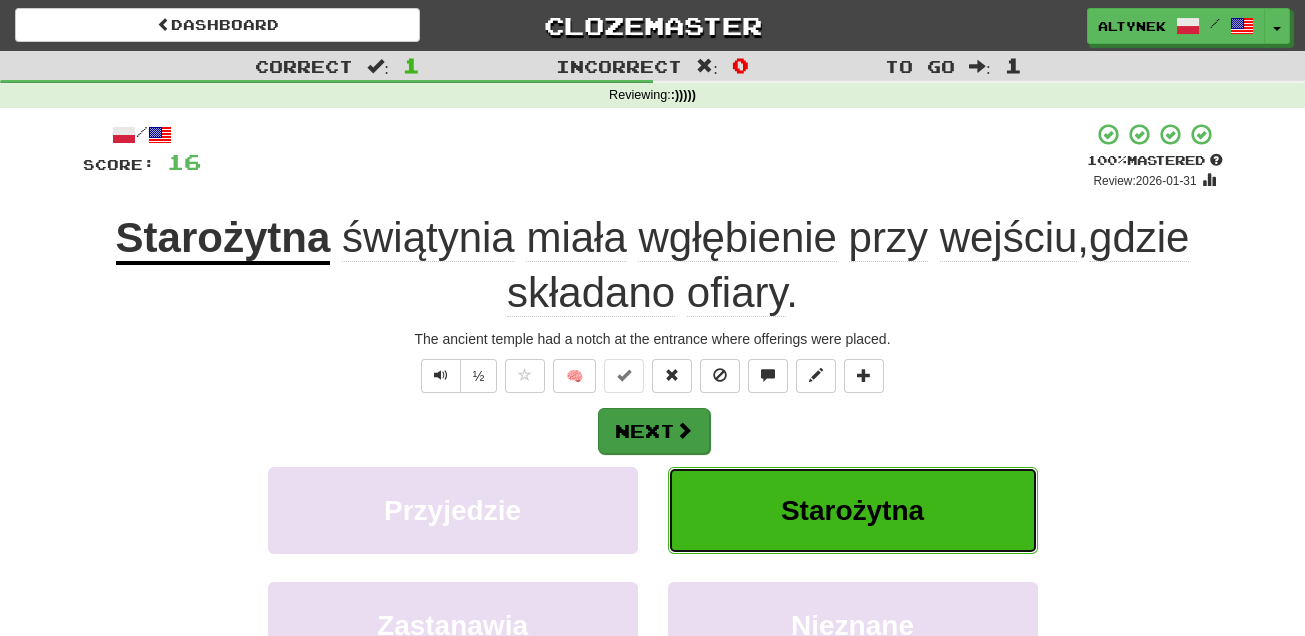 type 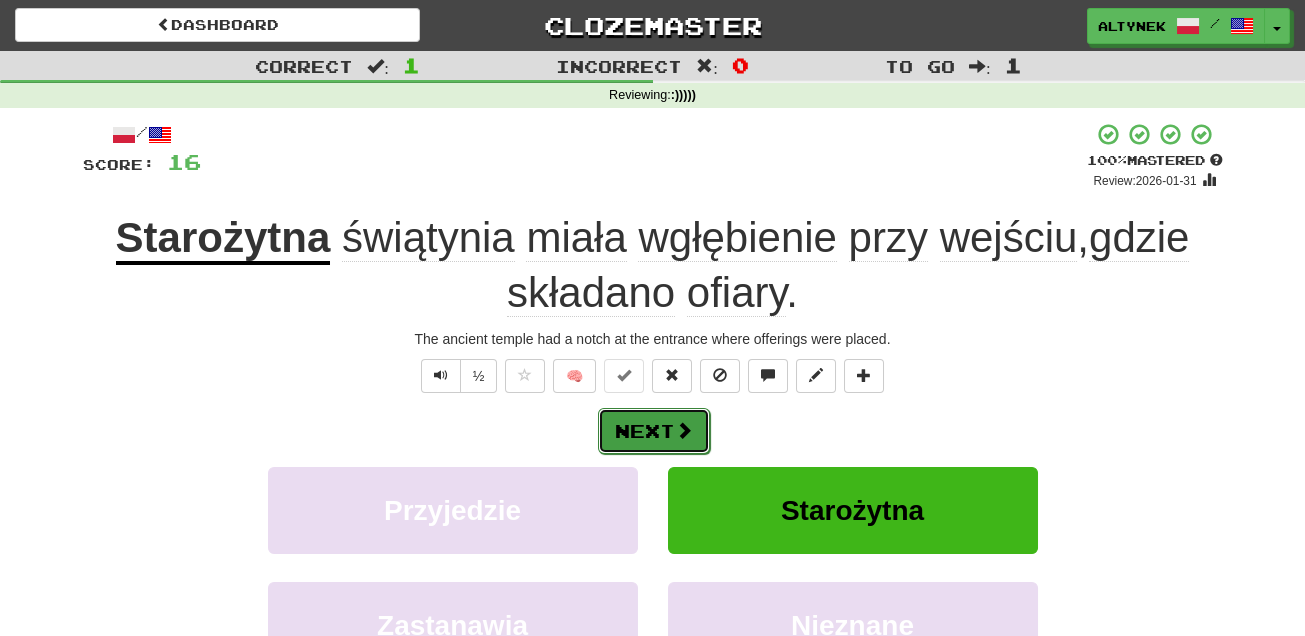 click on "Next" at bounding box center [654, 431] 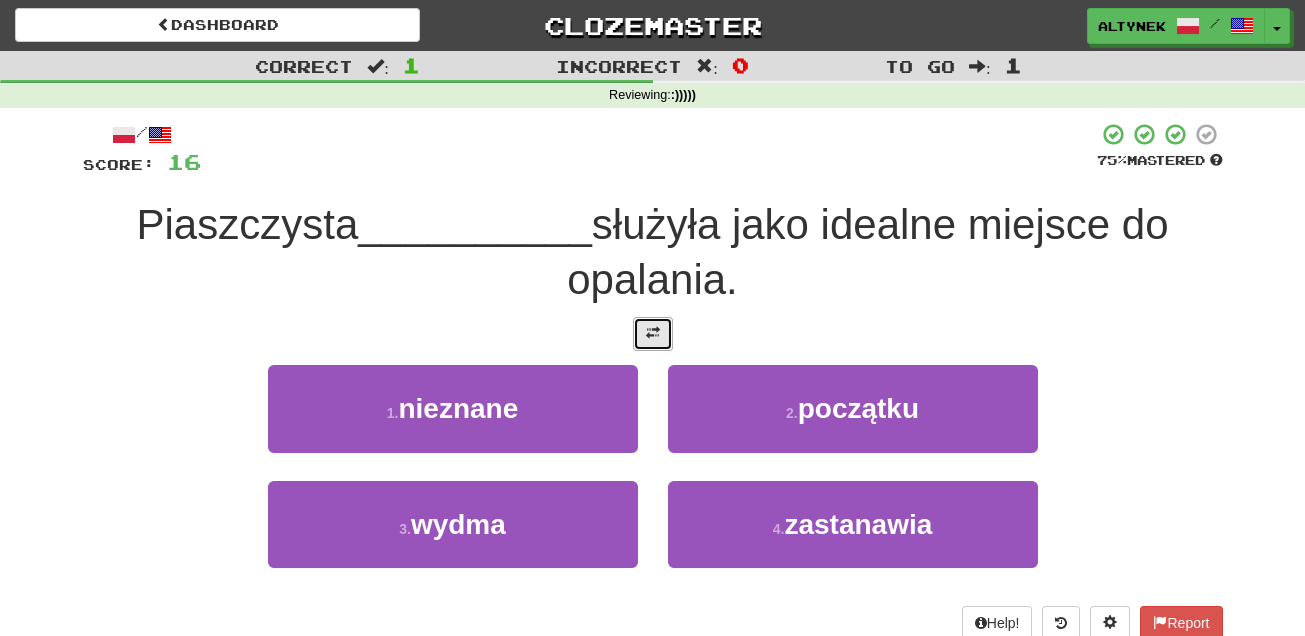 click at bounding box center [653, 333] 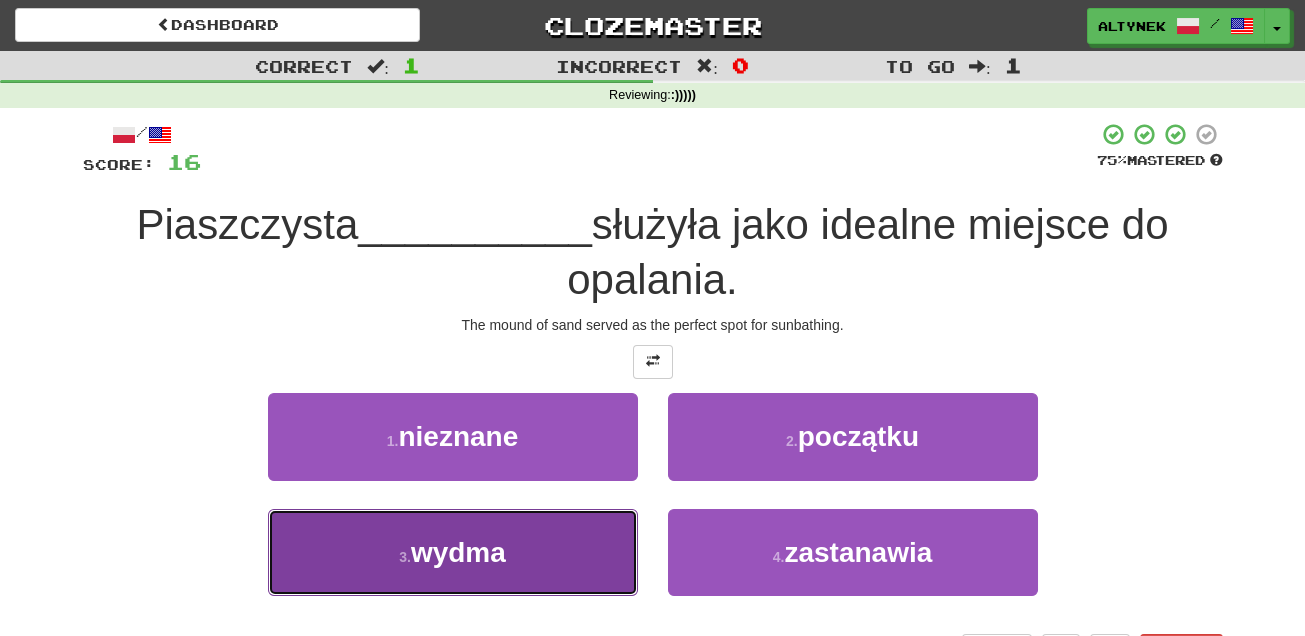 click on "3 .  wydma" at bounding box center (453, 552) 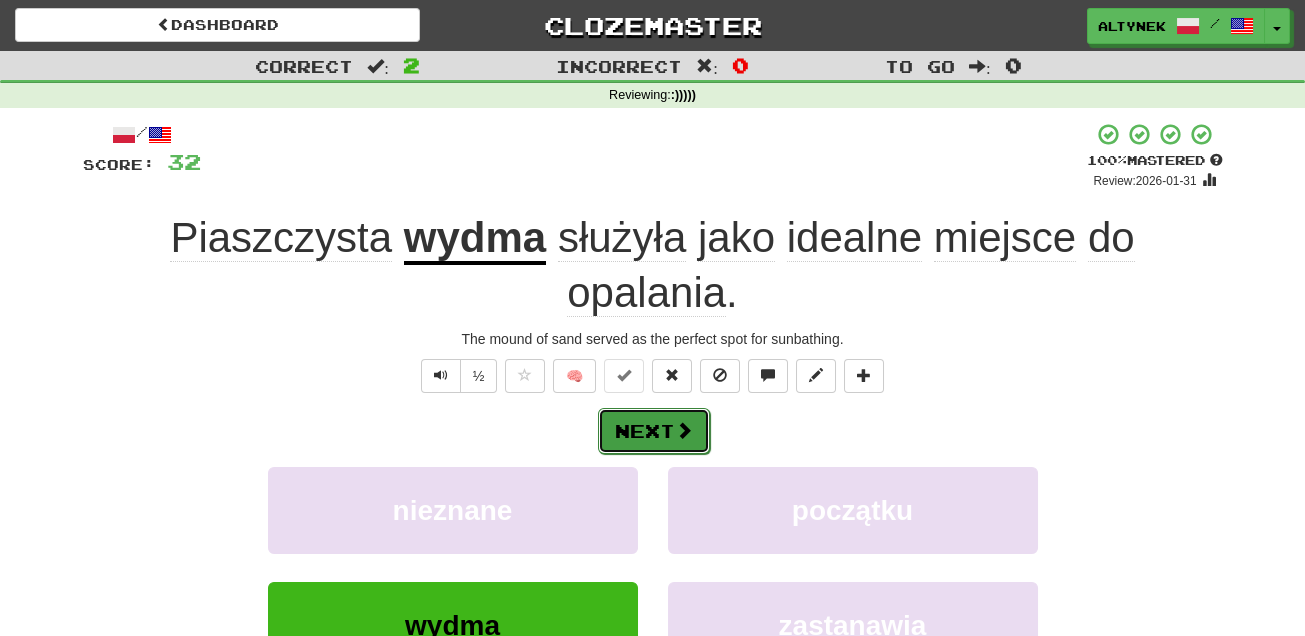 click on "Next" at bounding box center [654, 431] 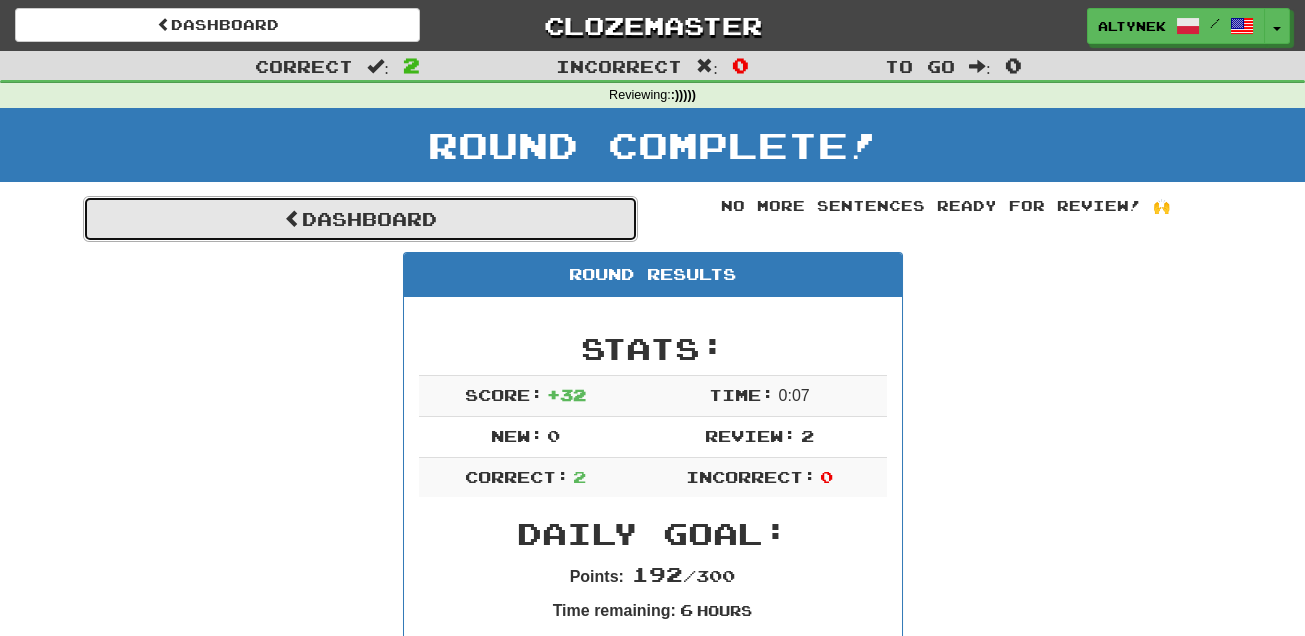 click on "Dashboard" at bounding box center (360, 219) 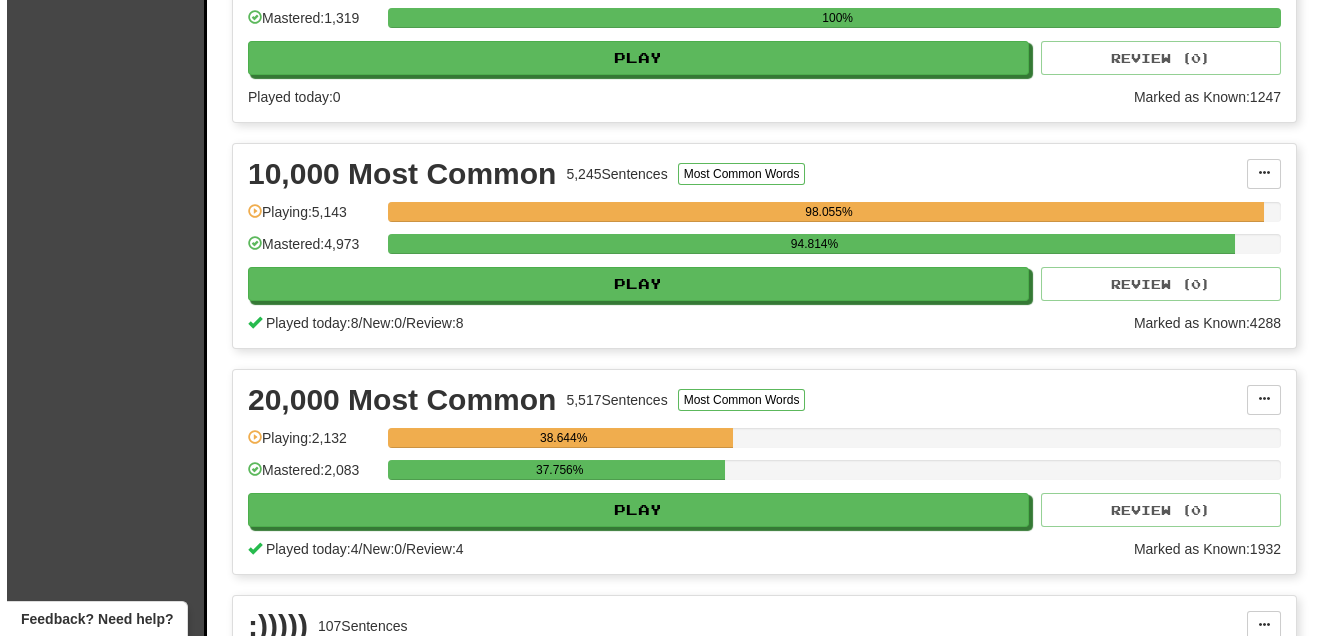 scroll, scrollTop: 545, scrollLeft: 0, axis: vertical 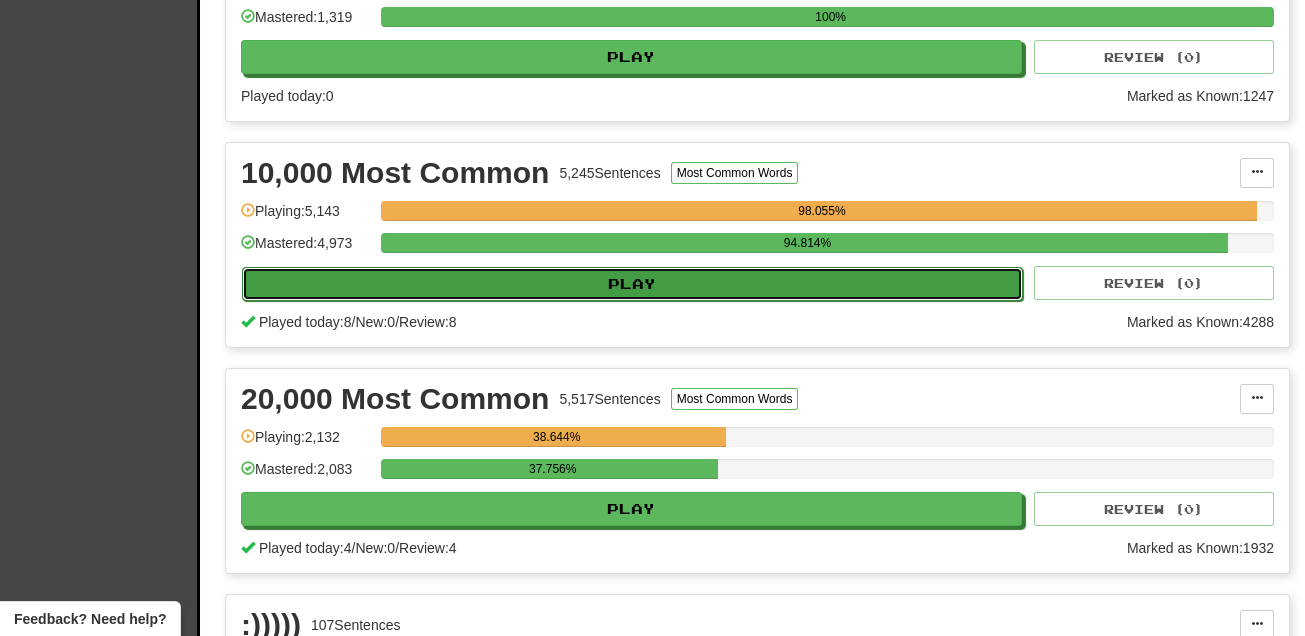 click on "Play" at bounding box center [632, 284] 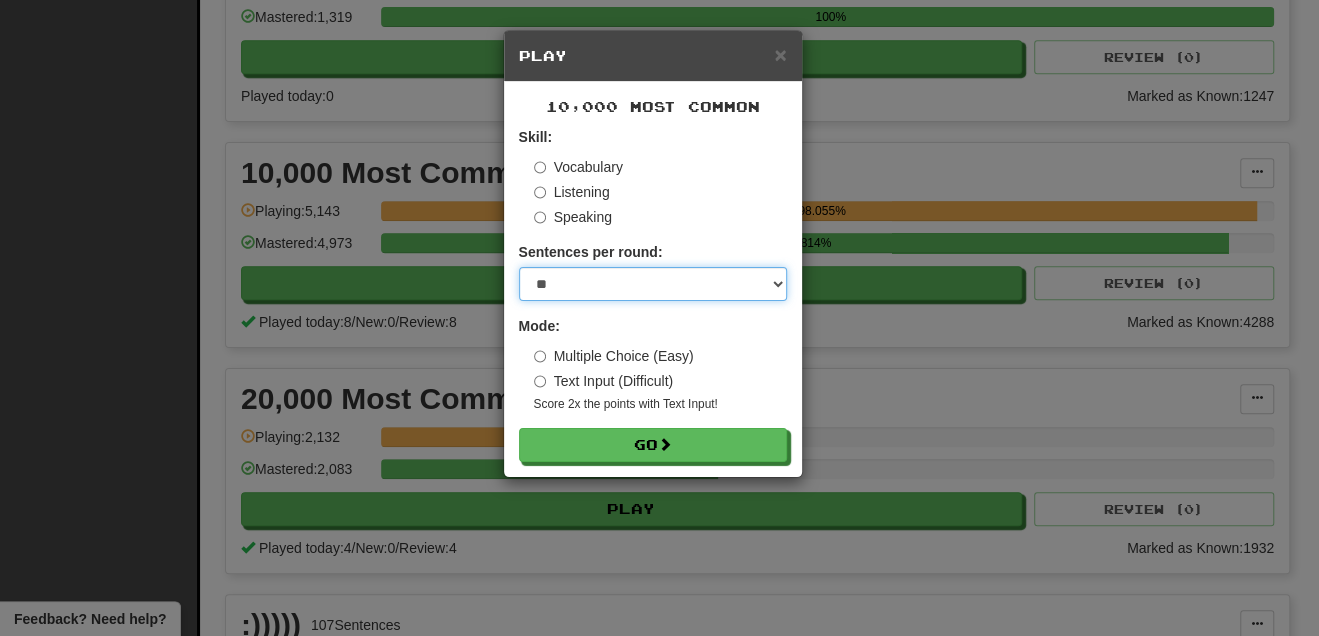 click on "* ** ** ** ** ** *** ********" at bounding box center [653, 284] 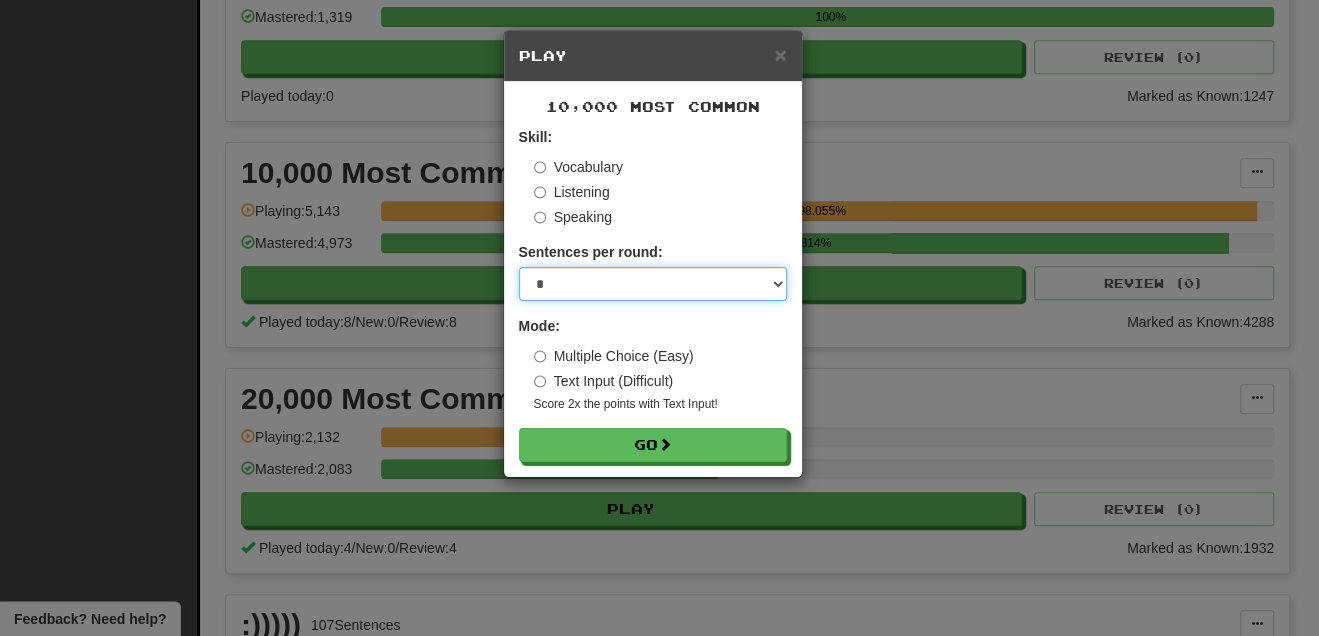 click on "* ** ** ** ** ** *** ********" at bounding box center (653, 284) 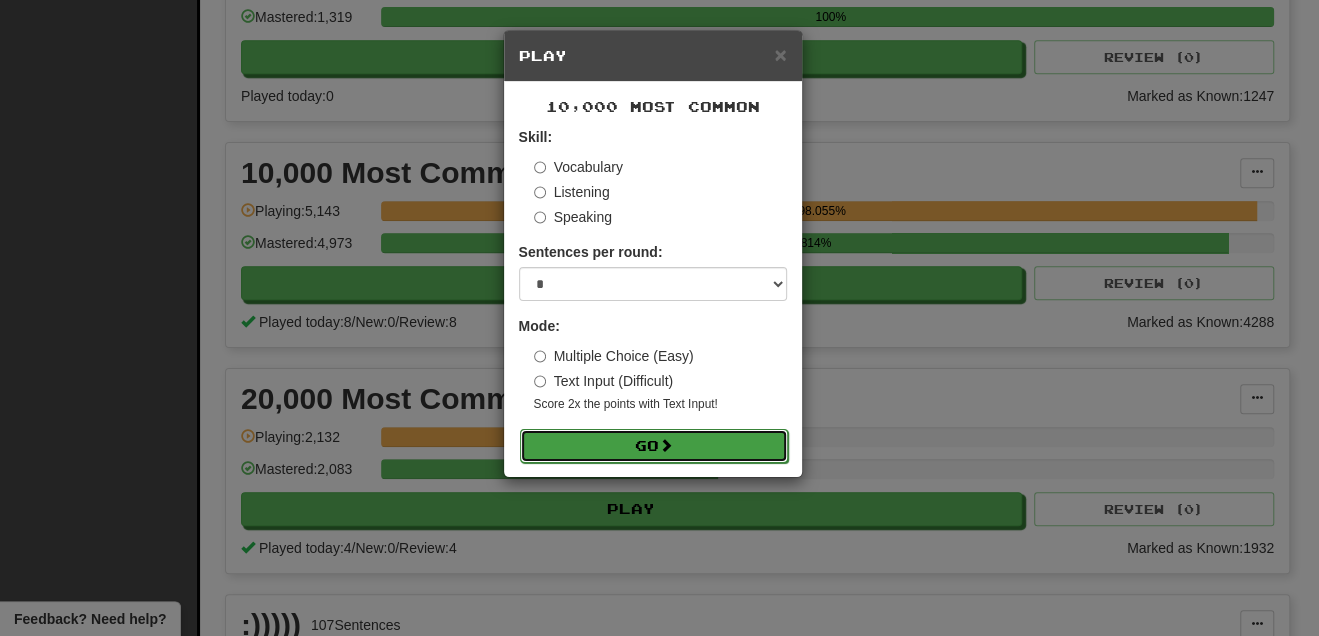 click on "Go" at bounding box center [654, 446] 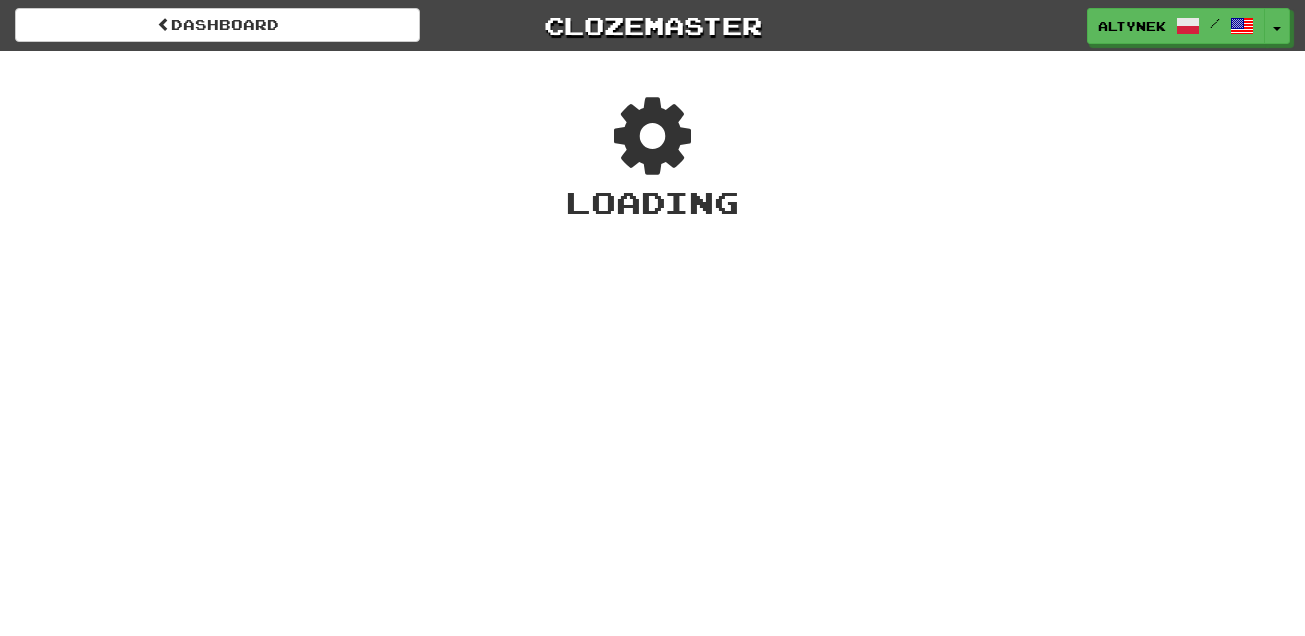 scroll, scrollTop: 0, scrollLeft: 0, axis: both 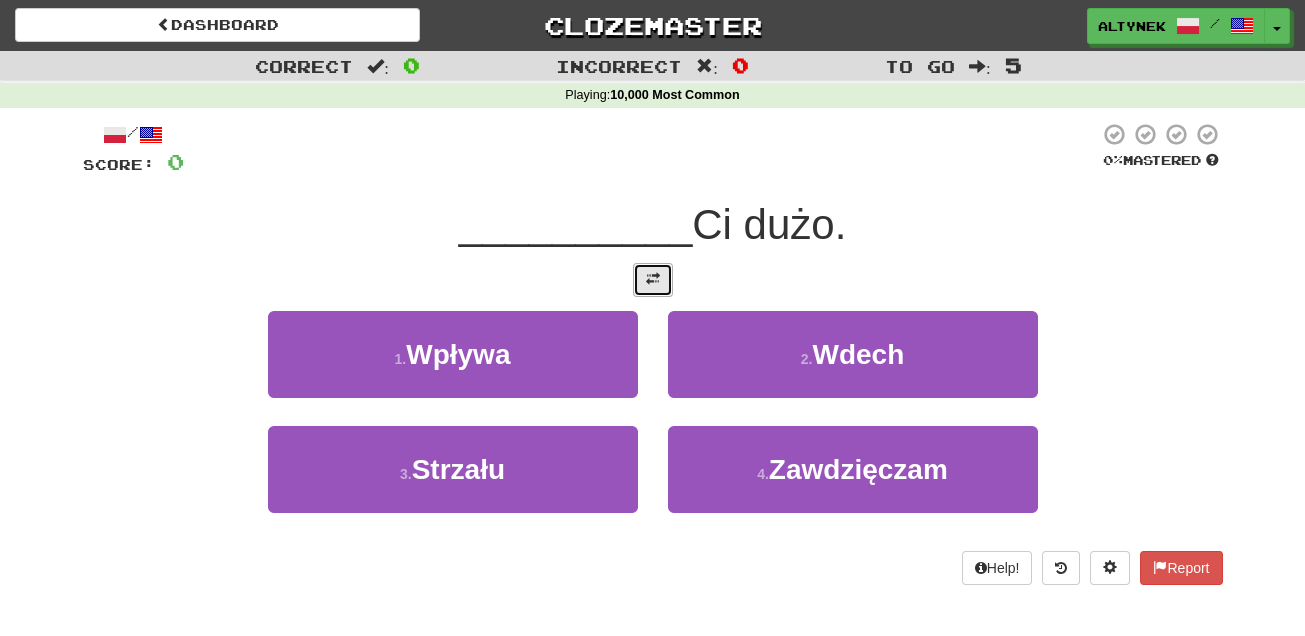 click at bounding box center (653, 280) 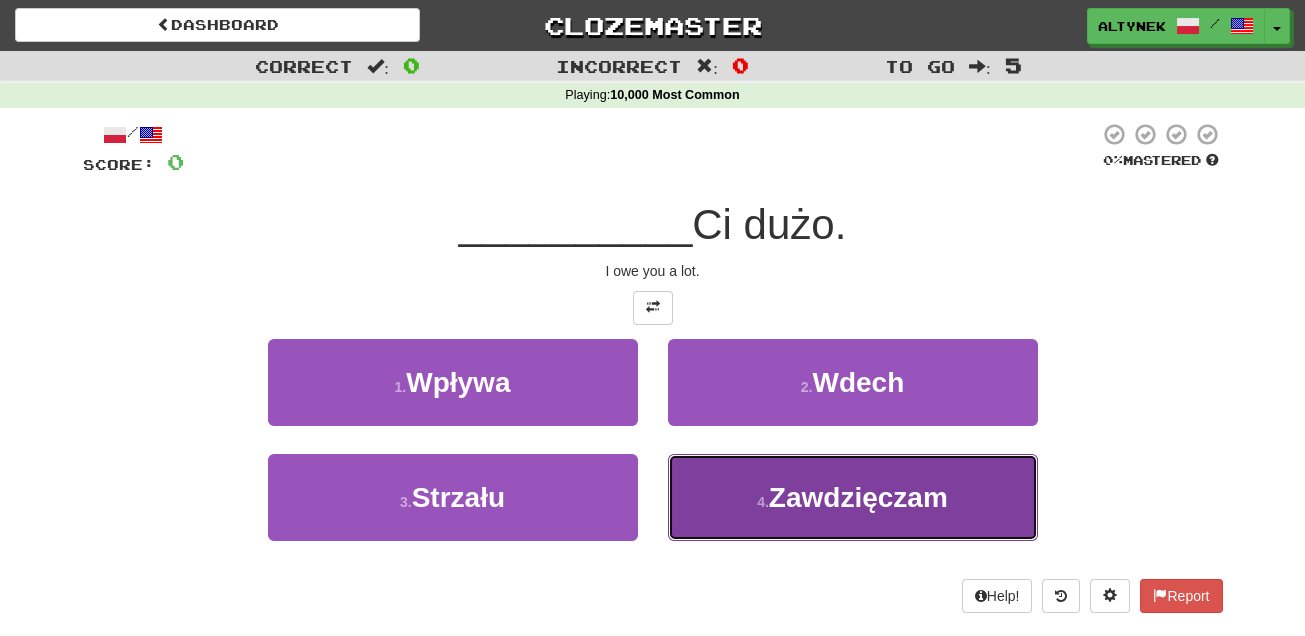 click on "4 .  Zawdzięczam" at bounding box center (853, 497) 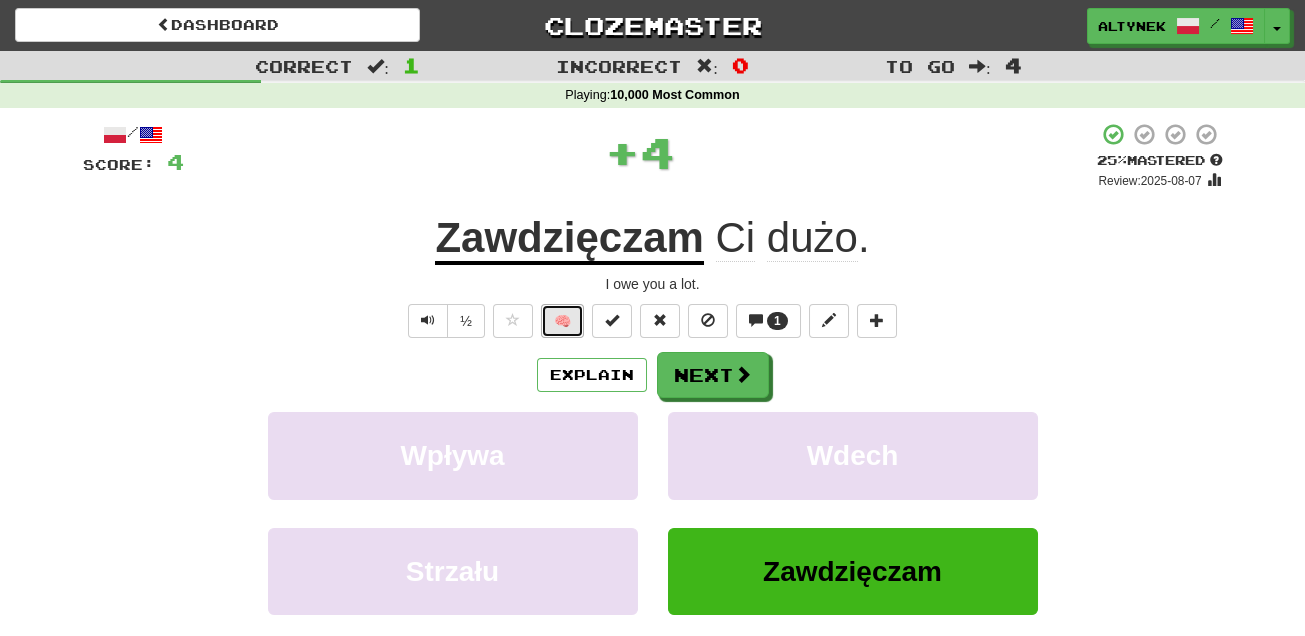 click on "🧠" at bounding box center [562, 321] 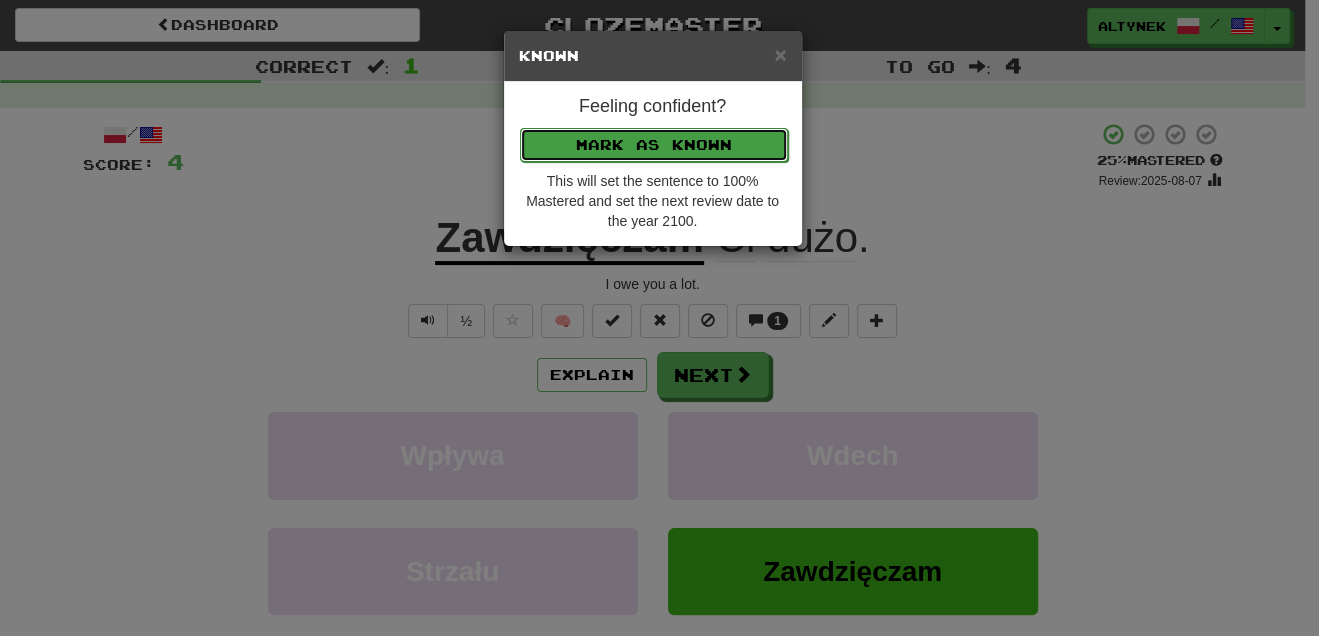 click on "Mark as Known" at bounding box center [654, 145] 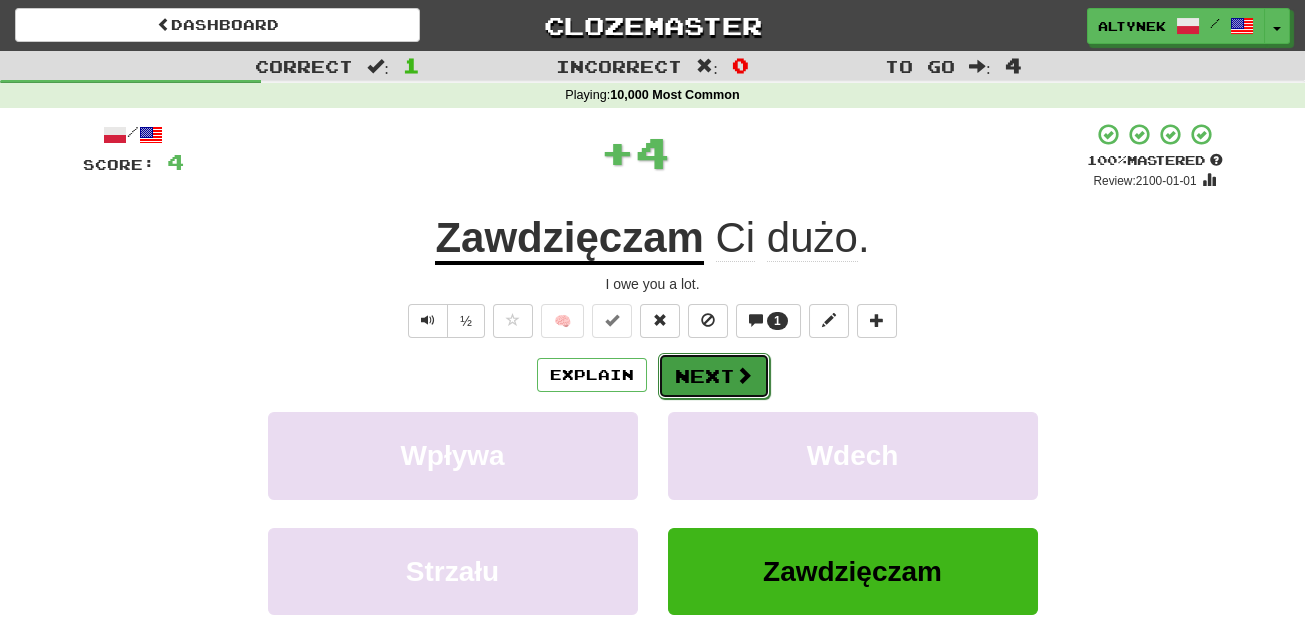 click on "Next" at bounding box center [714, 376] 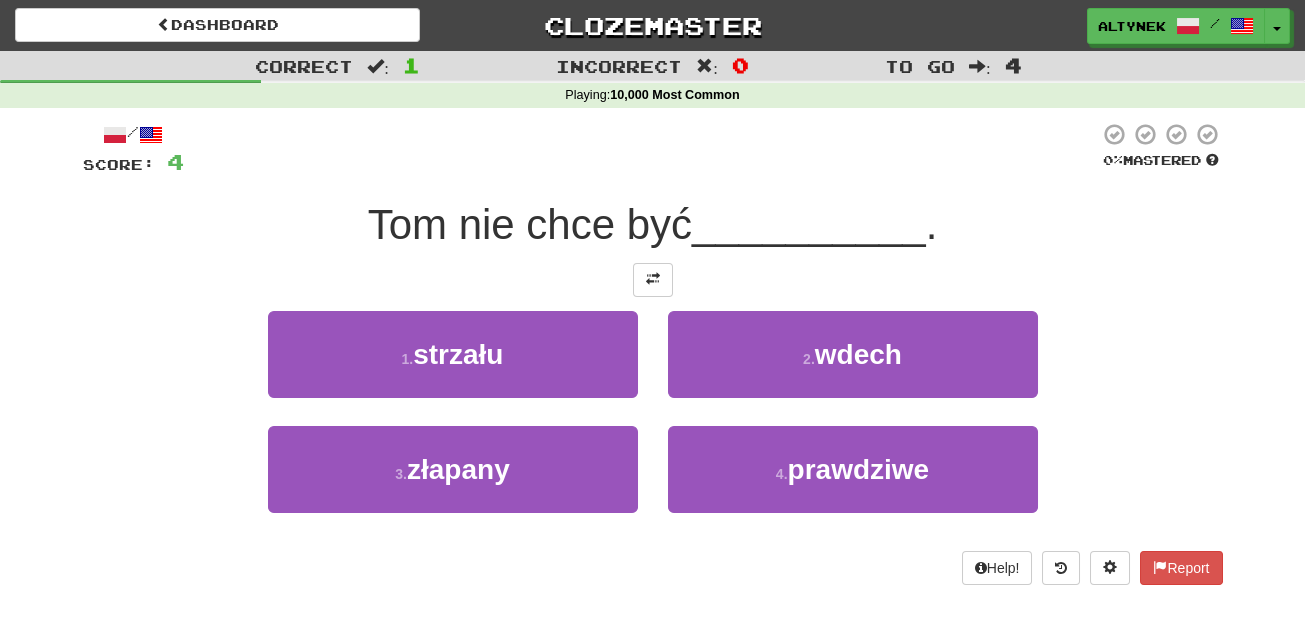 click at bounding box center [653, 280] 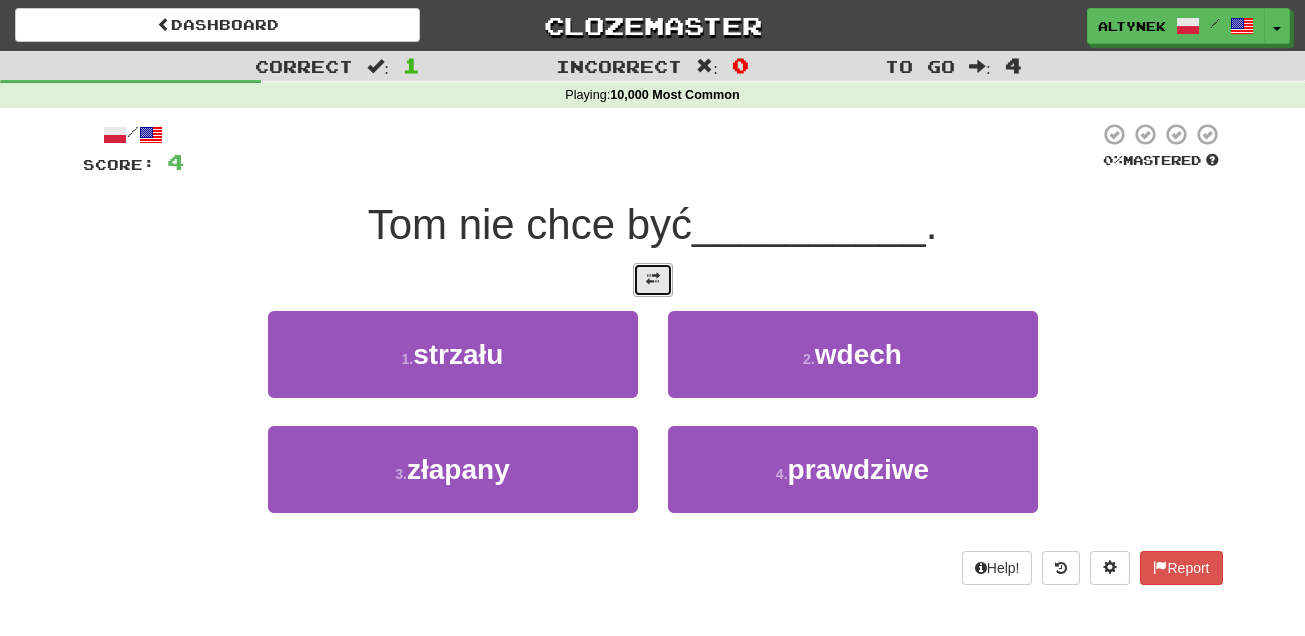 click at bounding box center [653, 279] 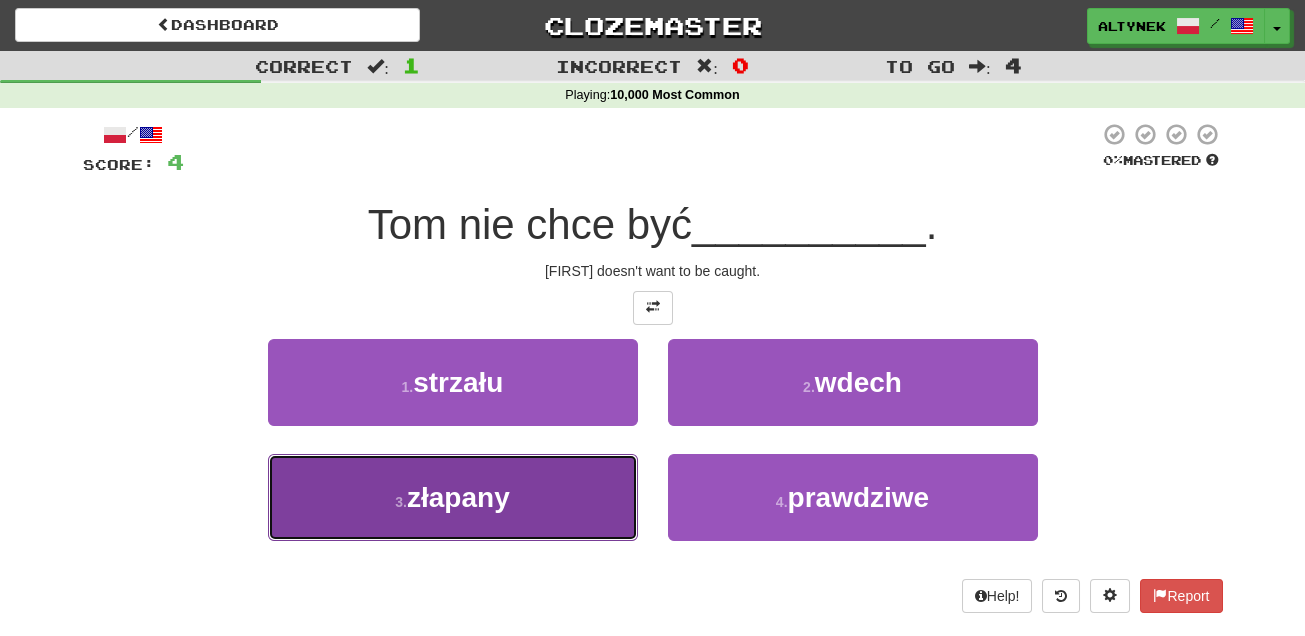 click on "3 .  złapany" at bounding box center [453, 497] 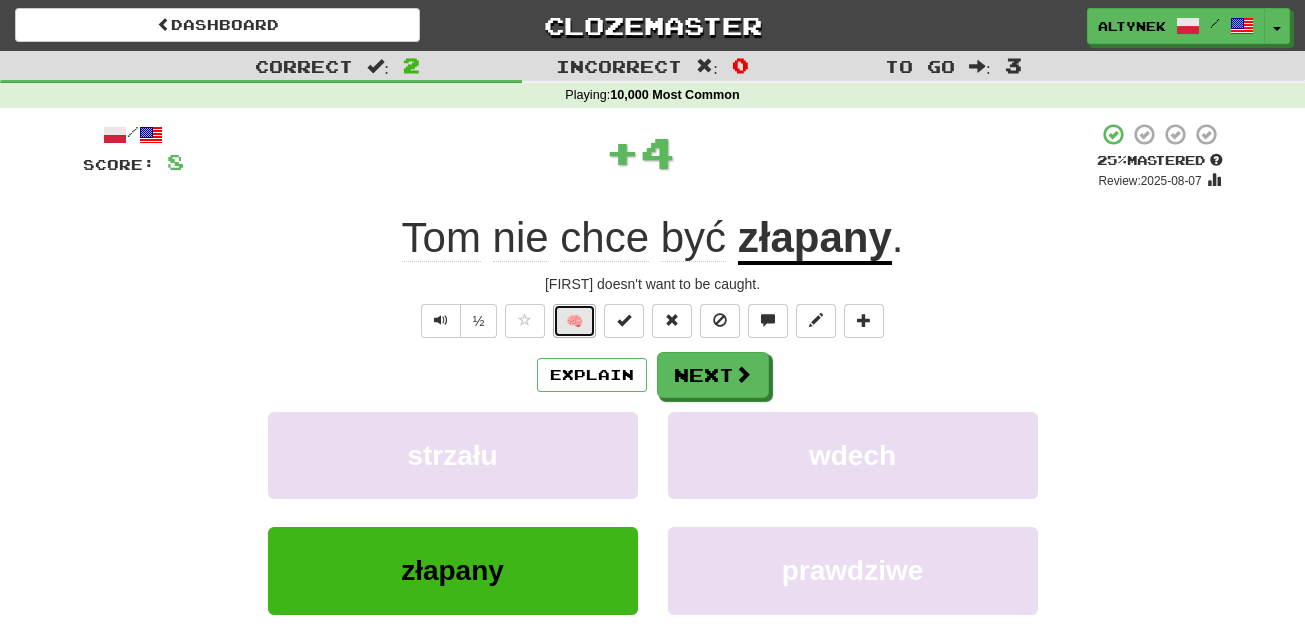 click on "🧠" at bounding box center [574, 321] 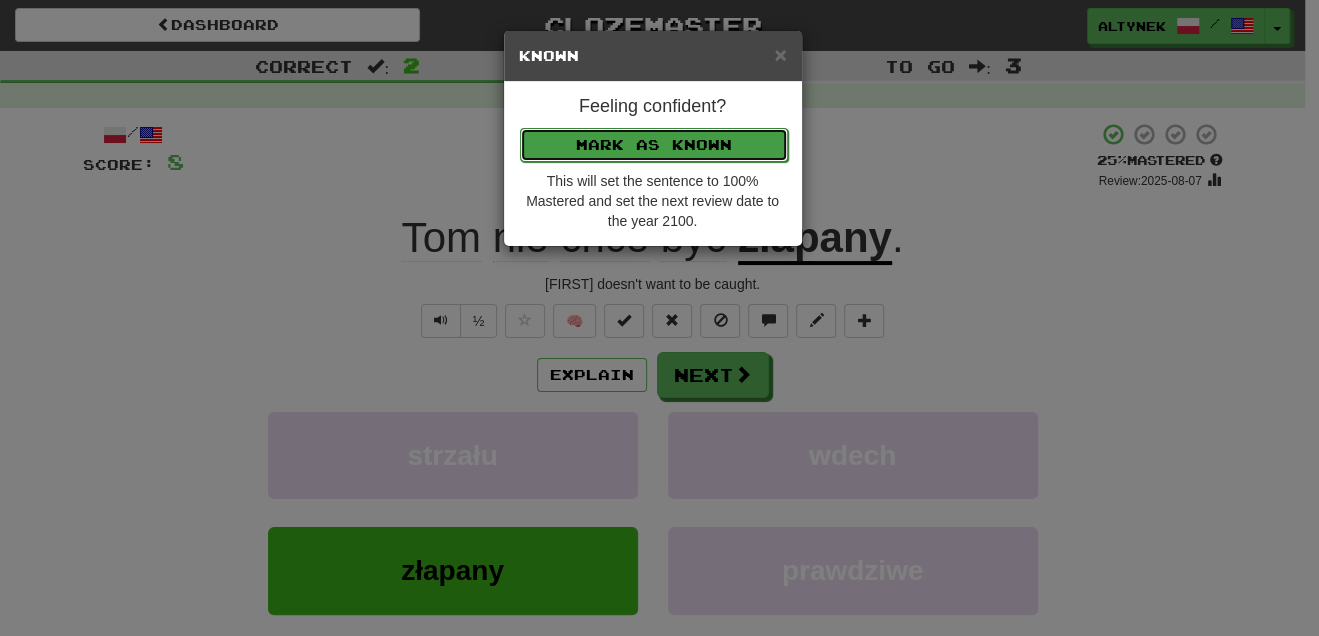 click on "Mark as Known" at bounding box center [654, 145] 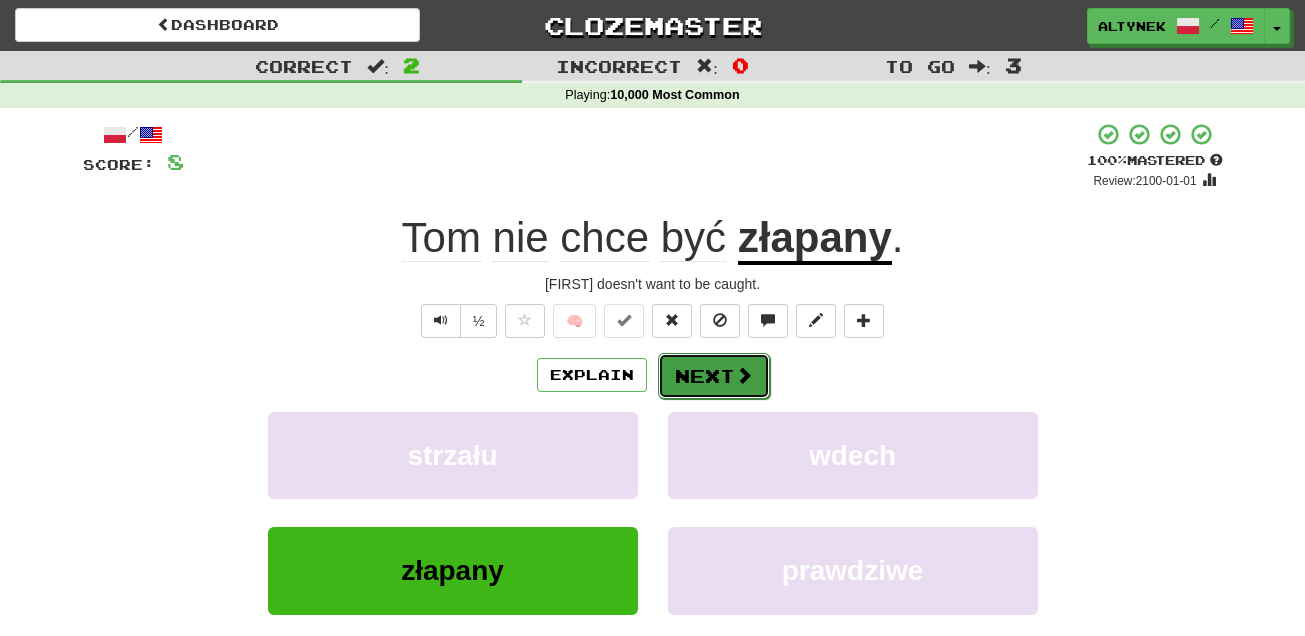 click on "Next" at bounding box center [714, 376] 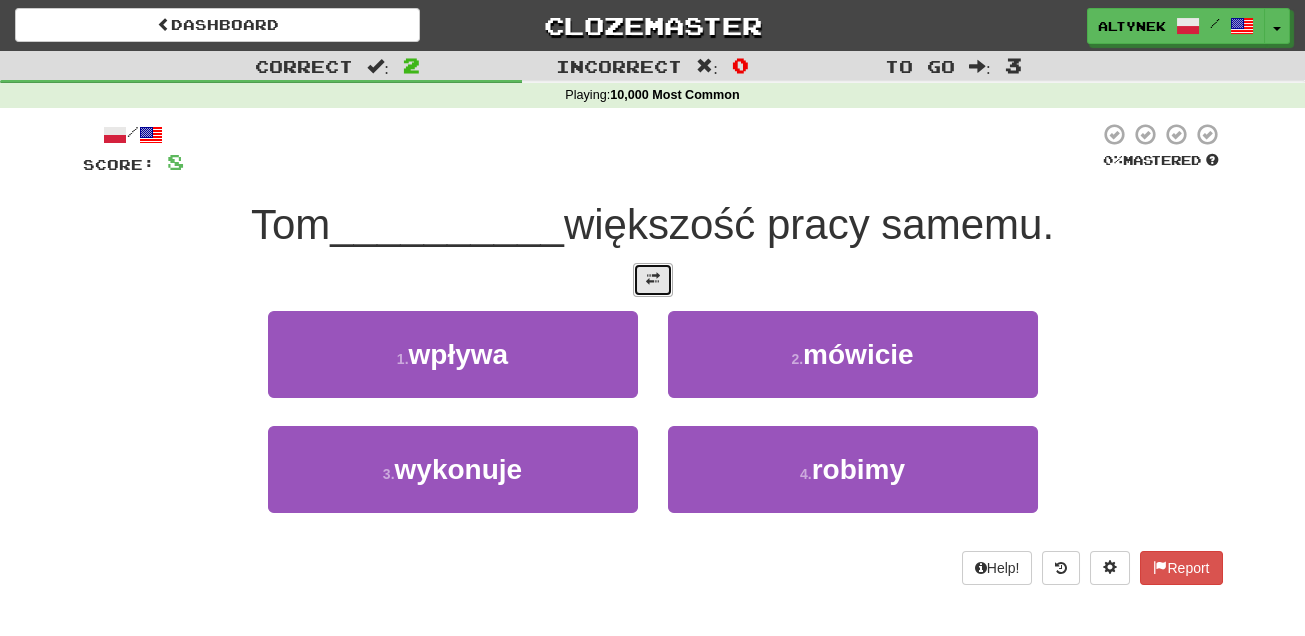 click at bounding box center (653, 279) 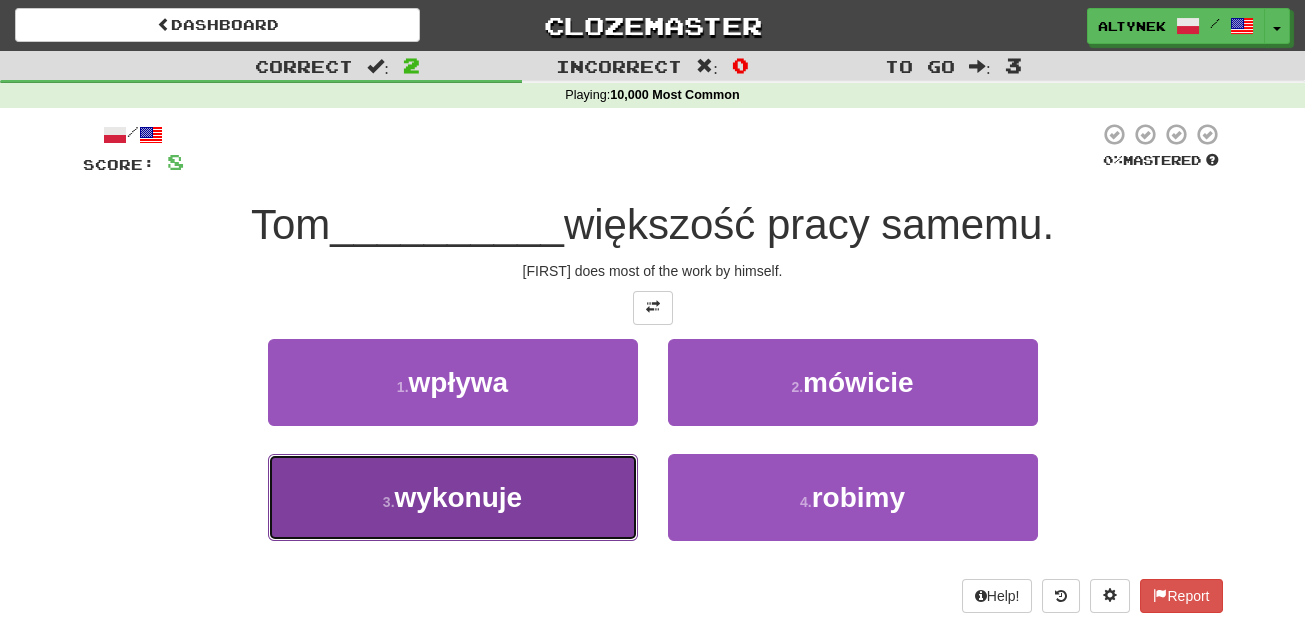 click on "wykonuje" at bounding box center [459, 497] 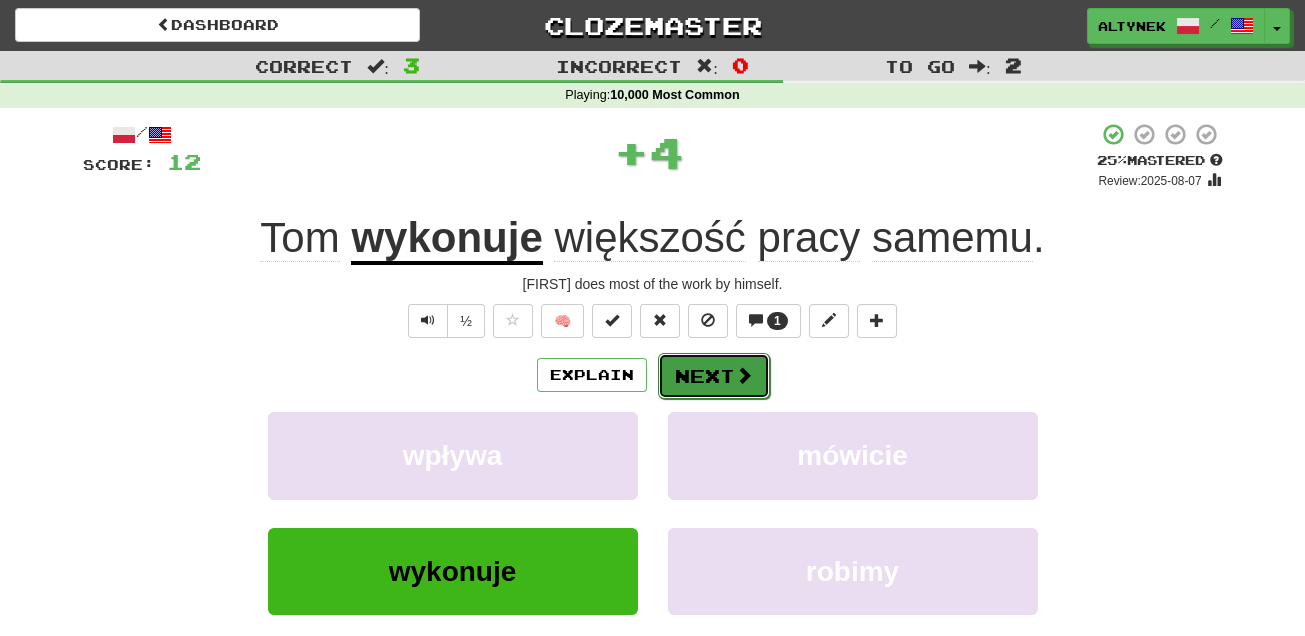 click on "Next" at bounding box center (714, 376) 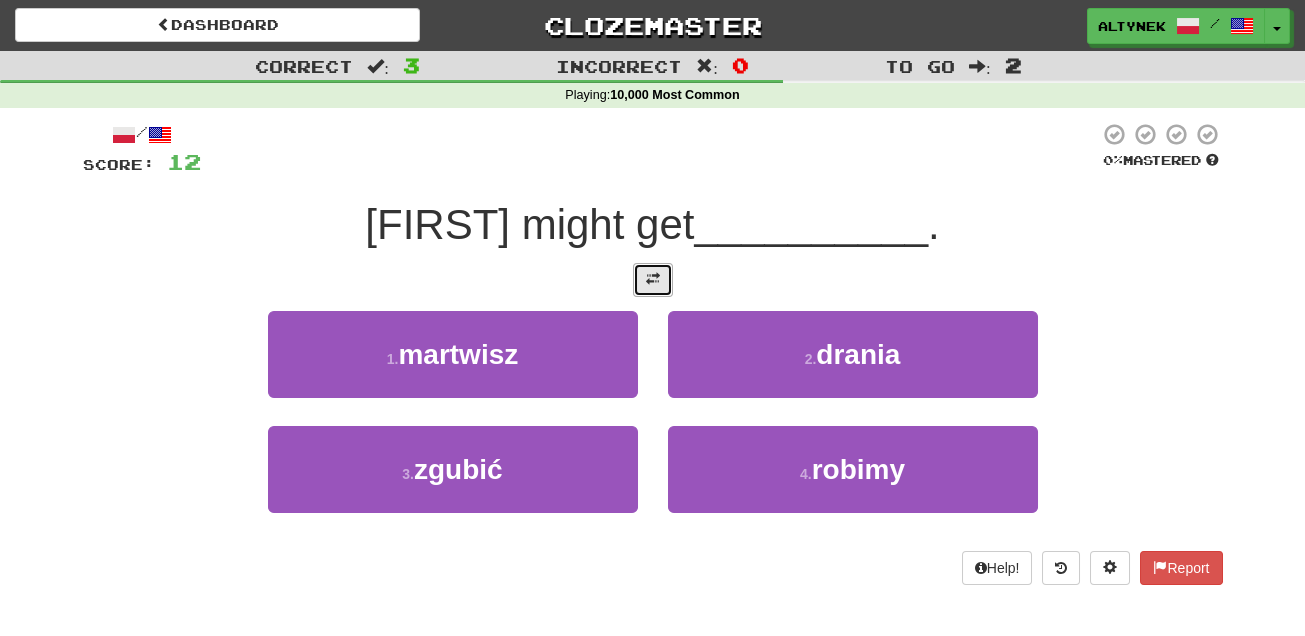 click at bounding box center (653, 280) 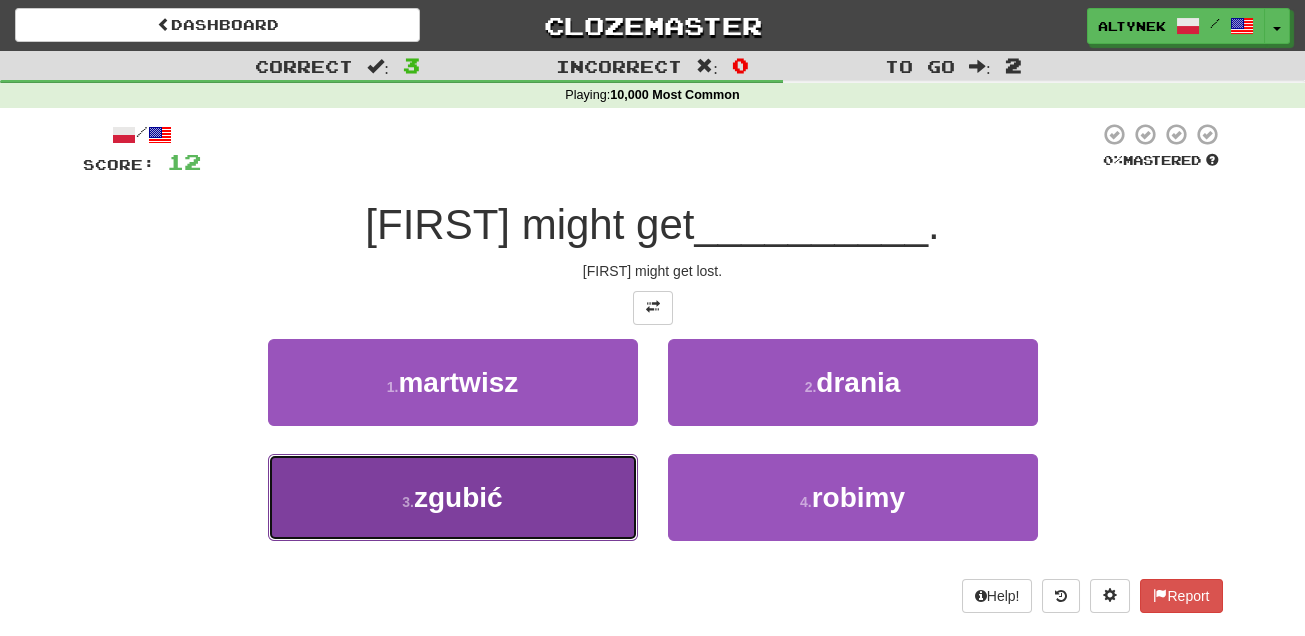 click on "3 .  zgubić" at bounding box center (453, 497) 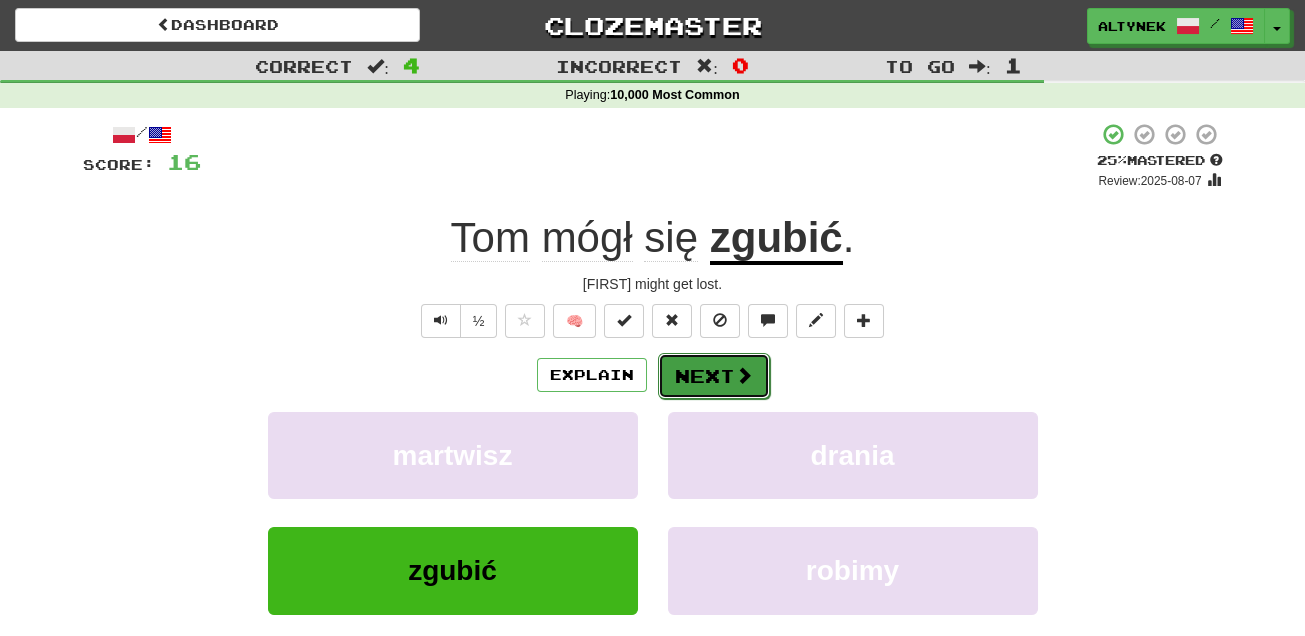 click at bounding box center (744, 375) 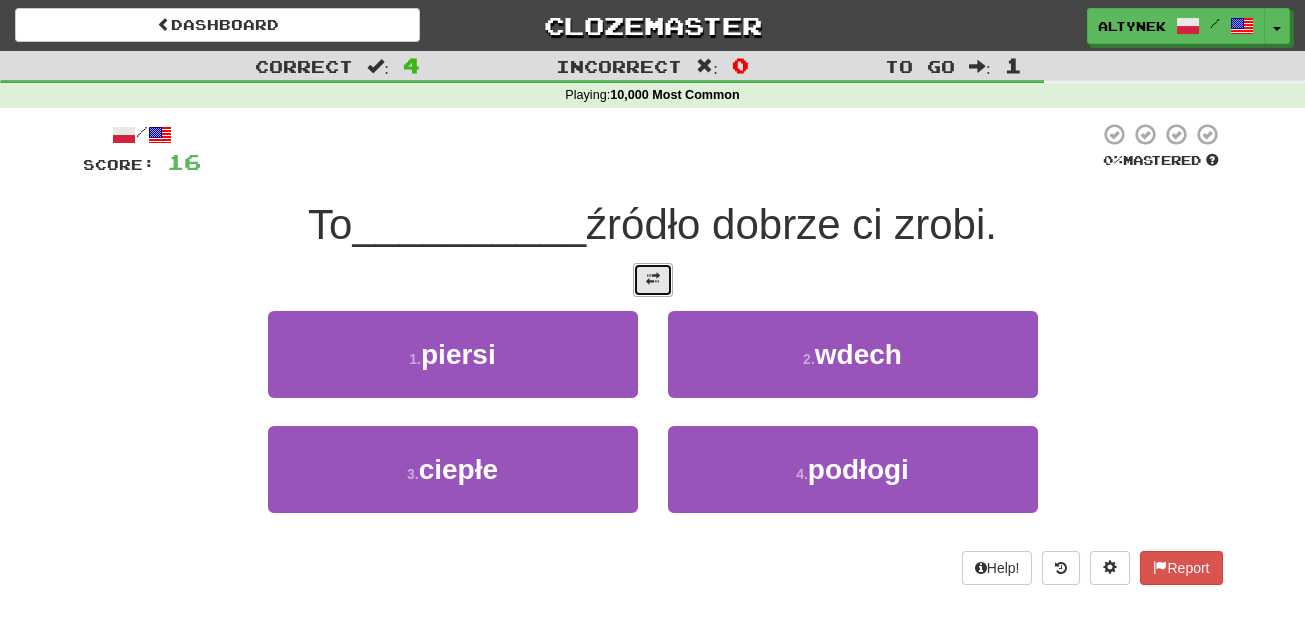 click at bounding box center (653, 280) 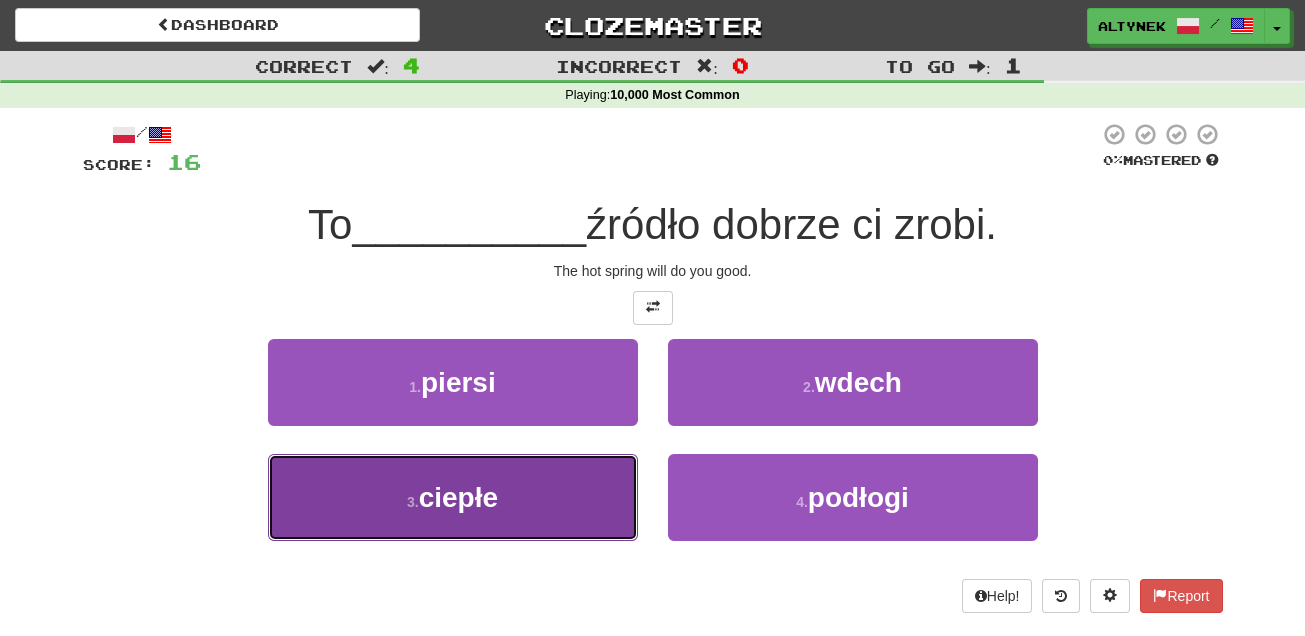 click on "3 .  ciepłe" at bounding box center (453, 497) 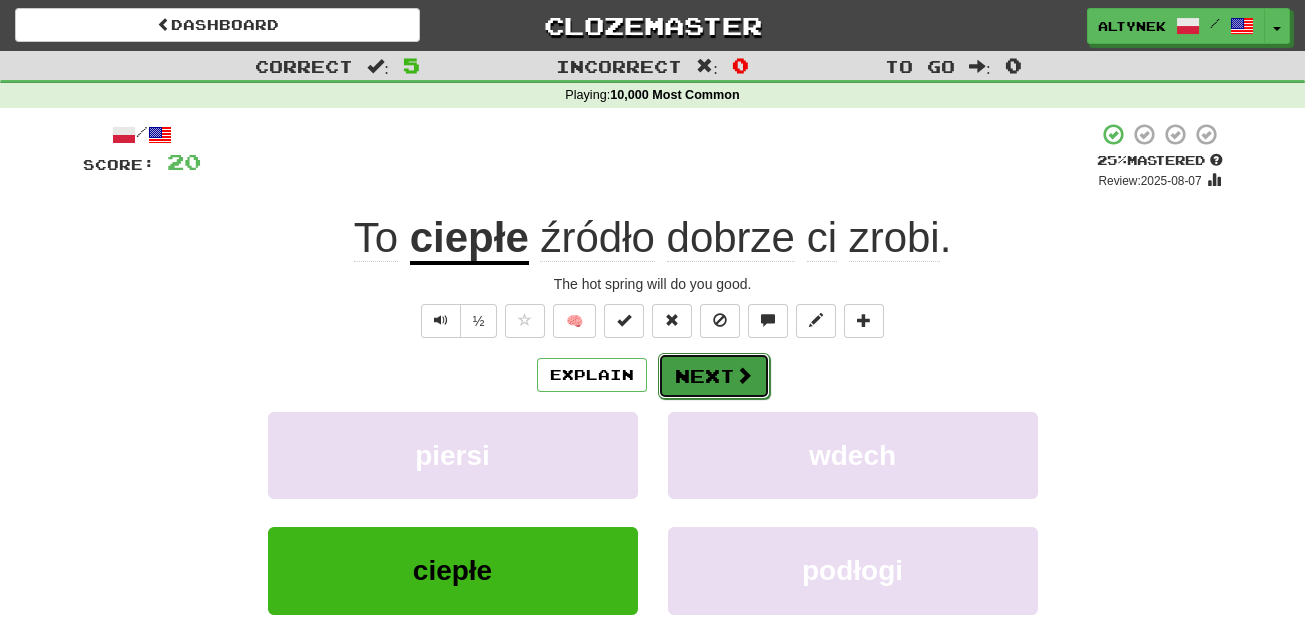 click on "Next" at bounding box center [714, 376] 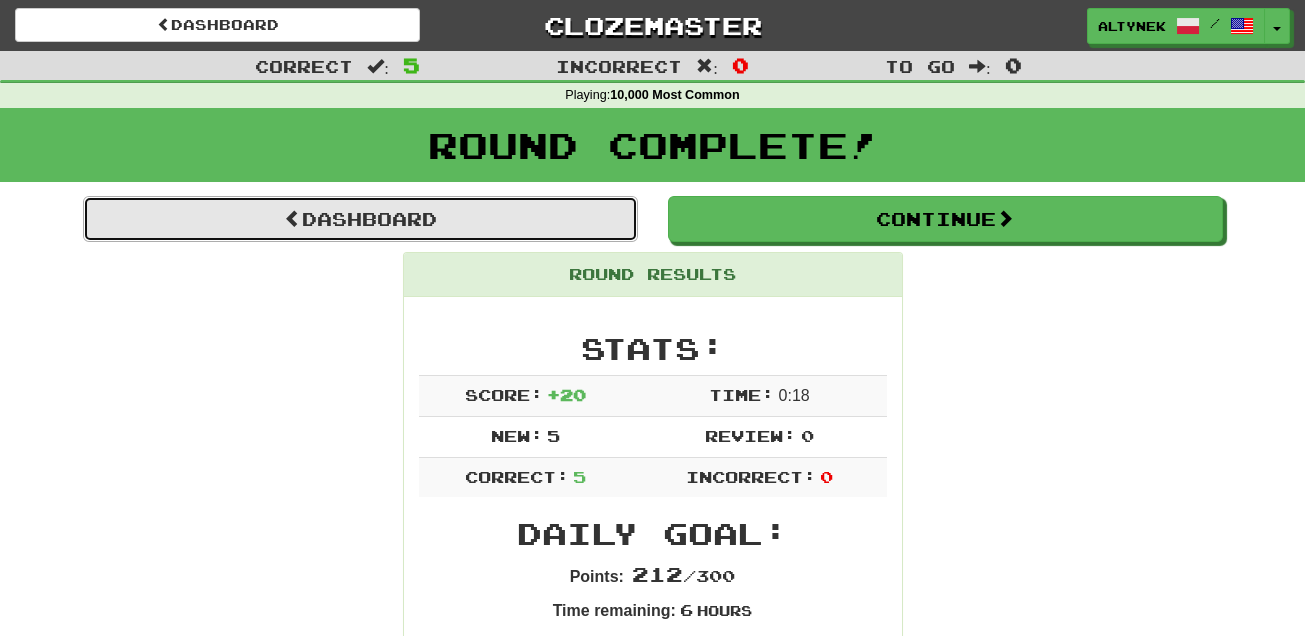 click on "Dashboard" at bounding box center [360, 219] 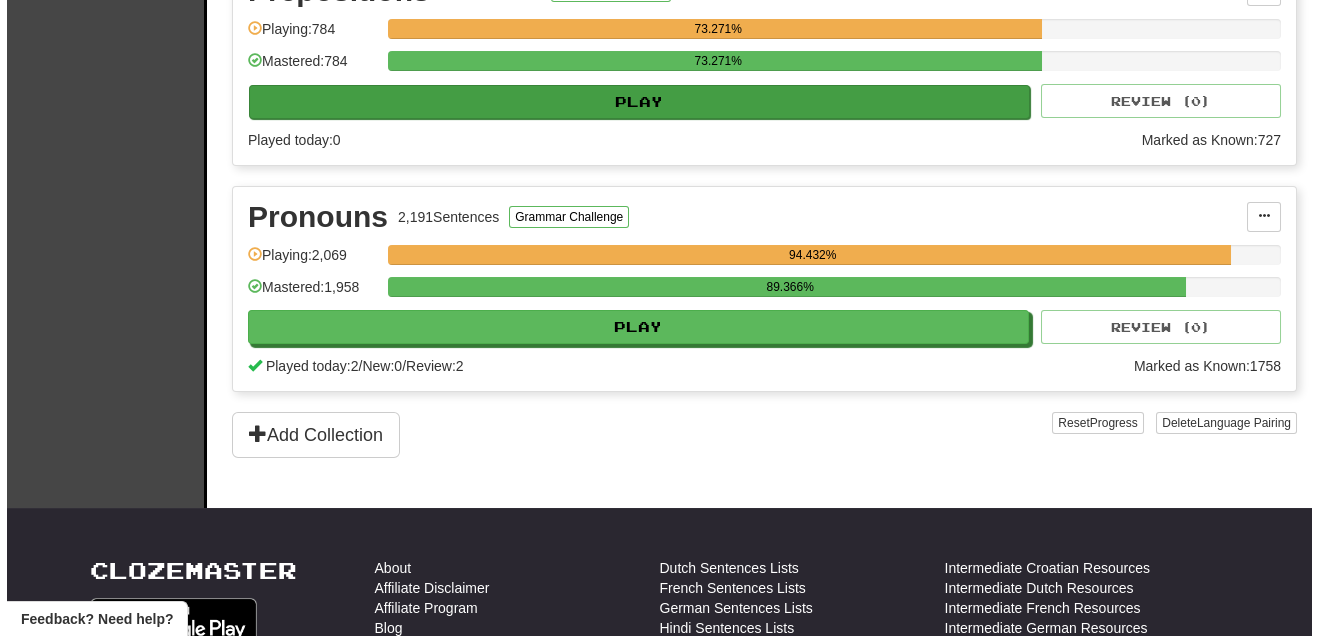 scroll, scrollTop: 1514, scrollLeft: 0, axis: vertical 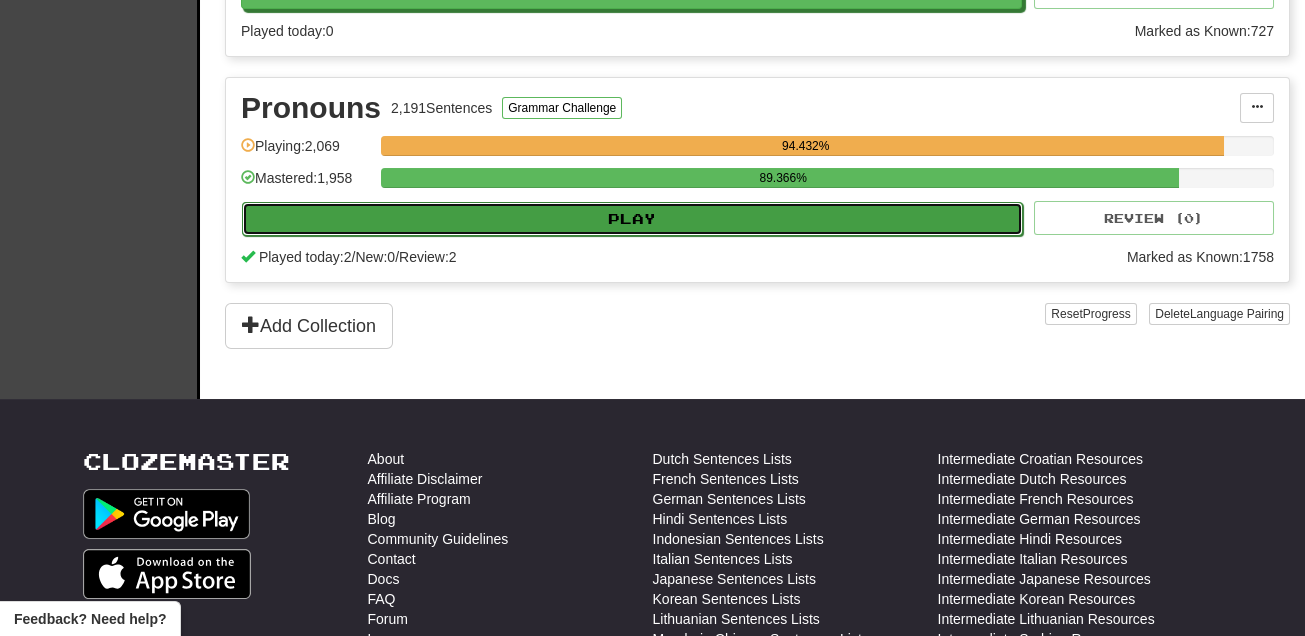 click on "Play" at bounding box center (632, 219) 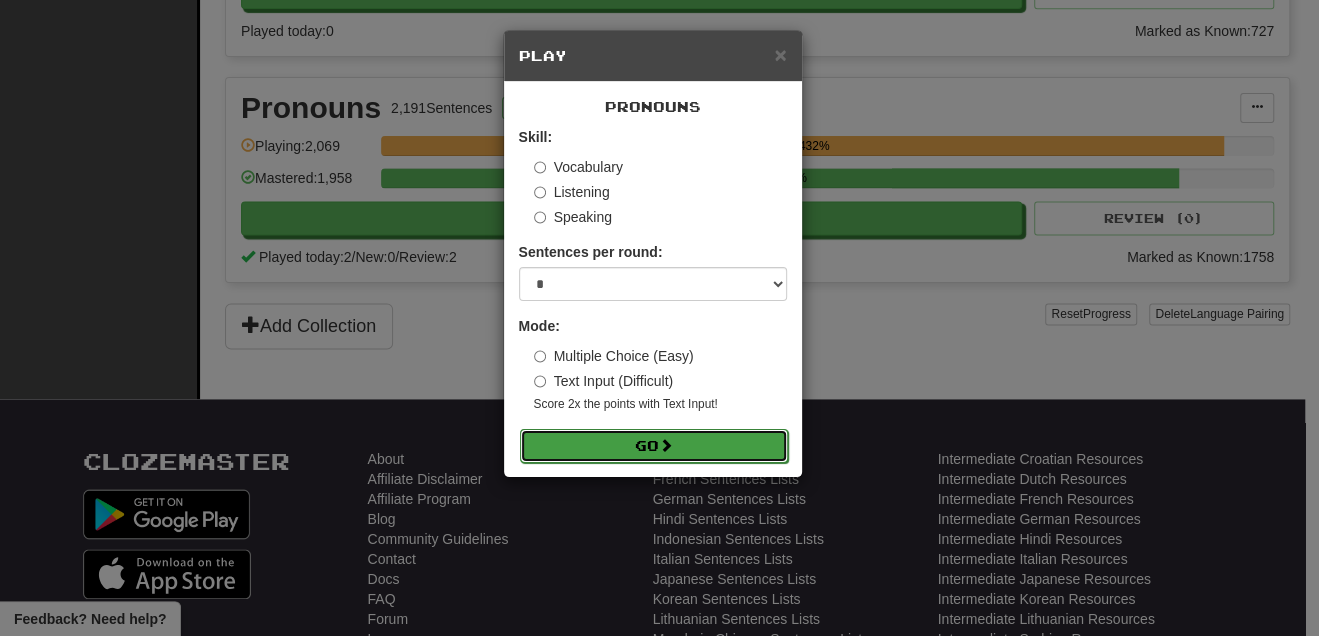 click on "Go" at bounding box center (654, 446) 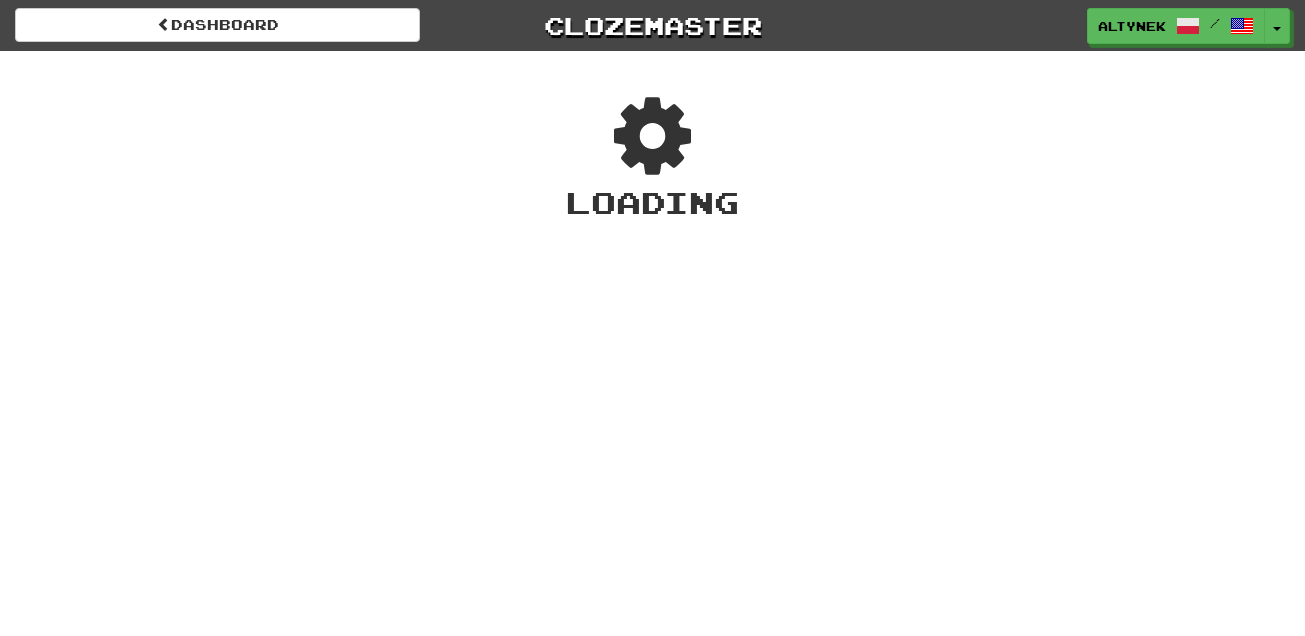 scroll, scrollTop: 0, scrollLeft: 0, axis: both 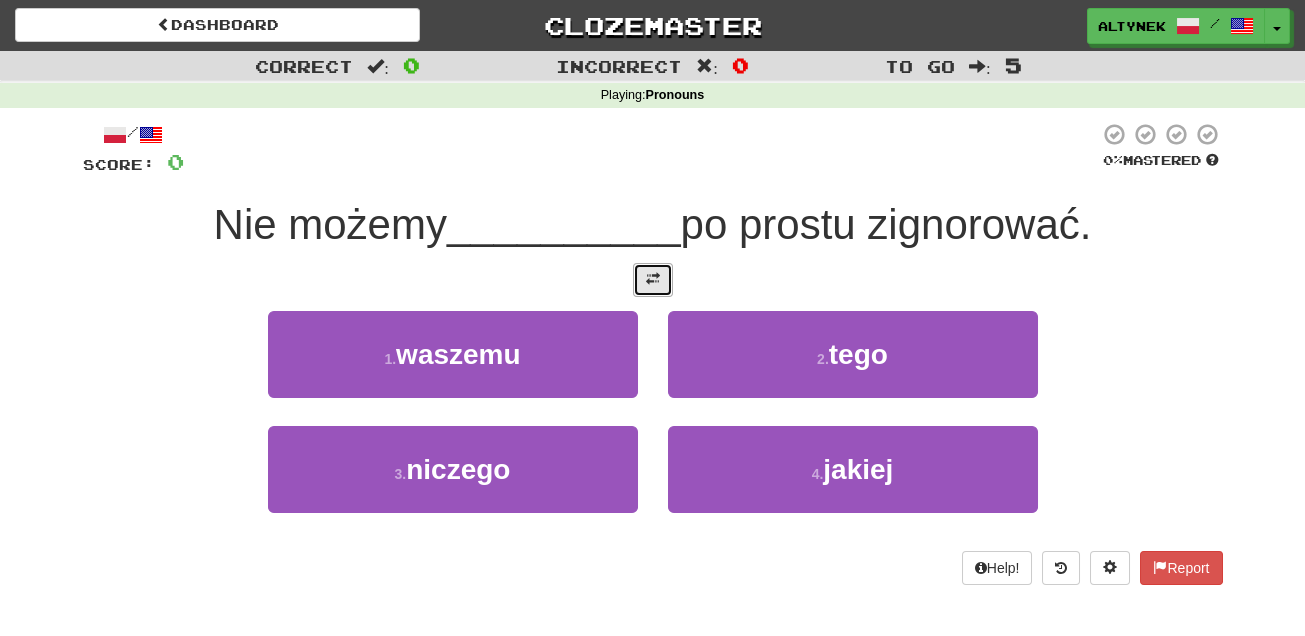 click at bounding box center [653, 279] 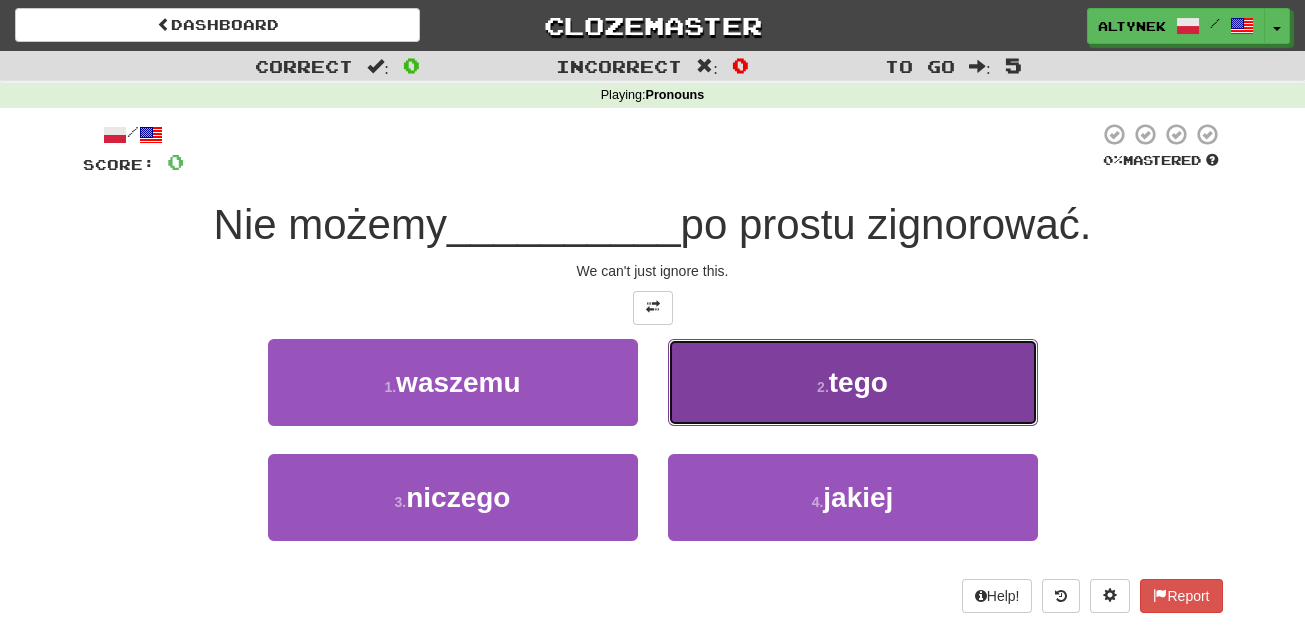 click on "2 .  tego" at bounding box center (853, 382) 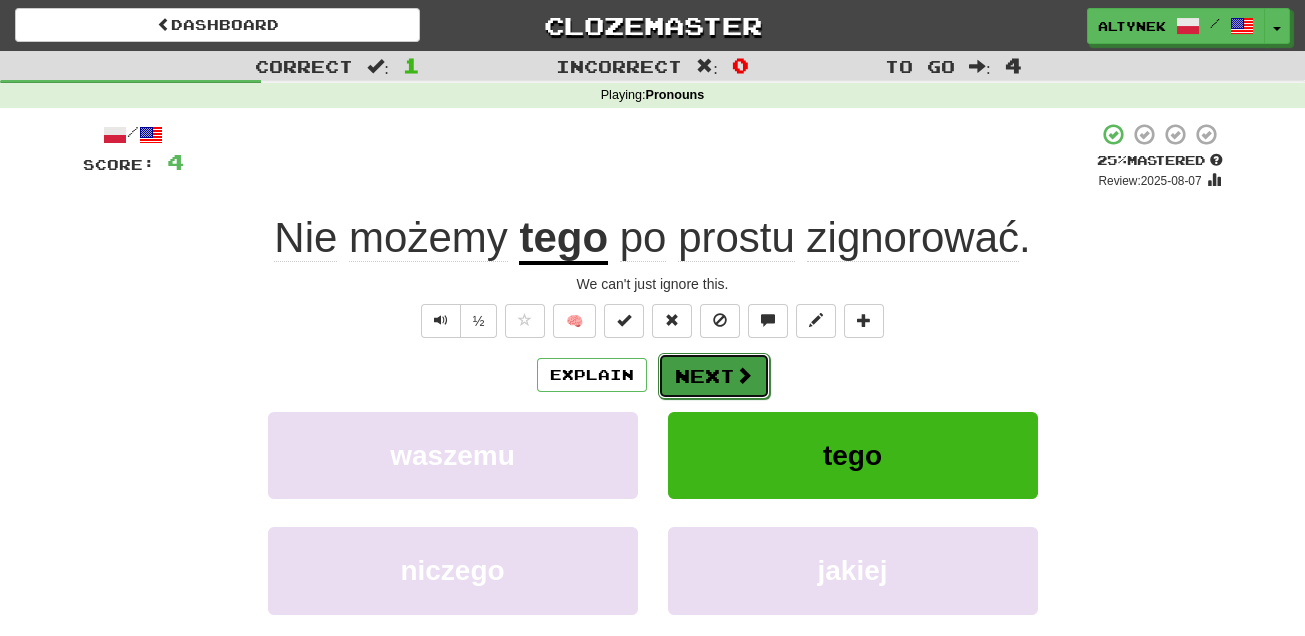 click on "Next" at bounding box center [714, 376] 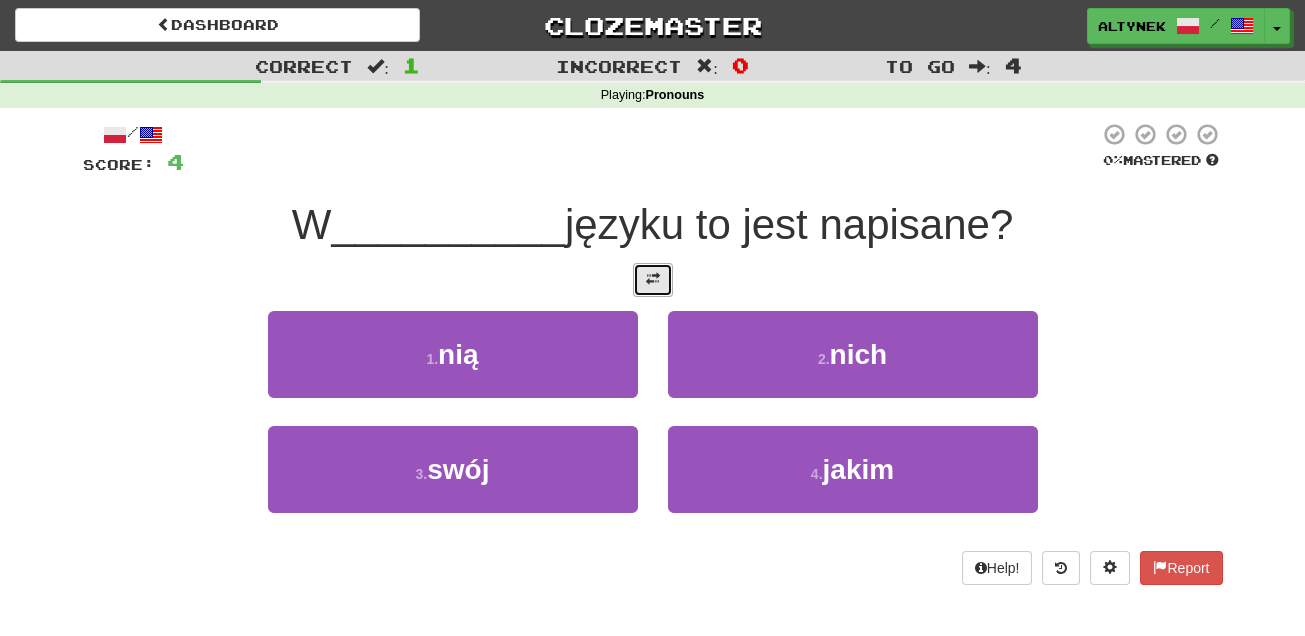 click at bounding box center [653, 280] 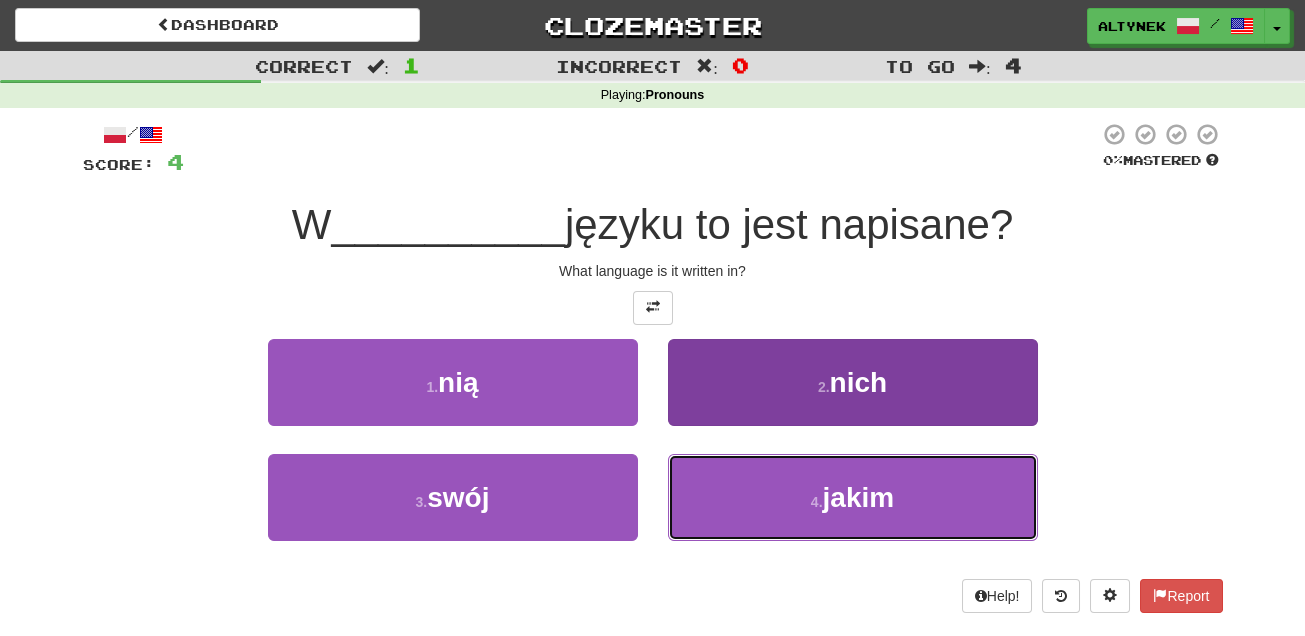 drag, startPoint x: 746, startPoint y: 495, endPoint x: 736, endPoint y: 496, distance: 10.049875 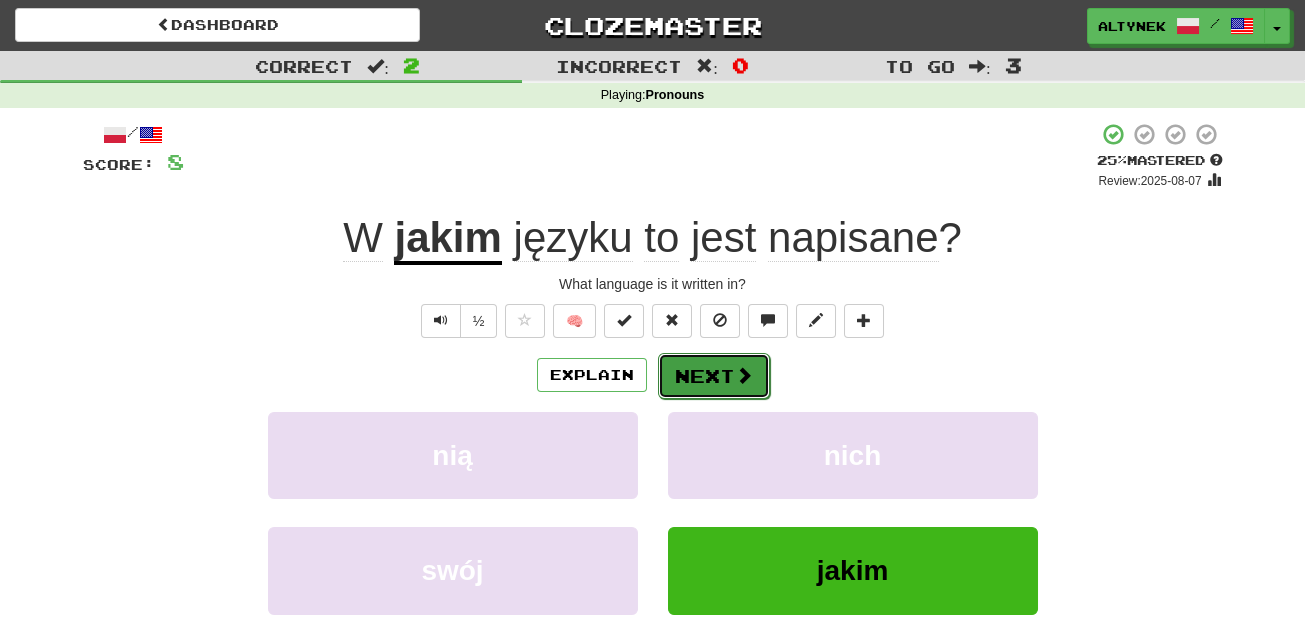 click at bounding box center (744, 375) 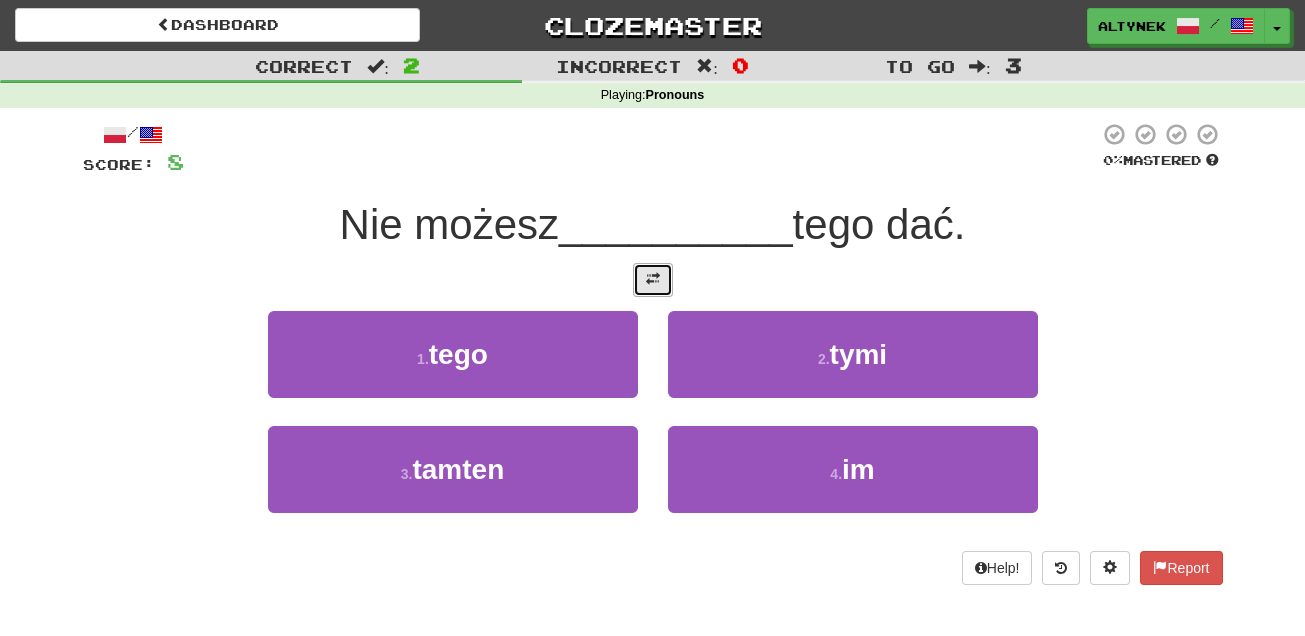 click at bounding box center (653, 280) 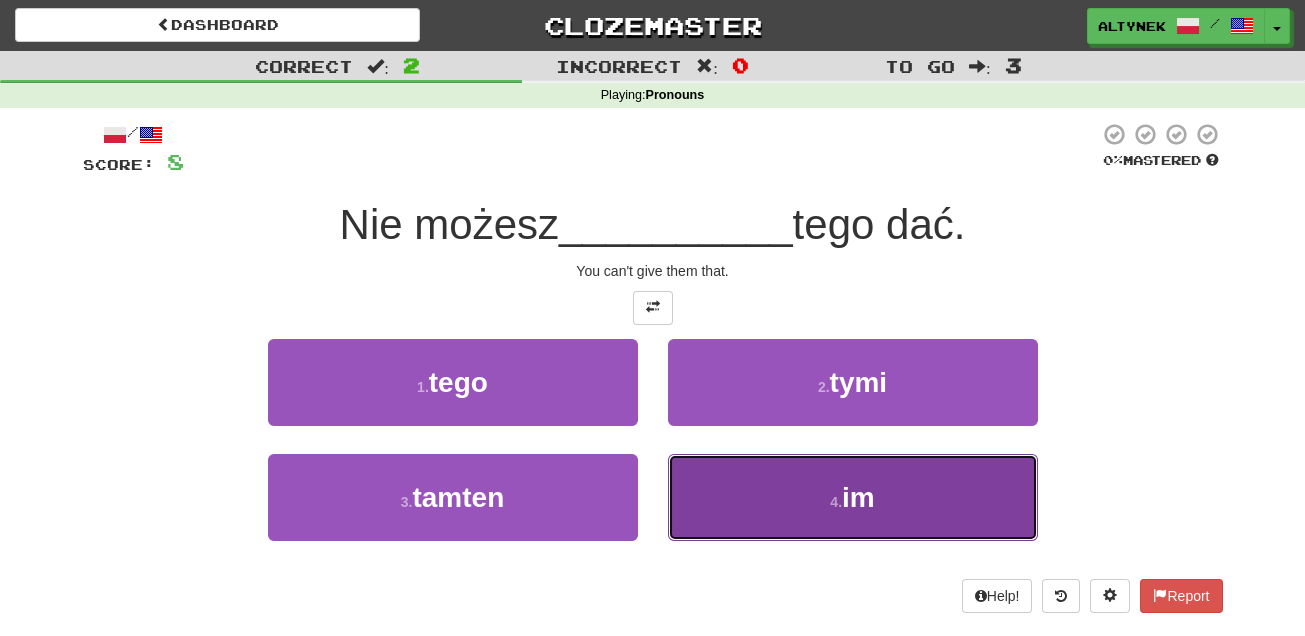click on "4 ." at bounding box center [836, 502] 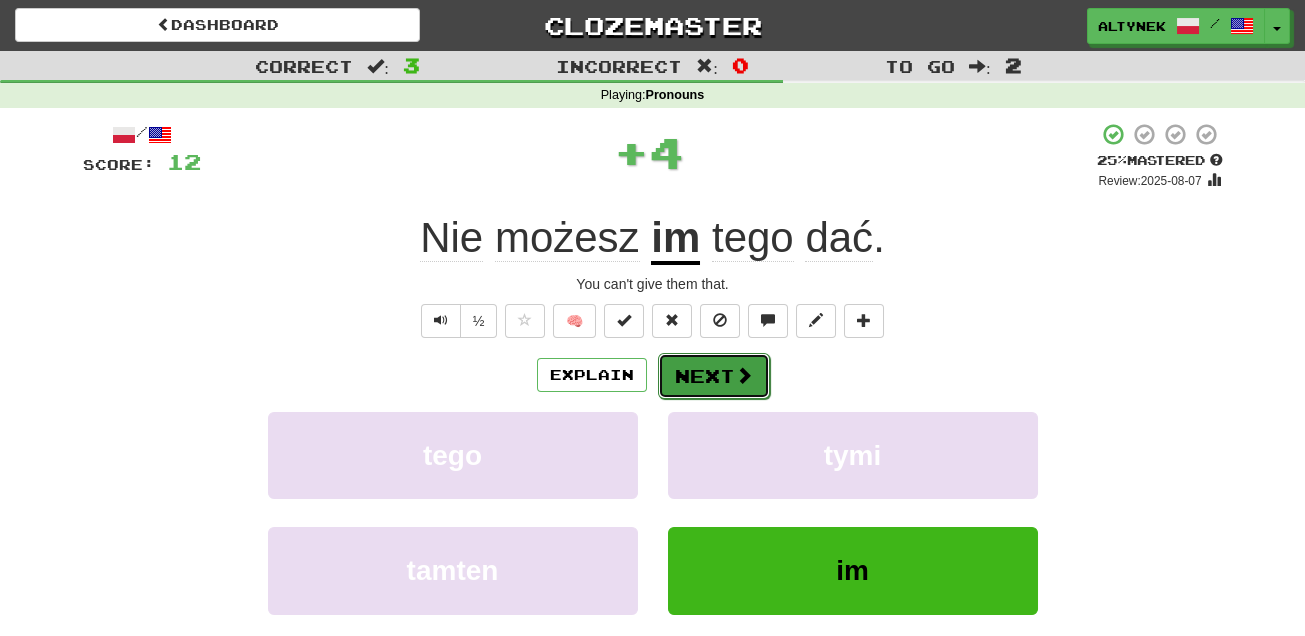 click on "Next" at bounding box center (714, 376) 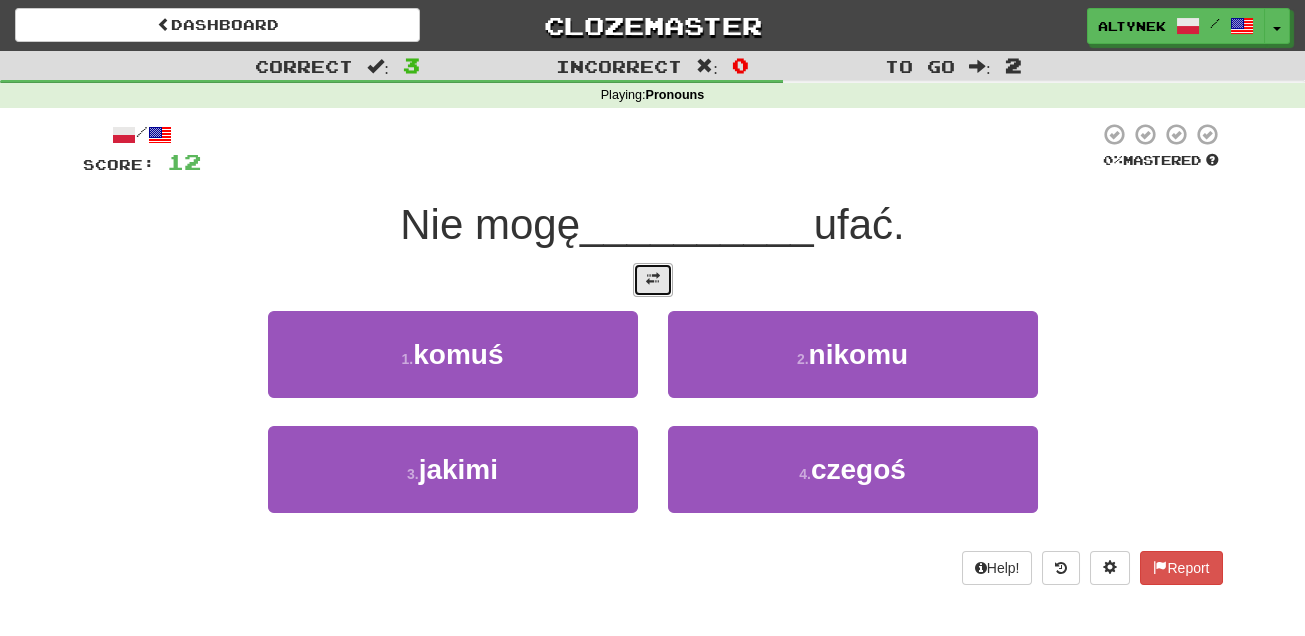 click at bounding box center (653, 280) 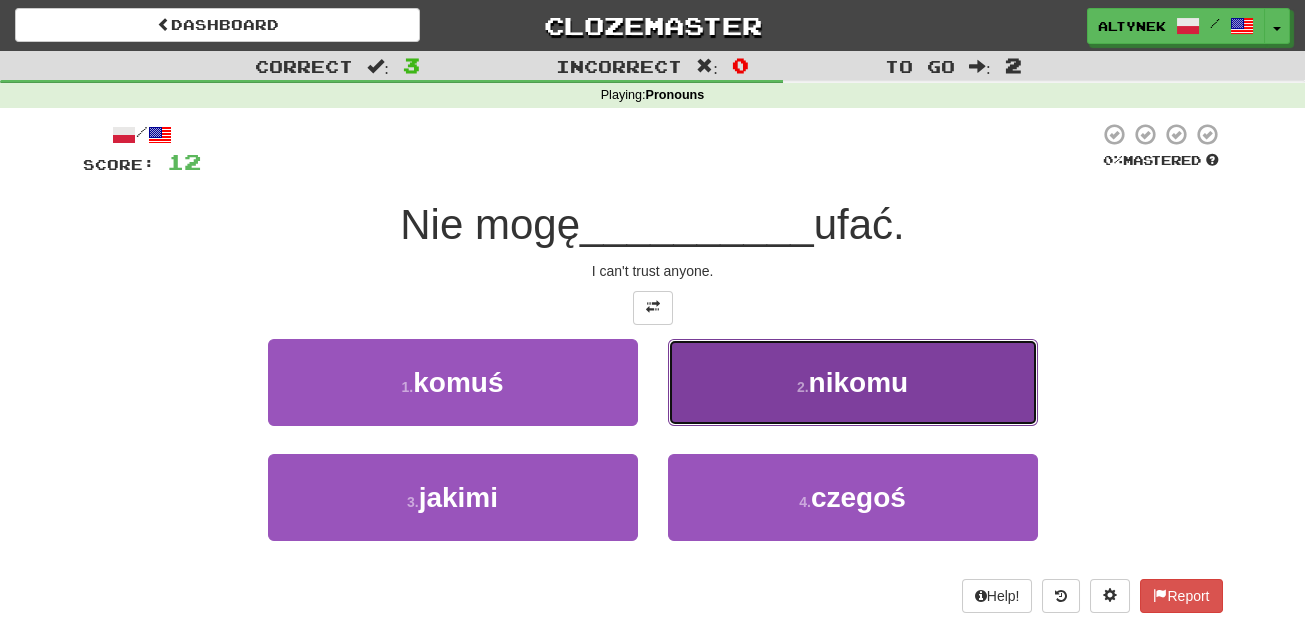 click on "2 .  nikomu" at bounding box center (853, 382) 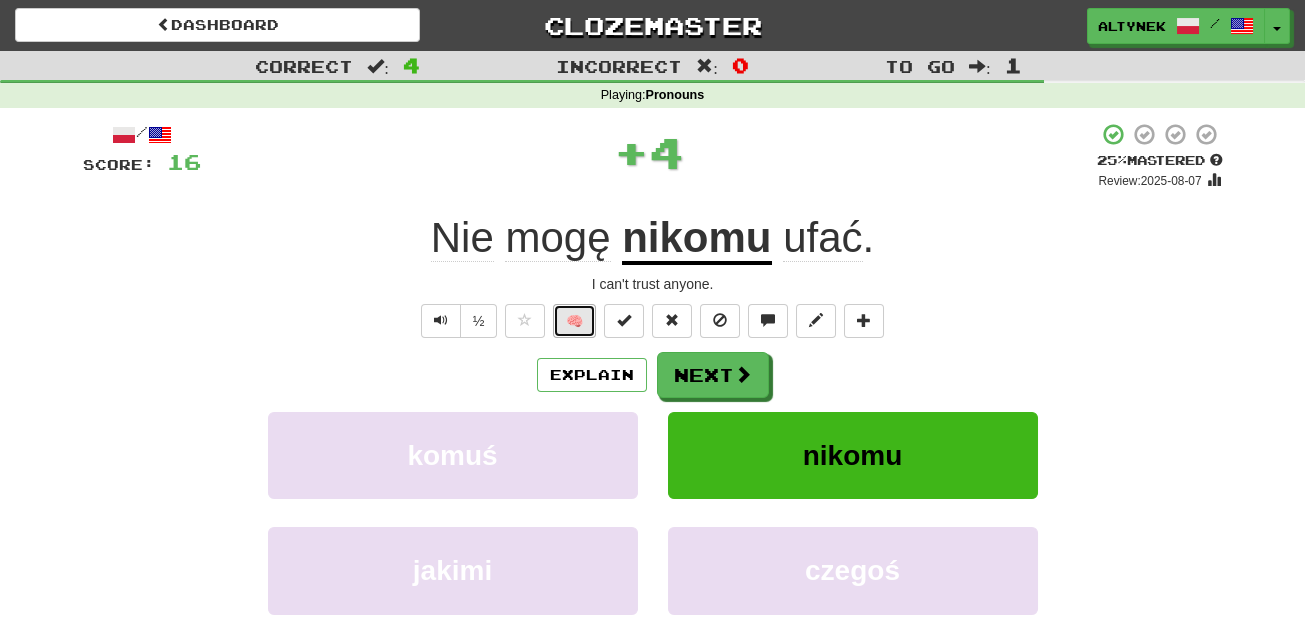 click on "🧠" at bounding box center (574, 321) 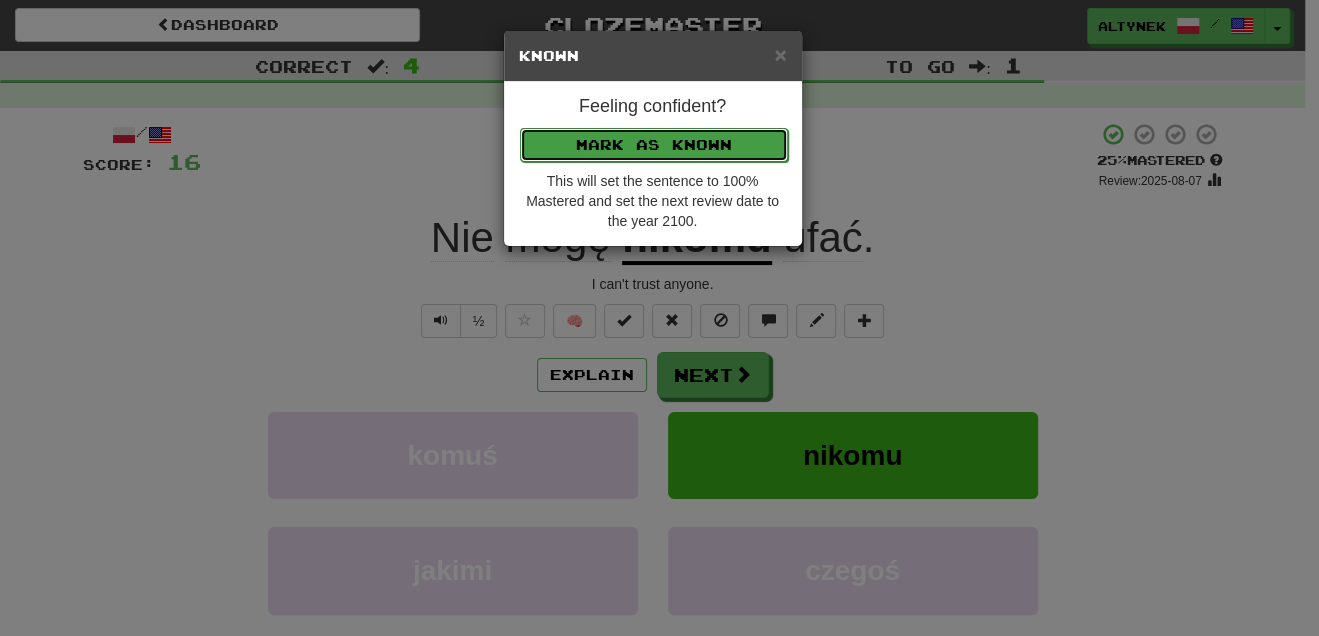 click on "Mark as Known" at bounding box center (654, 145) 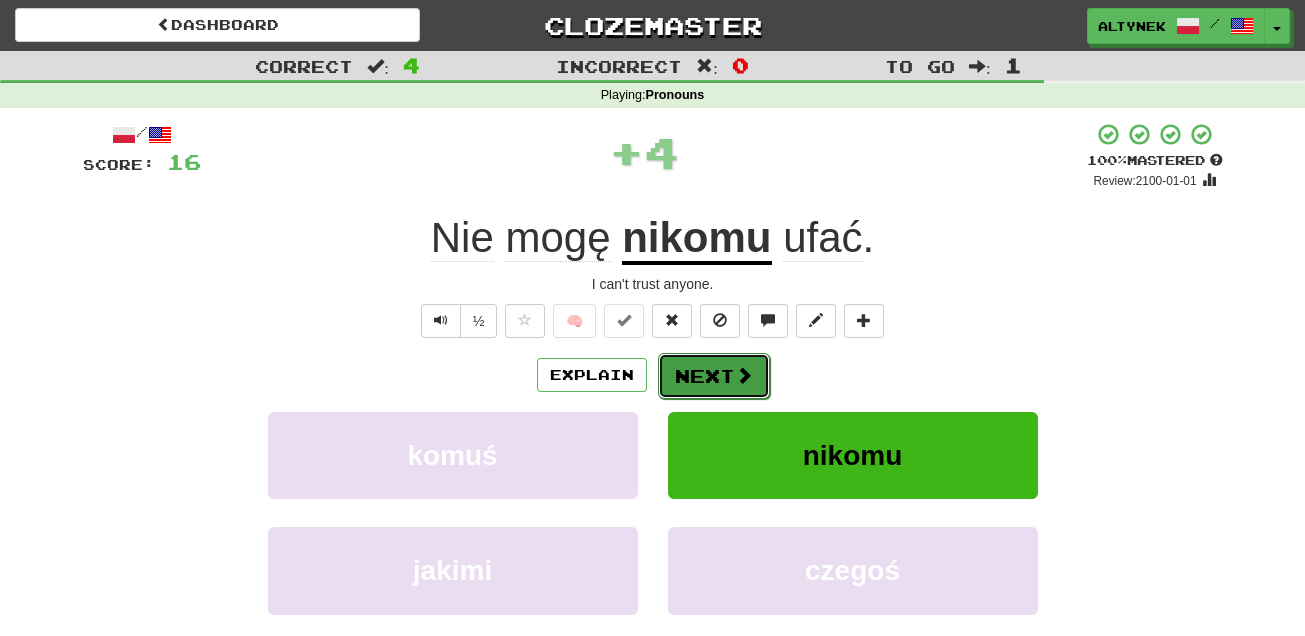 click on "Next" at bounding box center (714, 376) 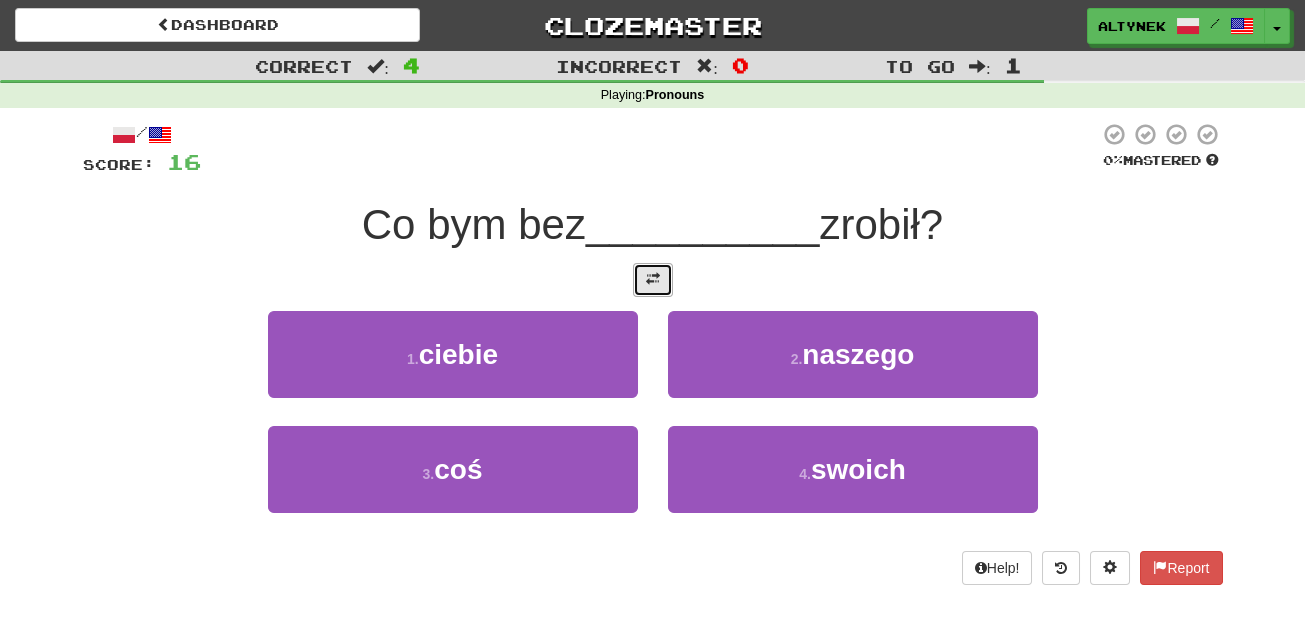 click at bounding box center [653, 280] 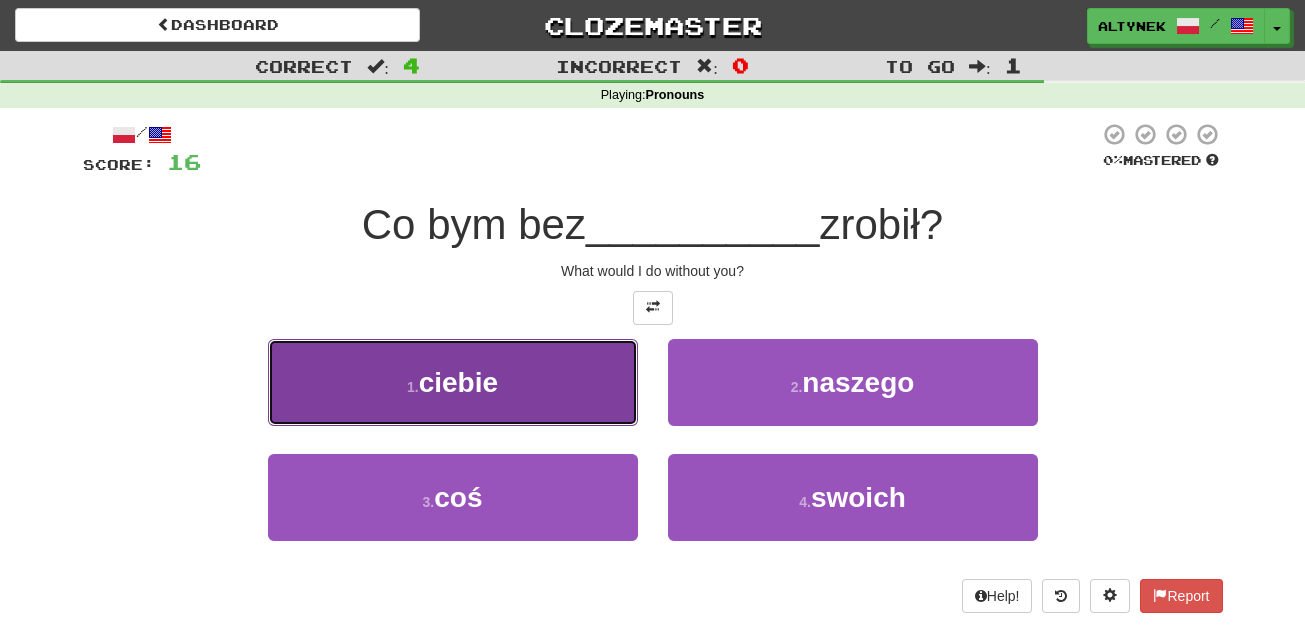 click on "1 .  ciebie" at bounding box center (453, 382) 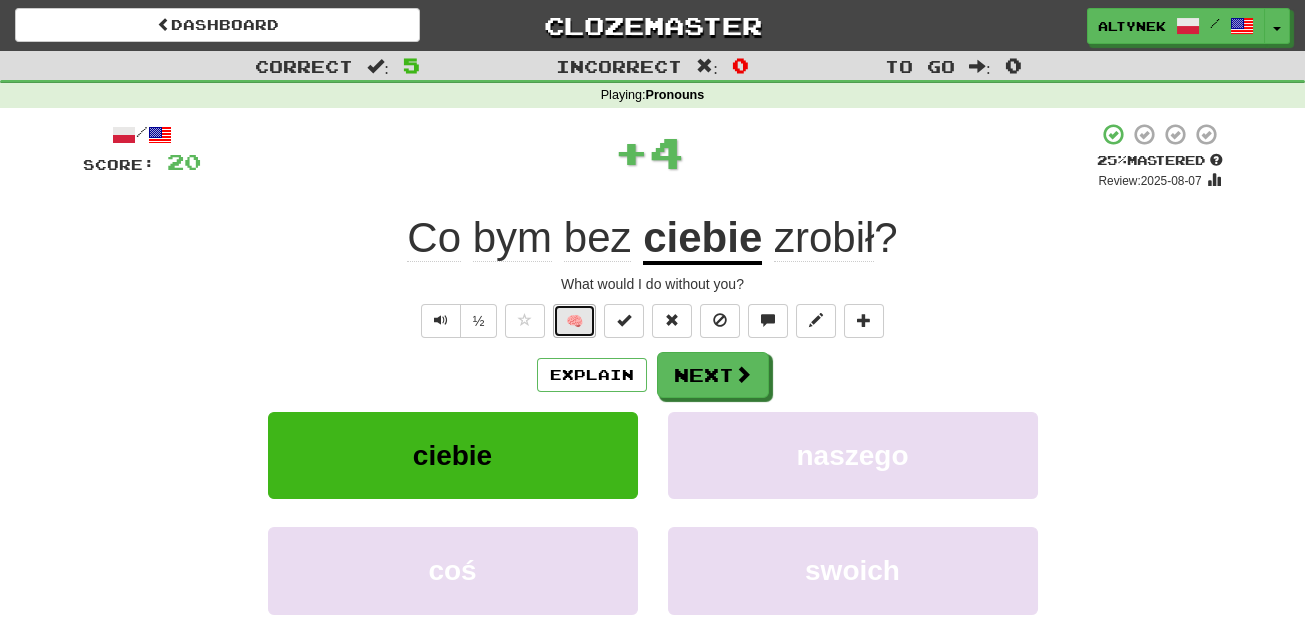 click on "🧠" at bounding box center (574, 321) 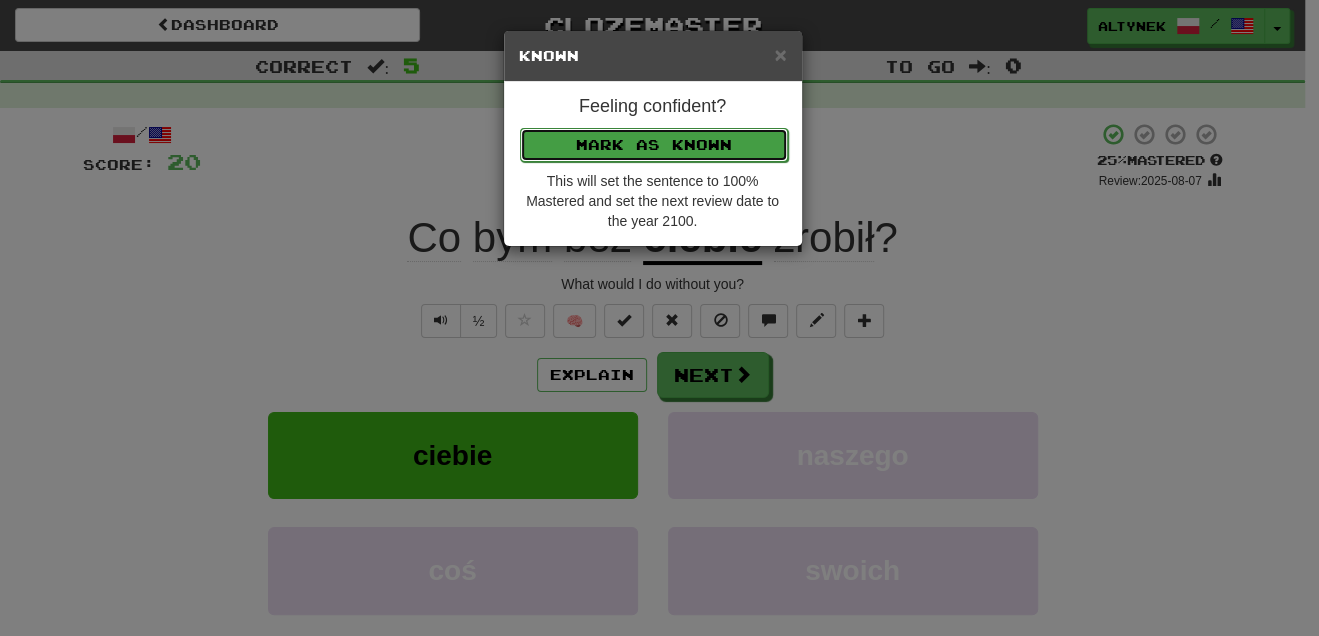 click on "Mark as Known" at bounding box center [654, 145] 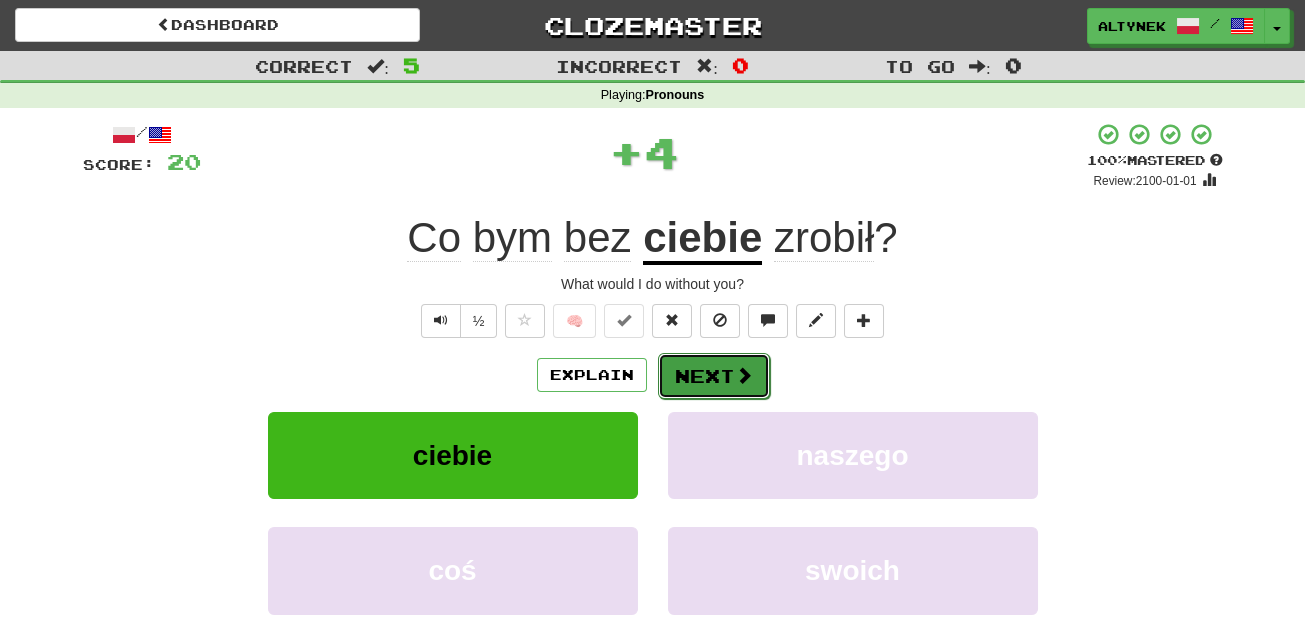 click on "Next" at bounding box center (714, 376) 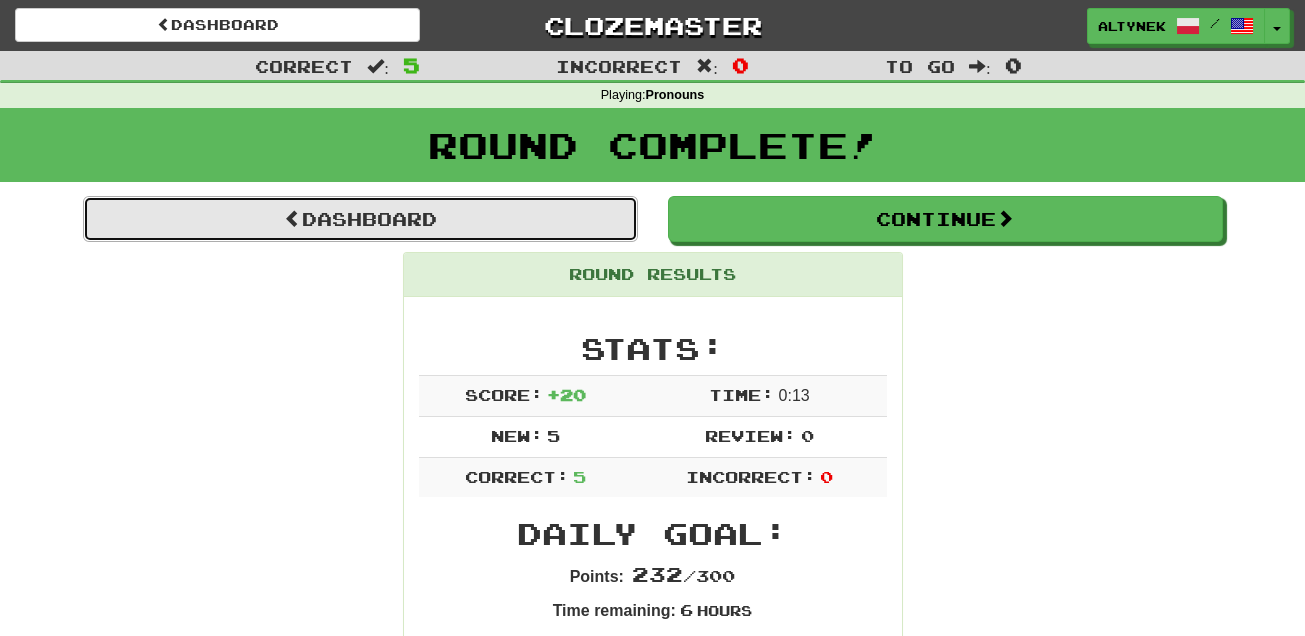 click on "Dashboard" at bounding box center (360, 219) 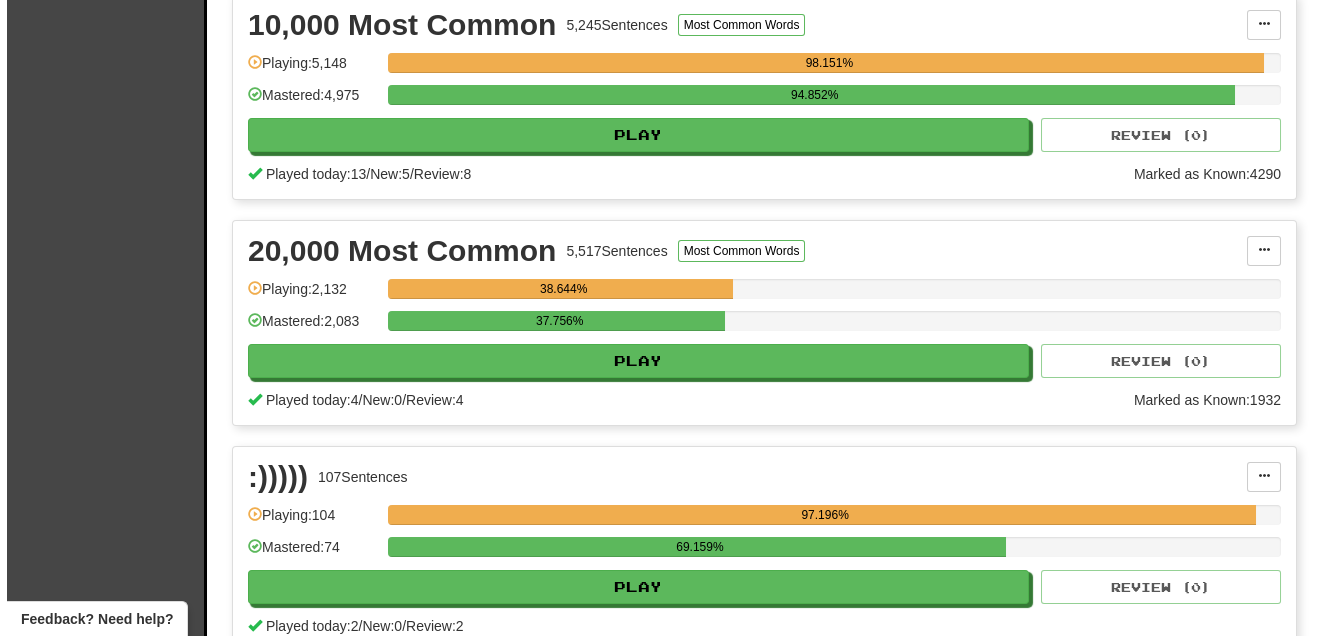 scroll, scrollTop: 787, scrollLeft: 0, axis: vertical 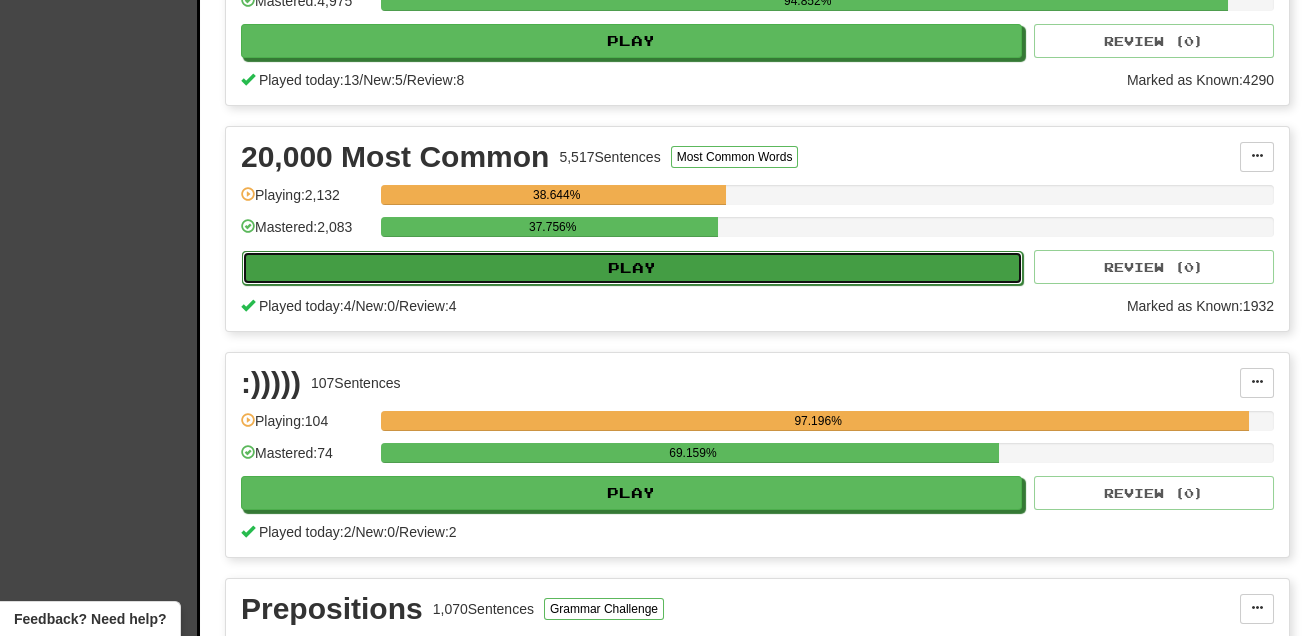 click on "Play" at bounding box center [632, 268] 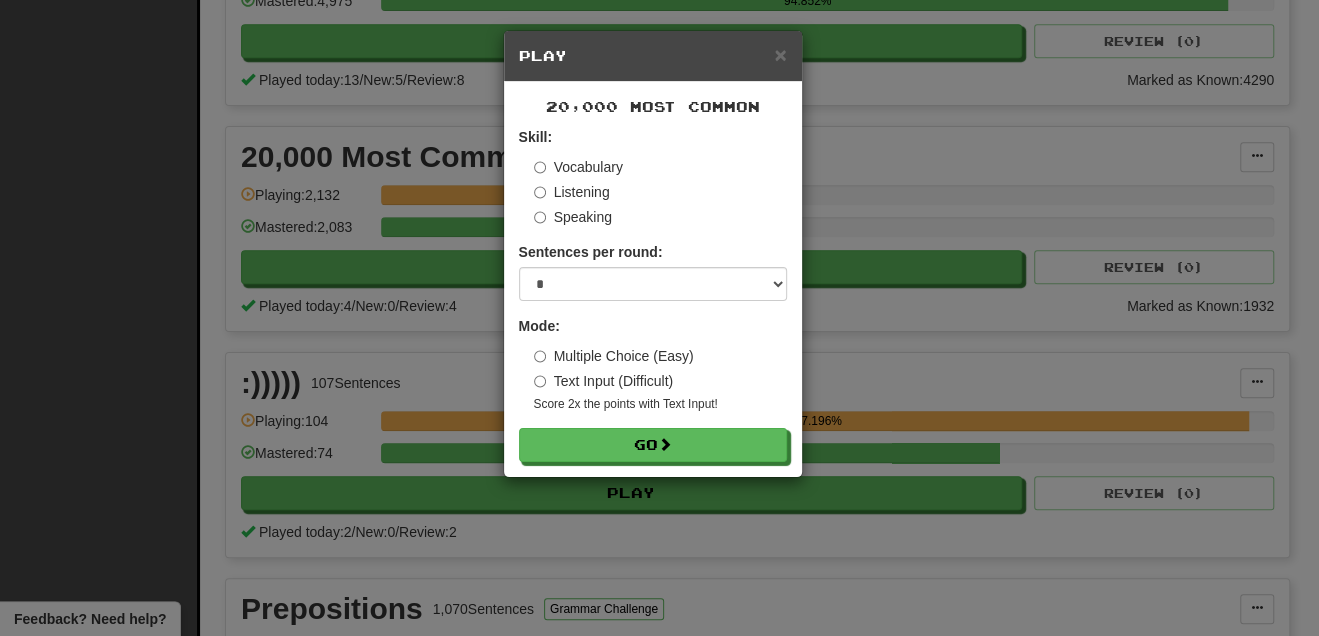 click on "× Play 20,000 Most Common Skill: Vocabulary Listening Speaking Sentences per round: * ** ** ** ** ** *** ******** Mode: Multiple Choice (Easy) Text Input (Difficult) Score 2x the points with Text Input ! Go" at bounding box center (659, 318) 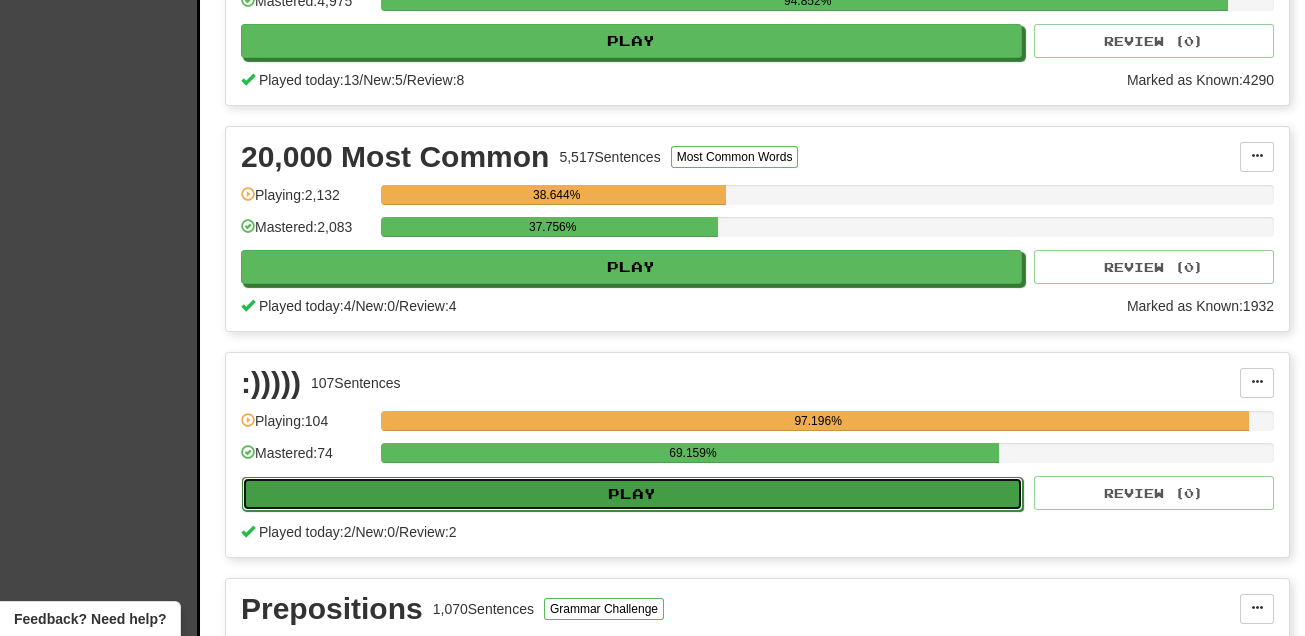 click on "Play" at bounding box center [632, 494] 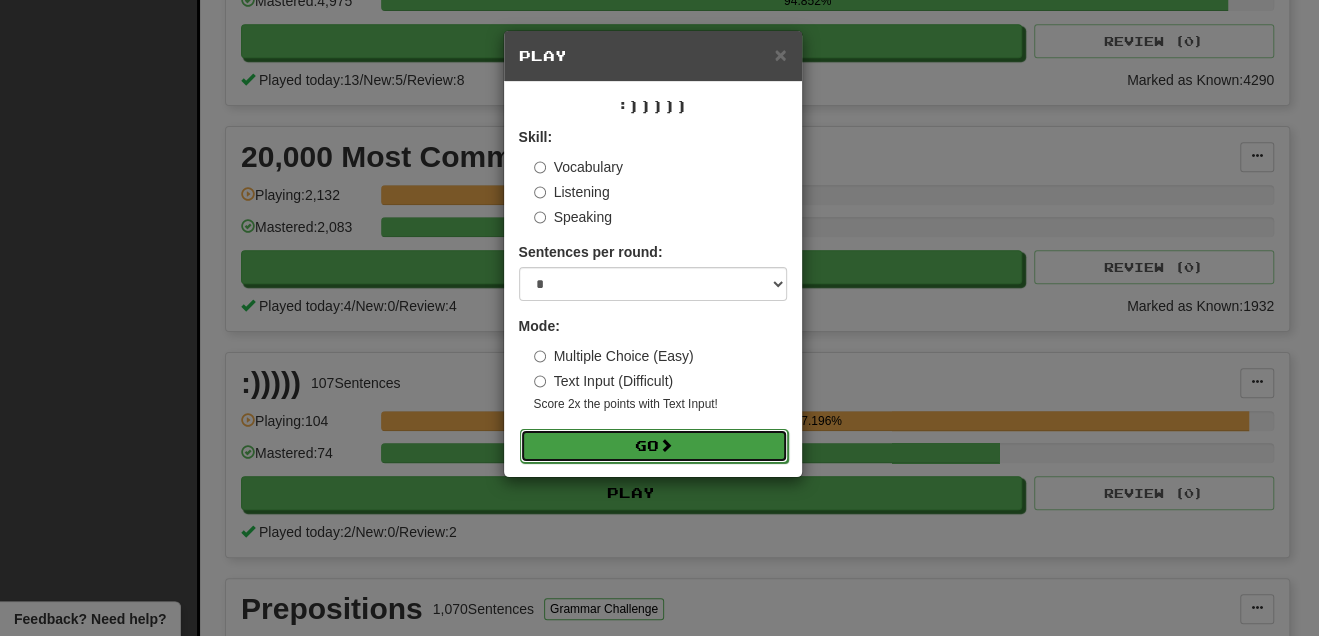 click on "Go" at bounding box center [654, 446] 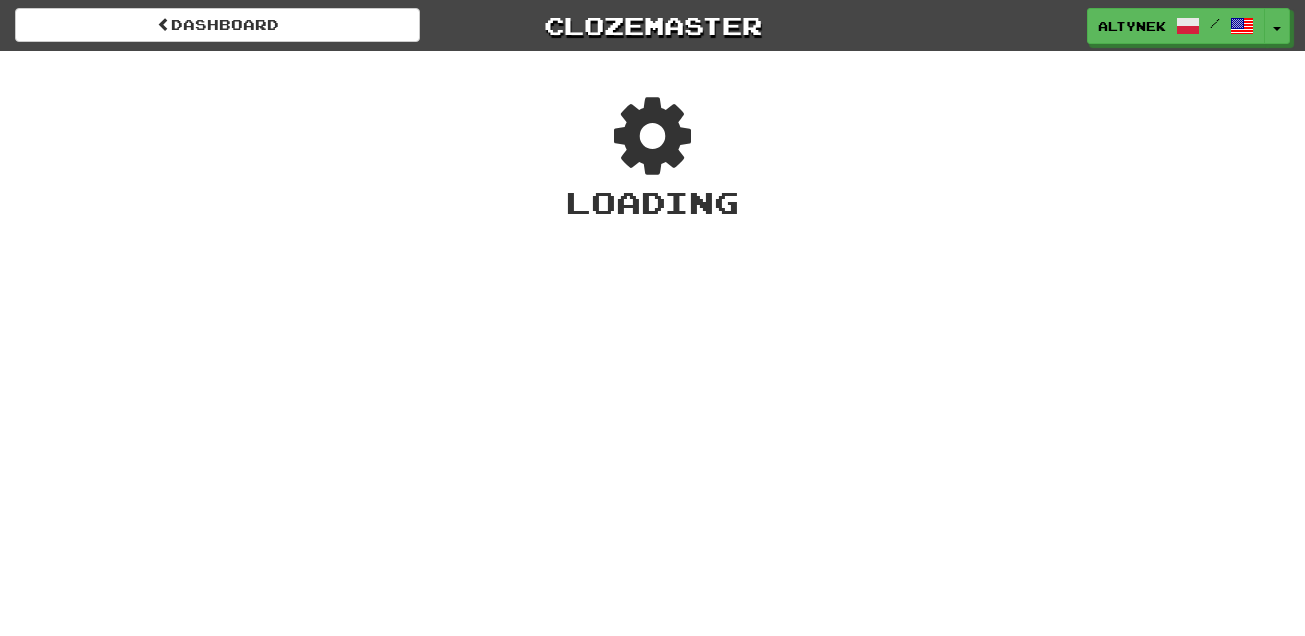 scroll, scrollTop: 0, scrollLeft: 0, axis: both 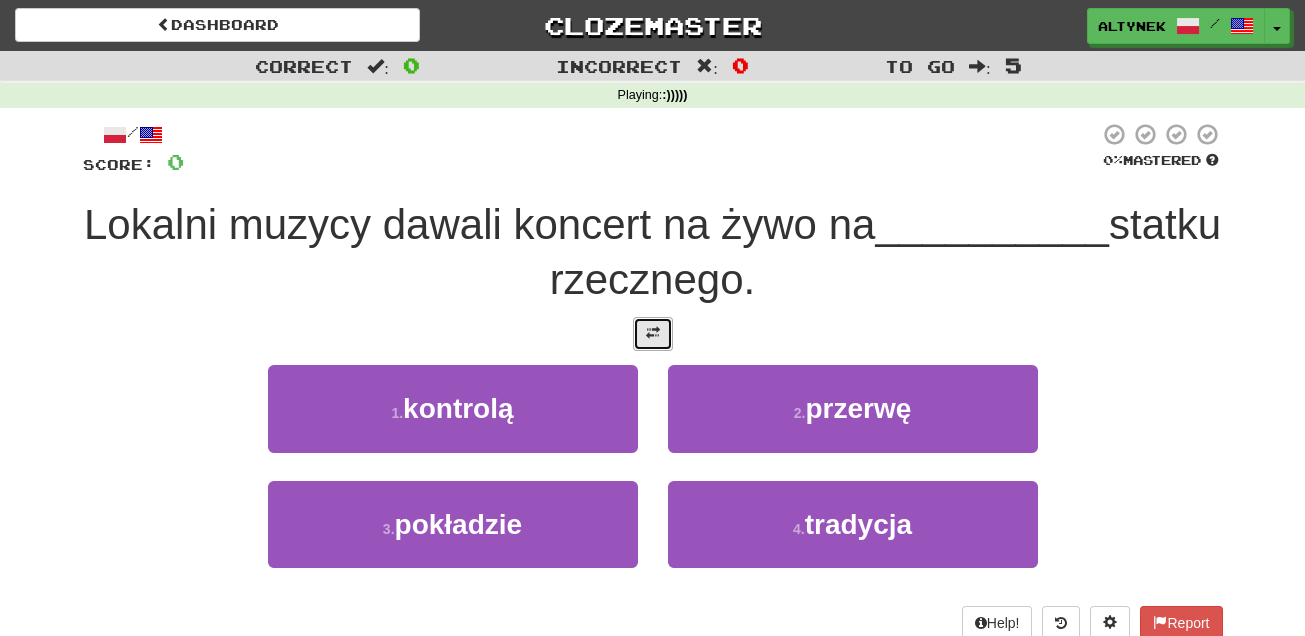 click at bounding box center [653, 333] 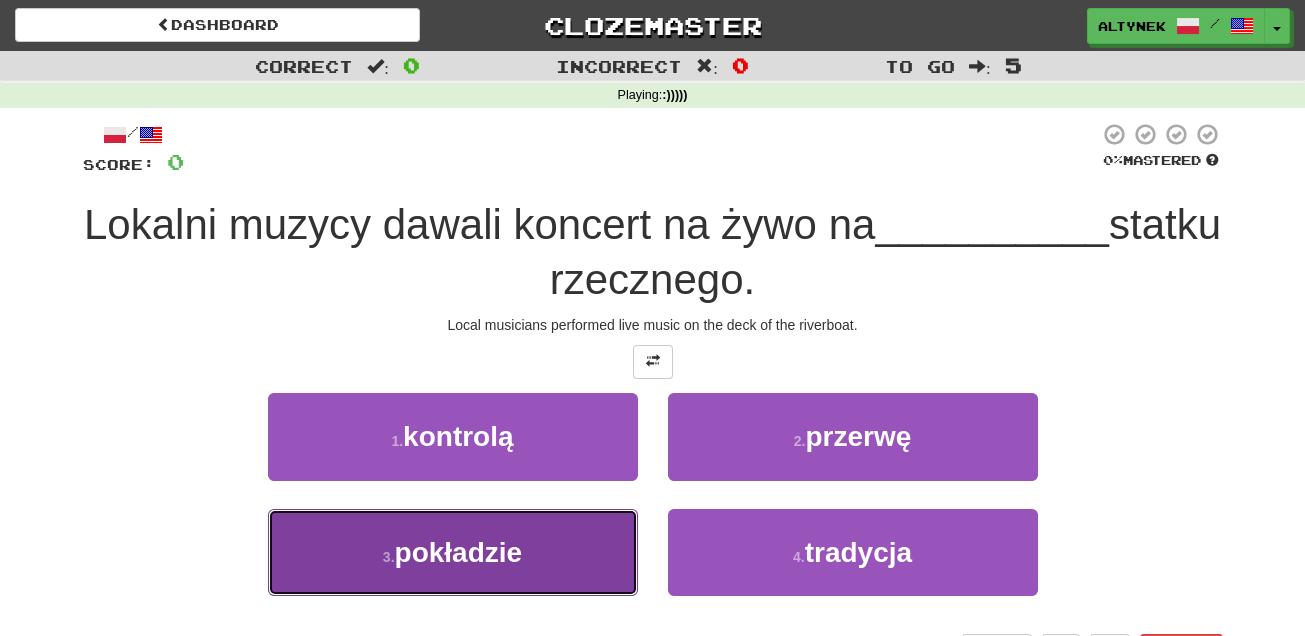 click on "3 .  pokładzie" at bounding box center [453, 552] 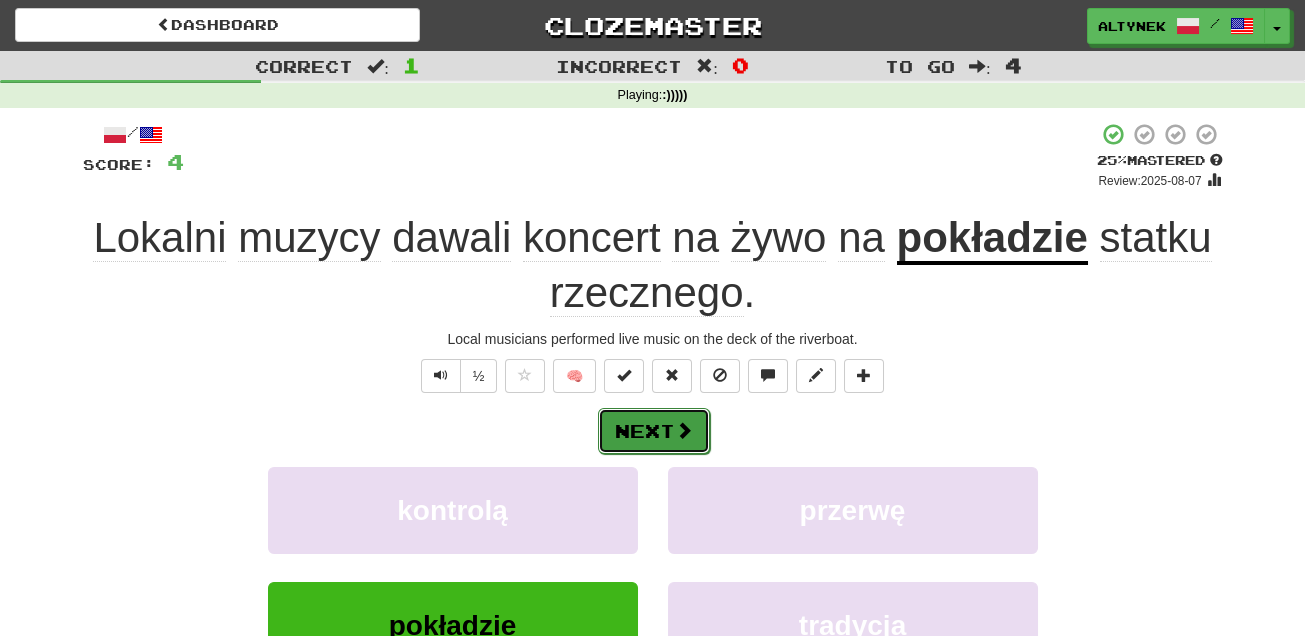 click on "Next" at bounding box center [654, 431] 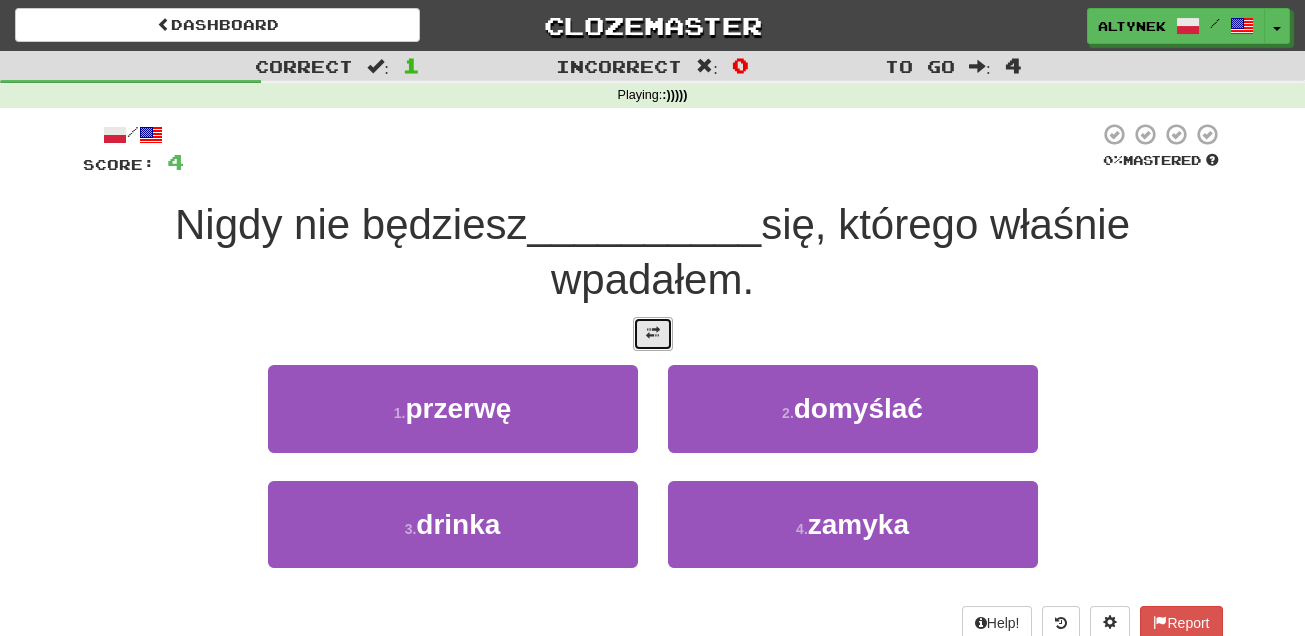 click at bounding box center (653, 334) 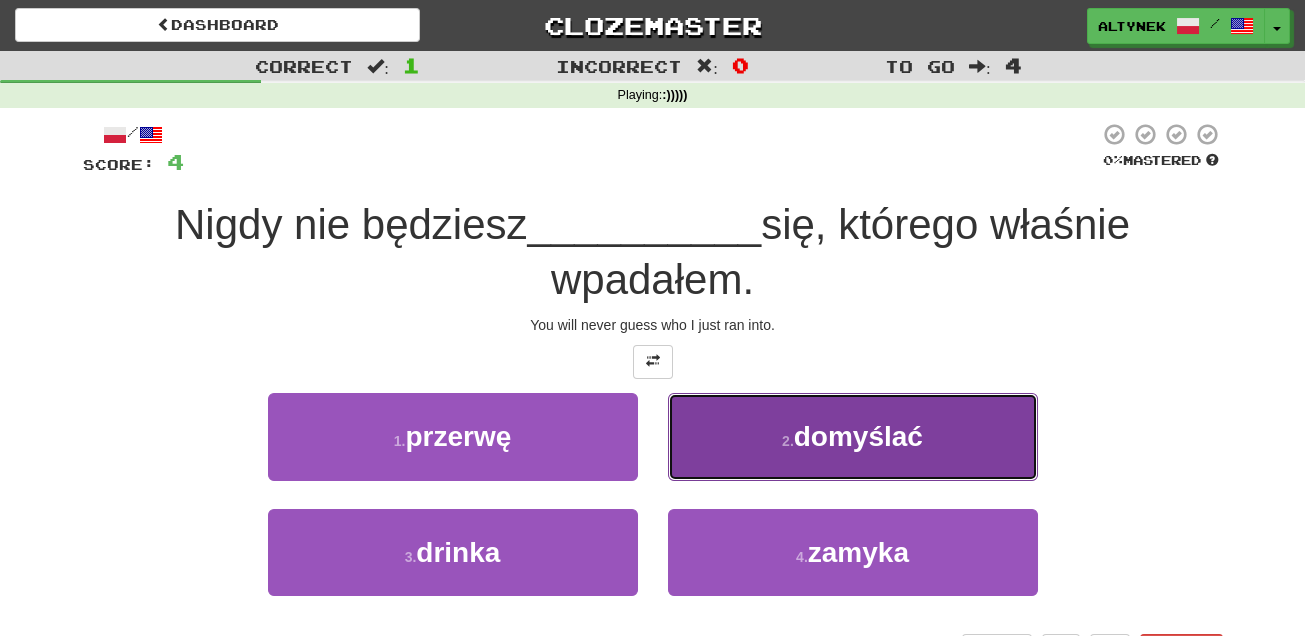 click on "2 .  domyślać" at bounding box center [853, 436] 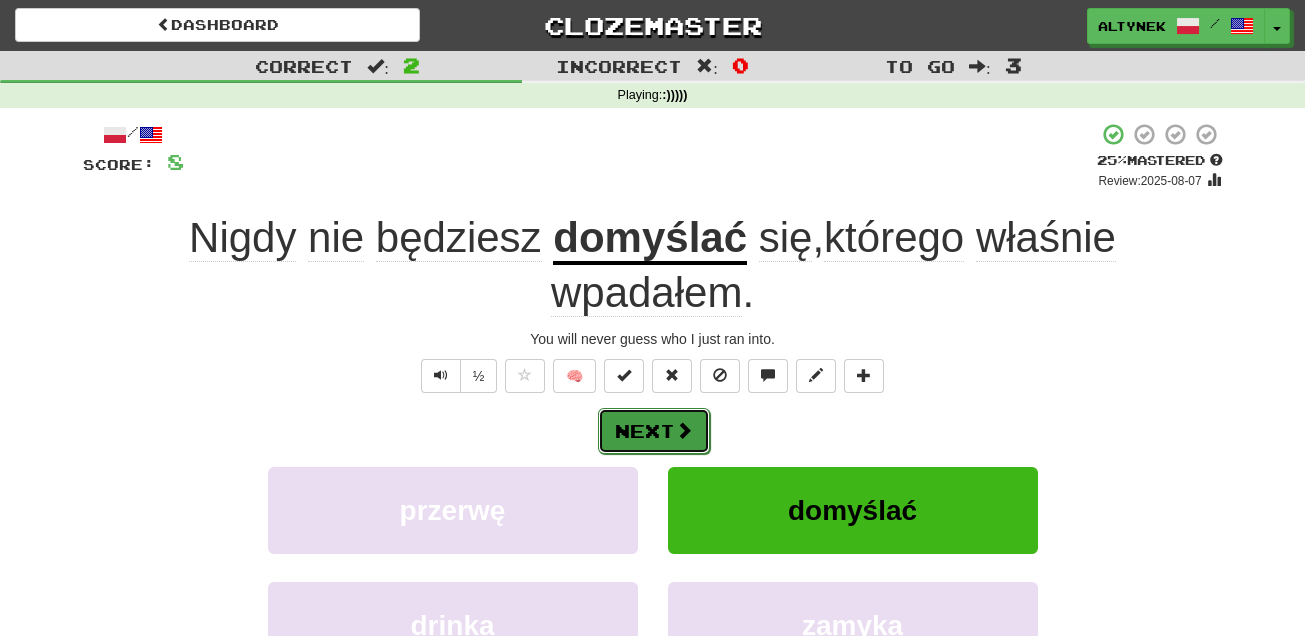 click on "Next" at bounding box center [654, 431] 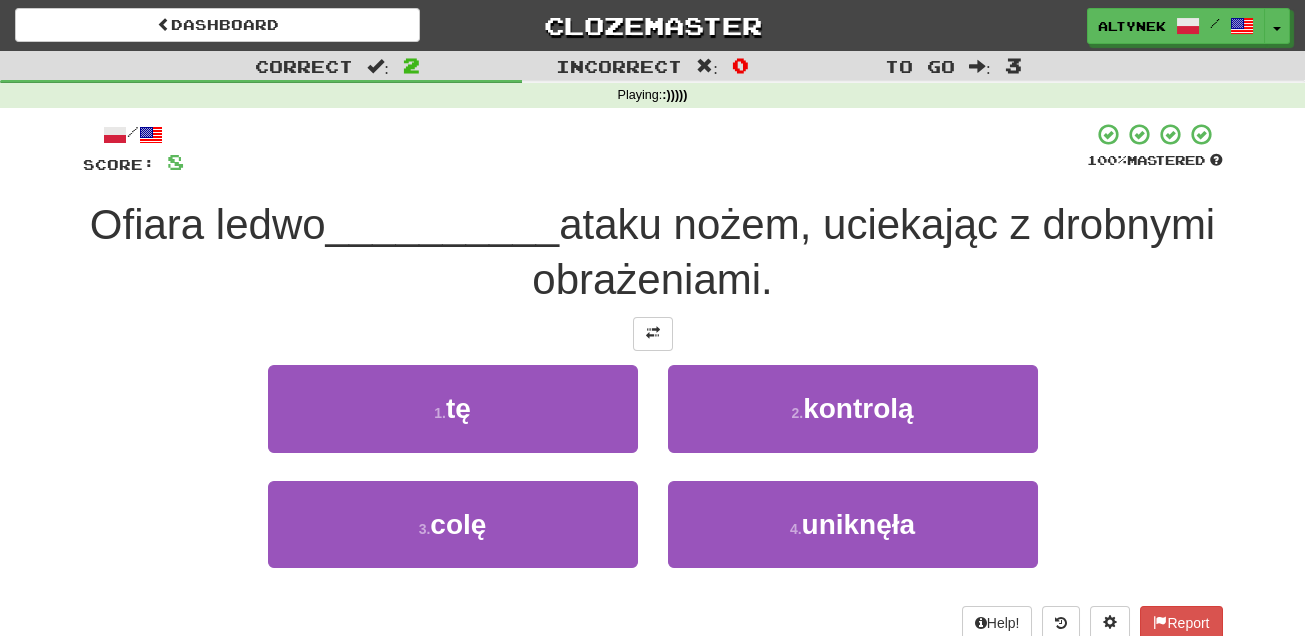 click on "/  Score:   8 100 %  Mastered Ofiara ledwo  __________  ataku nożem, uciekając z drobnymi obrażeniami. 1 .  tę 2 .  kontrolą 3 .  colę 4 .  uniknęła  Help!  Report" at bounding box center (653, 380) 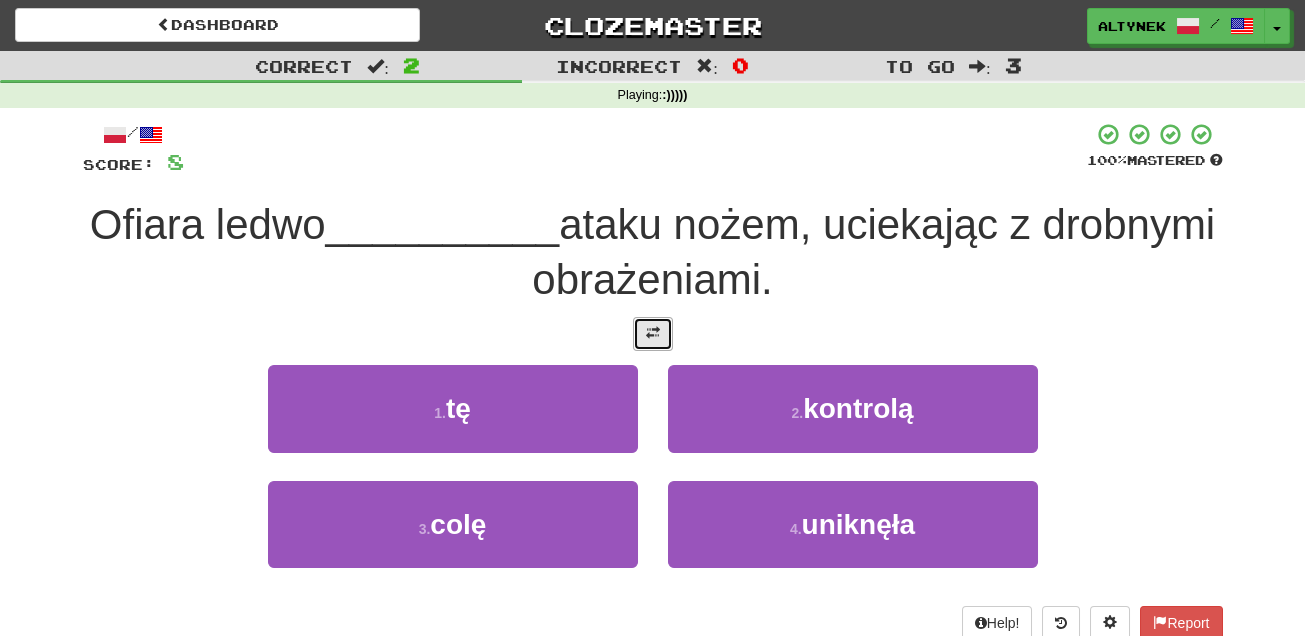 click at bounding box center (653, 333) 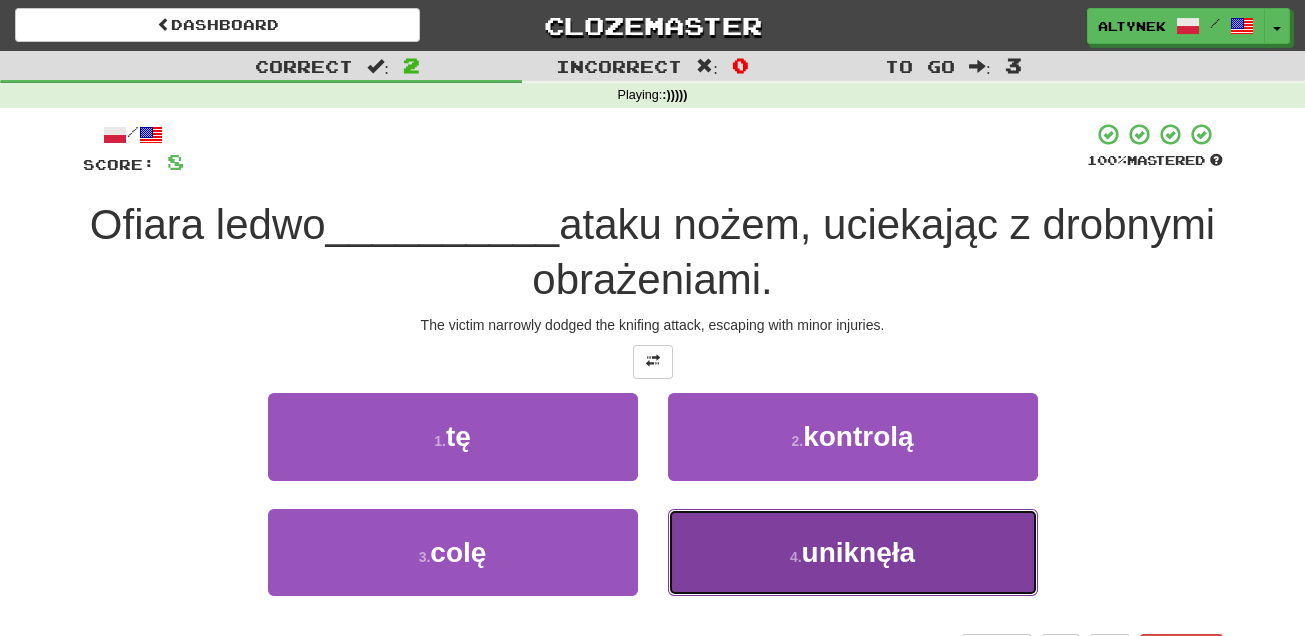 click on "4 .  uniknęła" at bounding box center [853, 552] 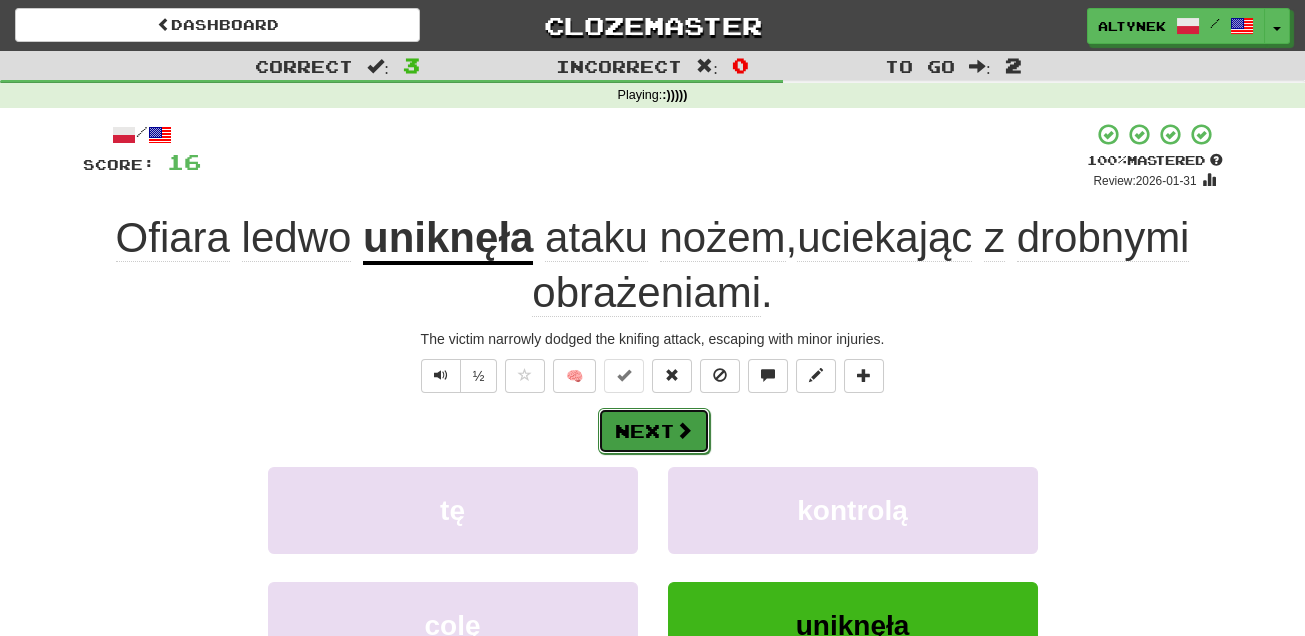 click on "Next" at bounding box center (654, 431) 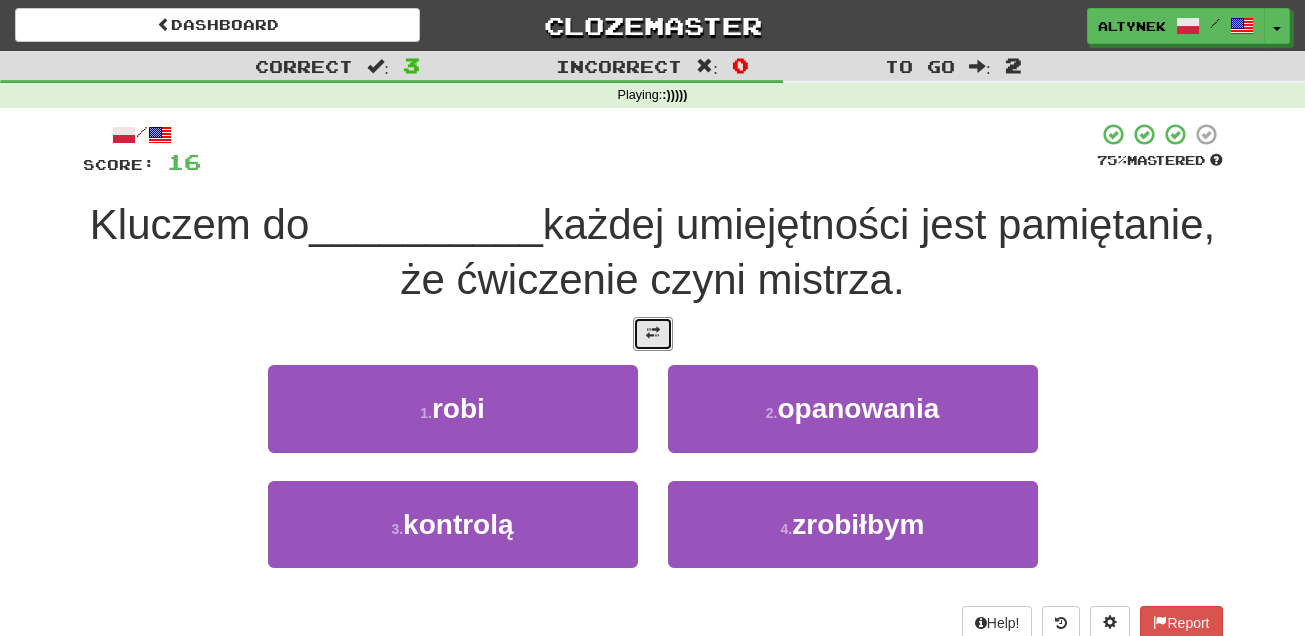 click at bounding box center [653, 333] 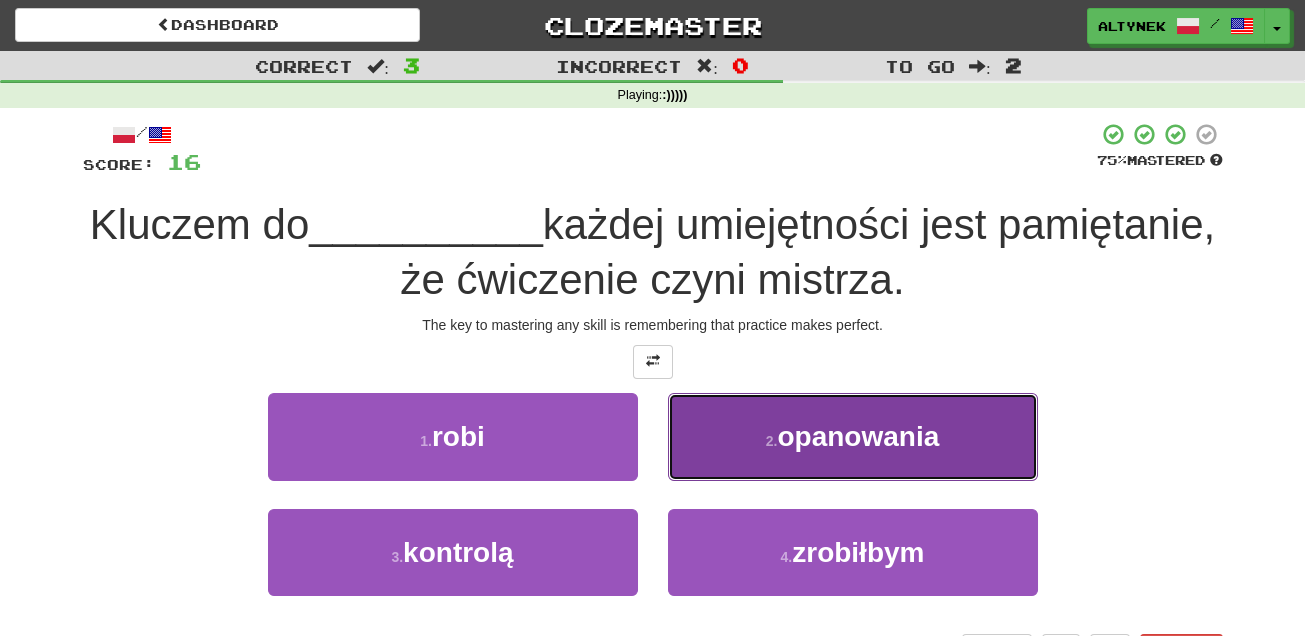 click on "2 ." at bounding box center (772, 441) 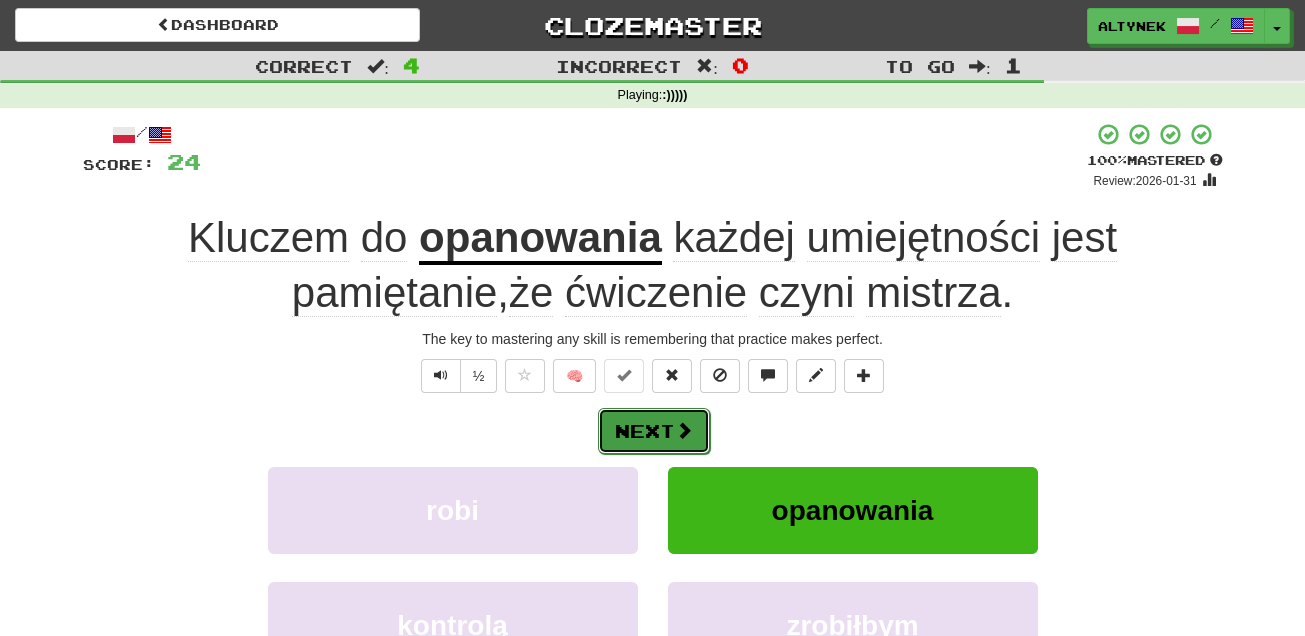 click at bounding box center (684, 430) 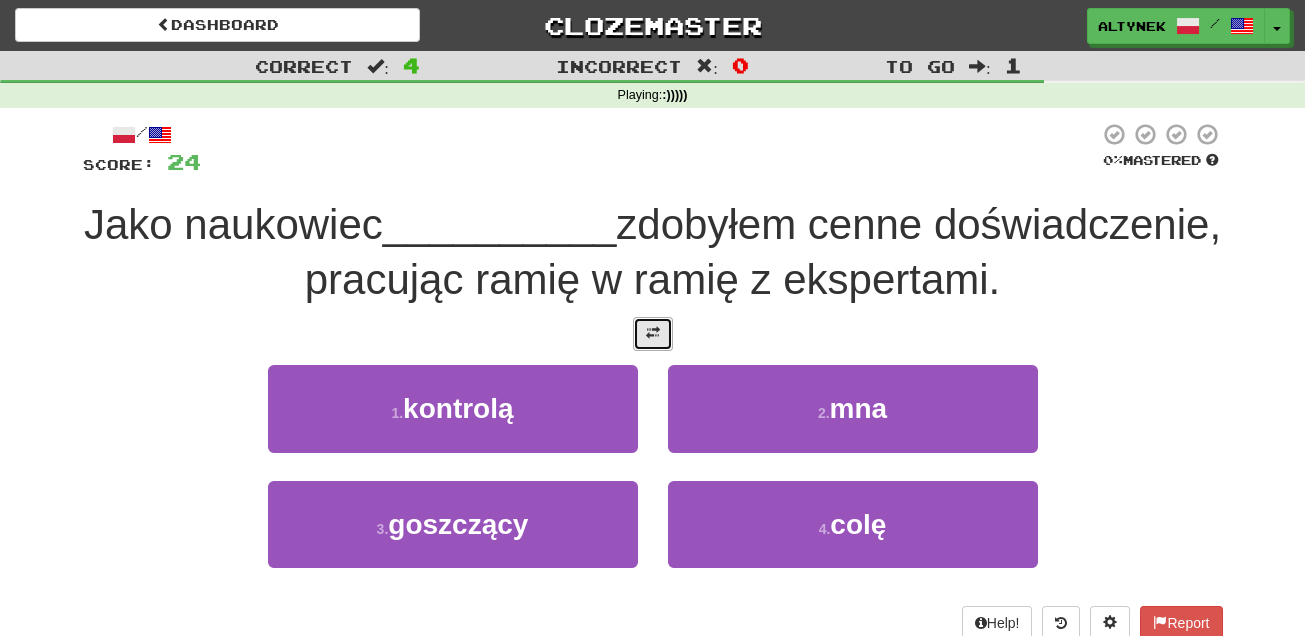 click at bounding box center (653, 333) 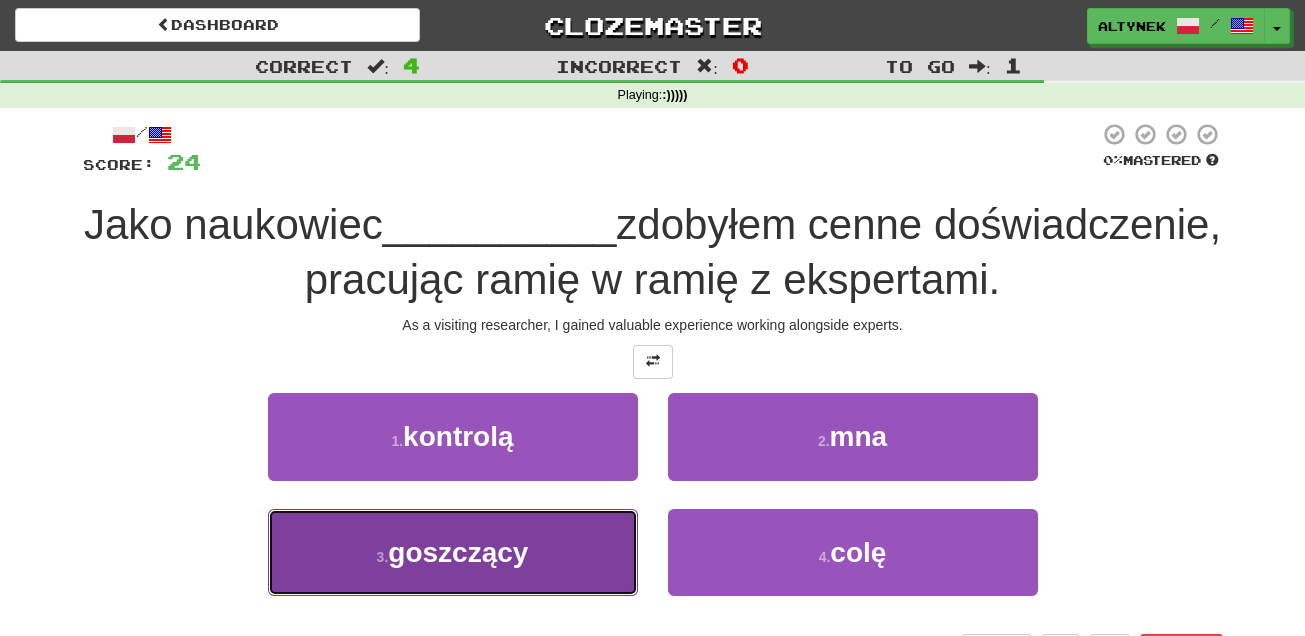 click on "3 .  goszczący" at bounding box center [453, 552] 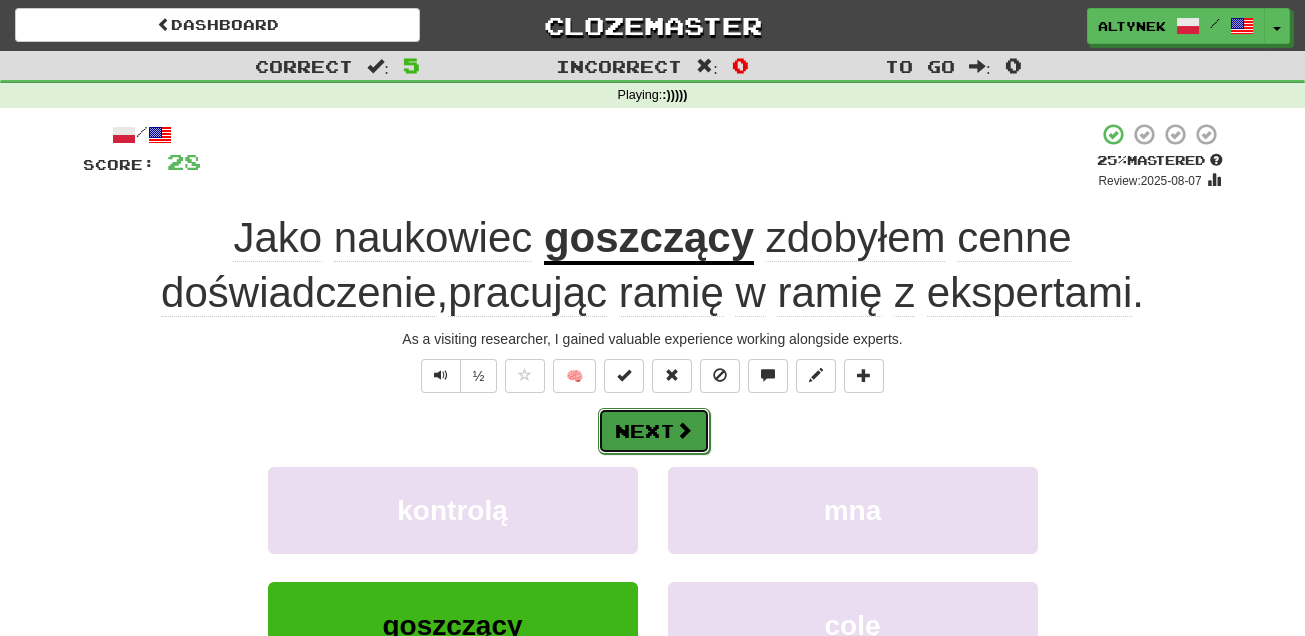click on "Next" at bounding box center (654, 431) 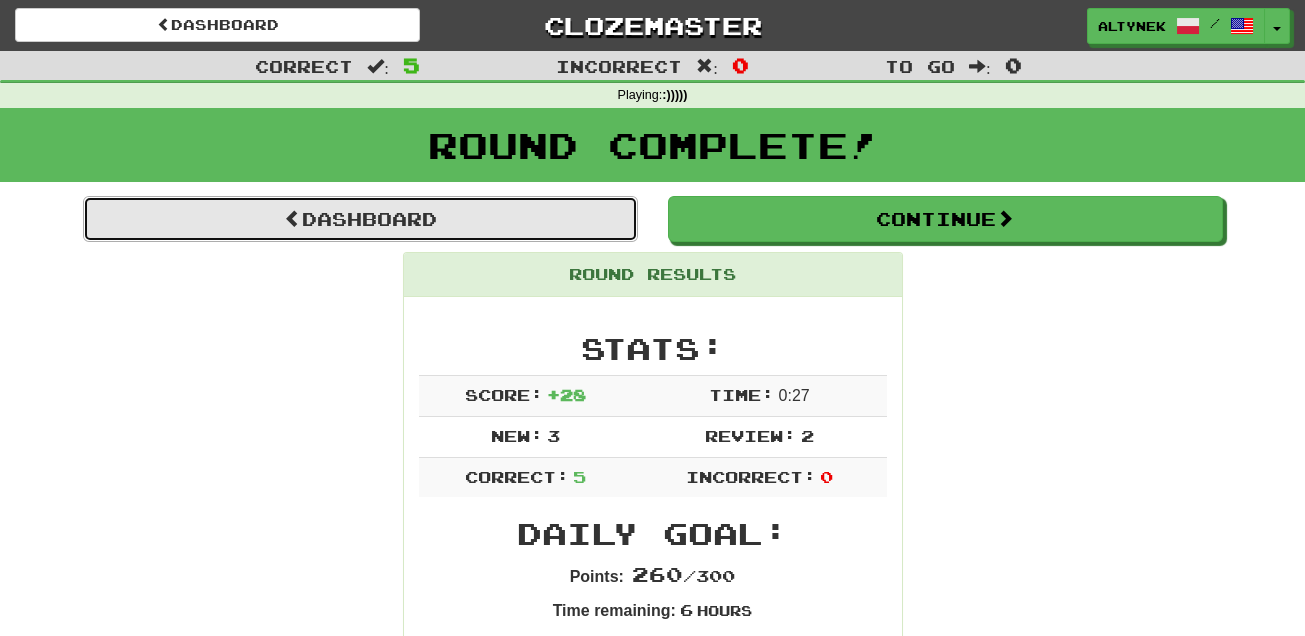 click on "Dashboard" at bounding box center (360, 219) 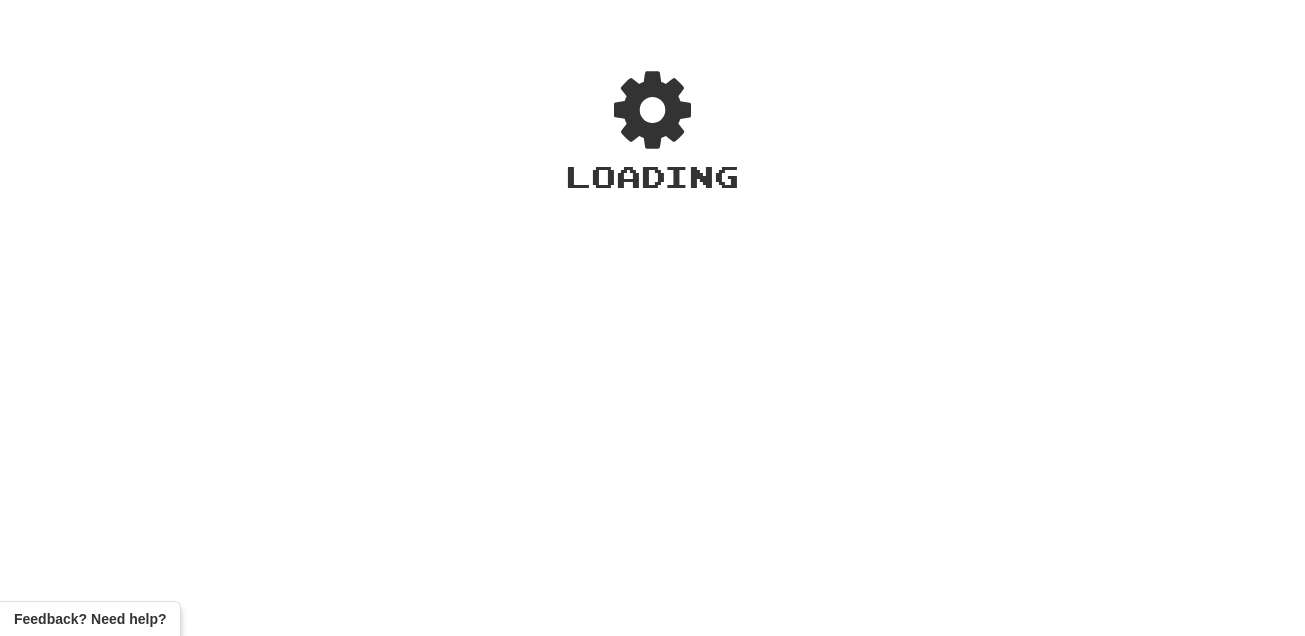 scroll, scrollTop: 0, scrollLeft: 0, axis: both 